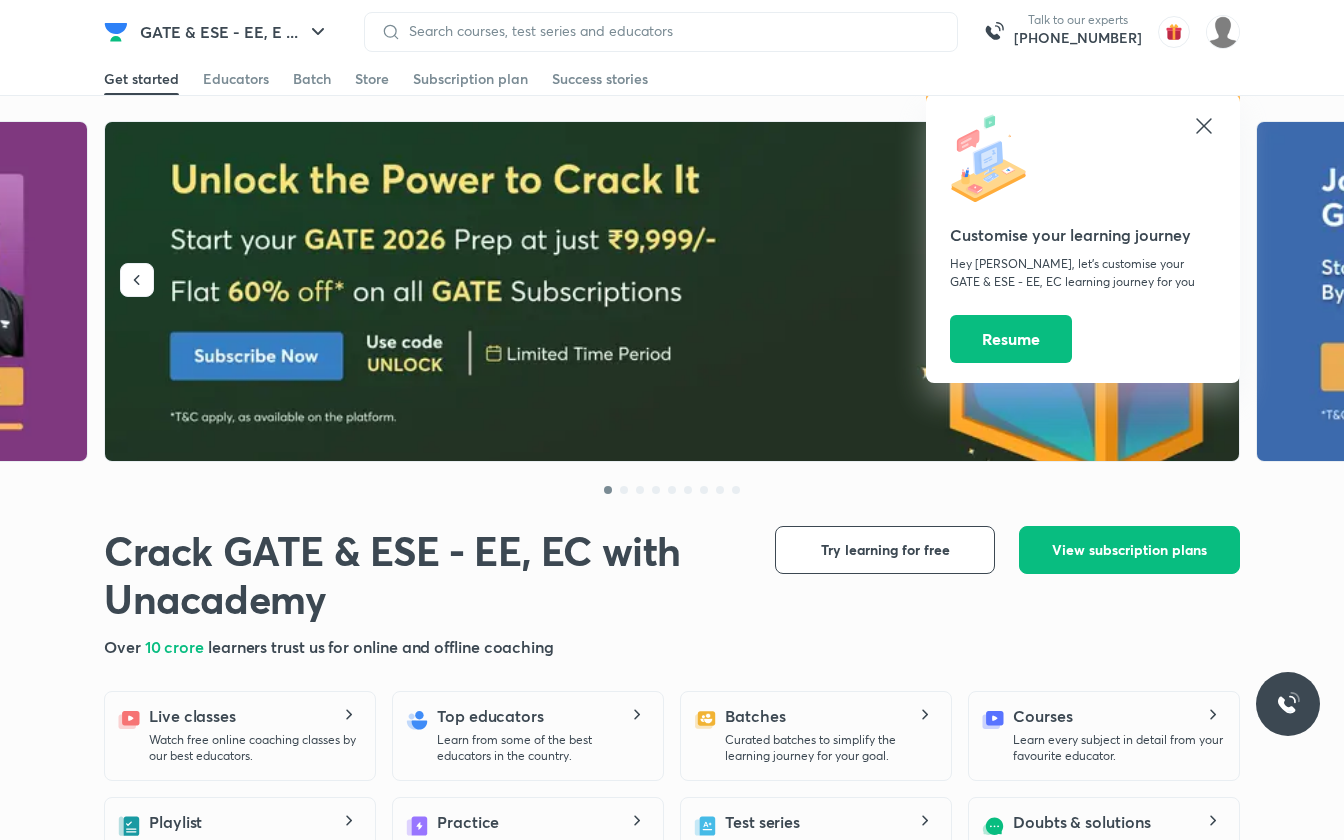 scroll, scrollTop: 0, scrollLeft: 0, axis: both 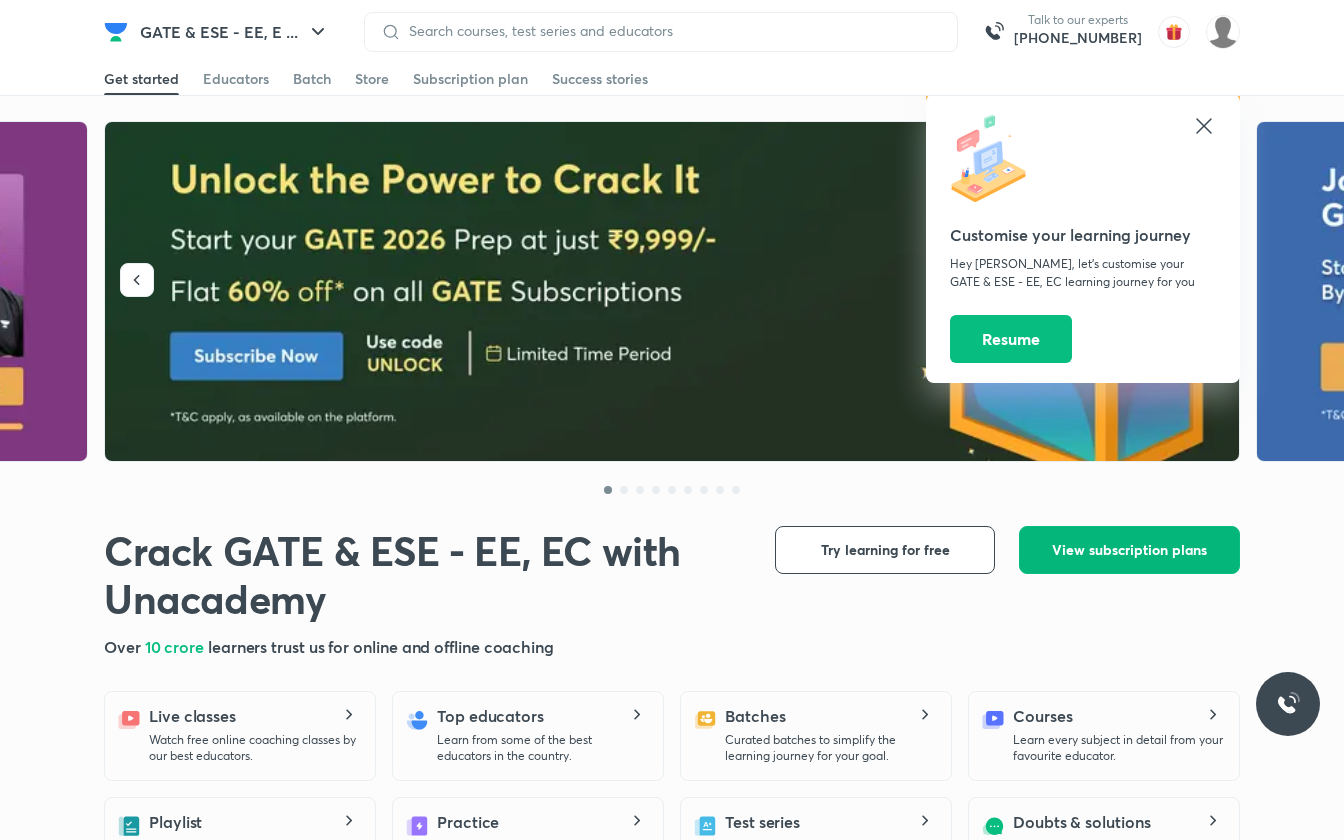 click on "View subscription plans" at bounding box center (1129, 550) 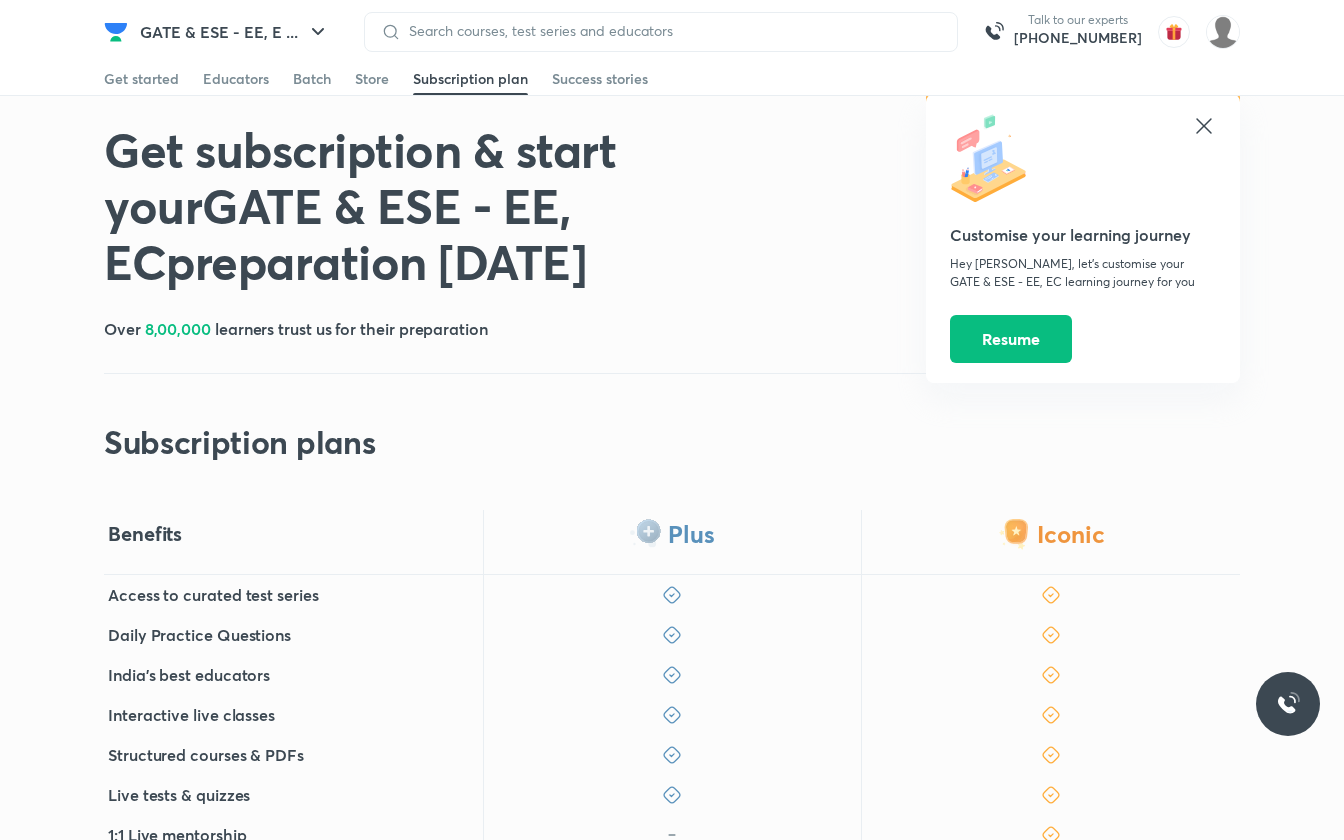 click 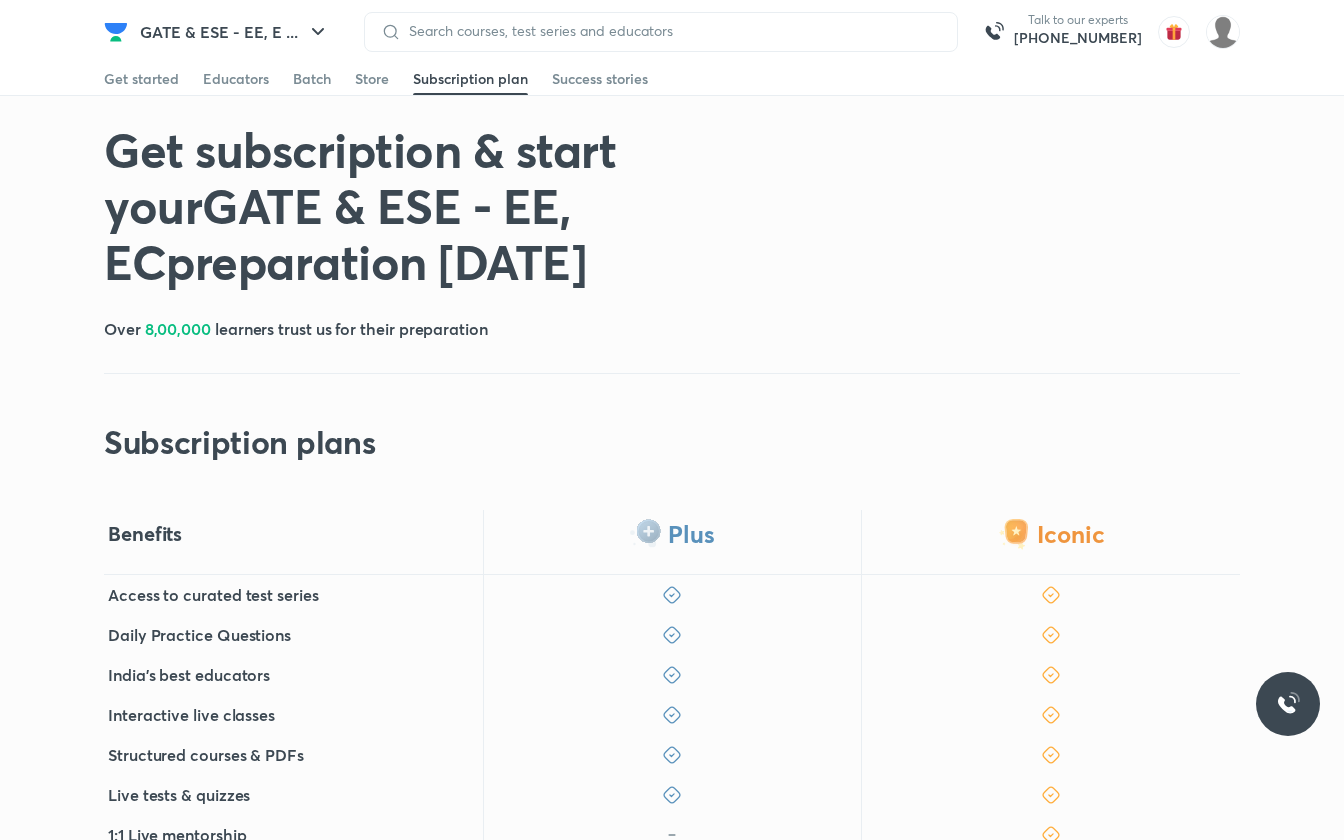 click at bounding box center [1288, 704] 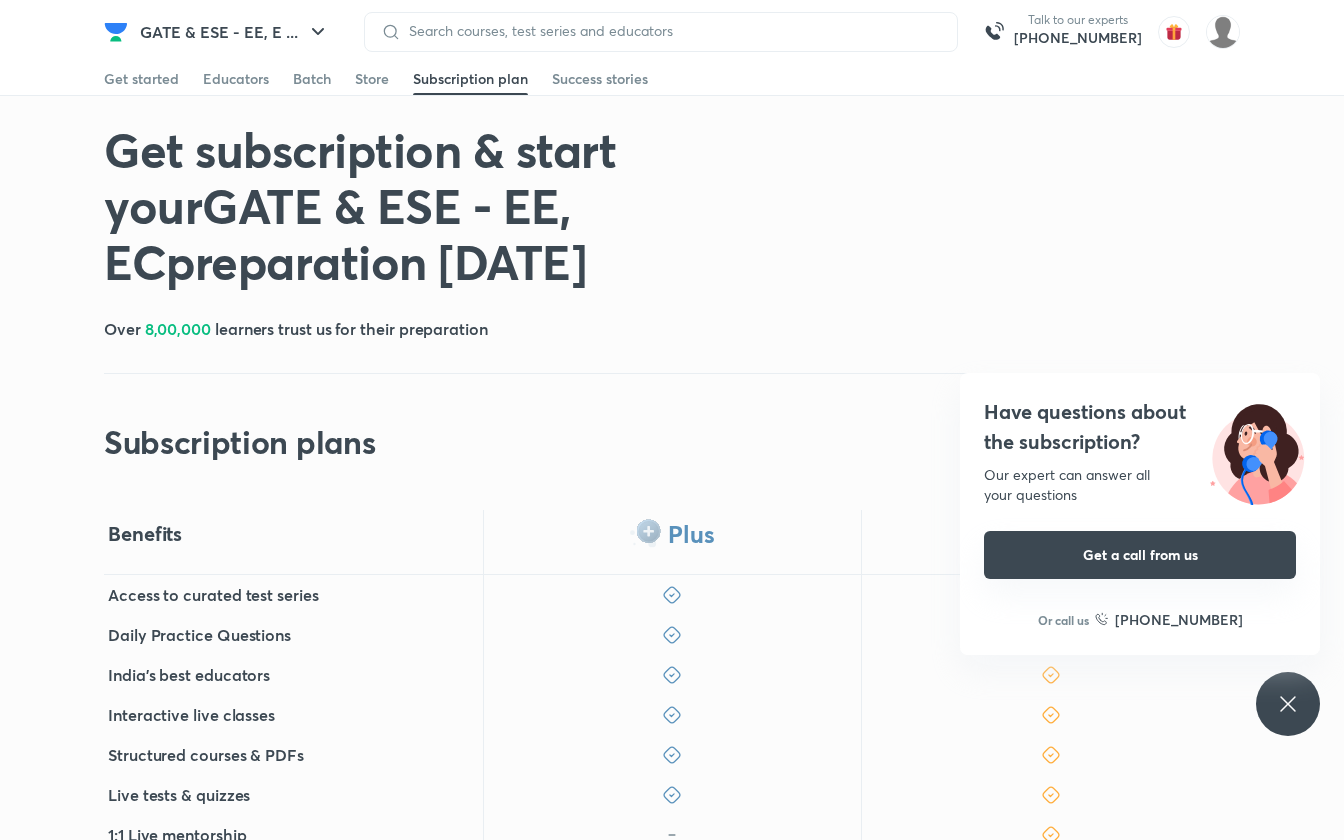 click on "Get a call from us" at bounding box center (1140, 555) 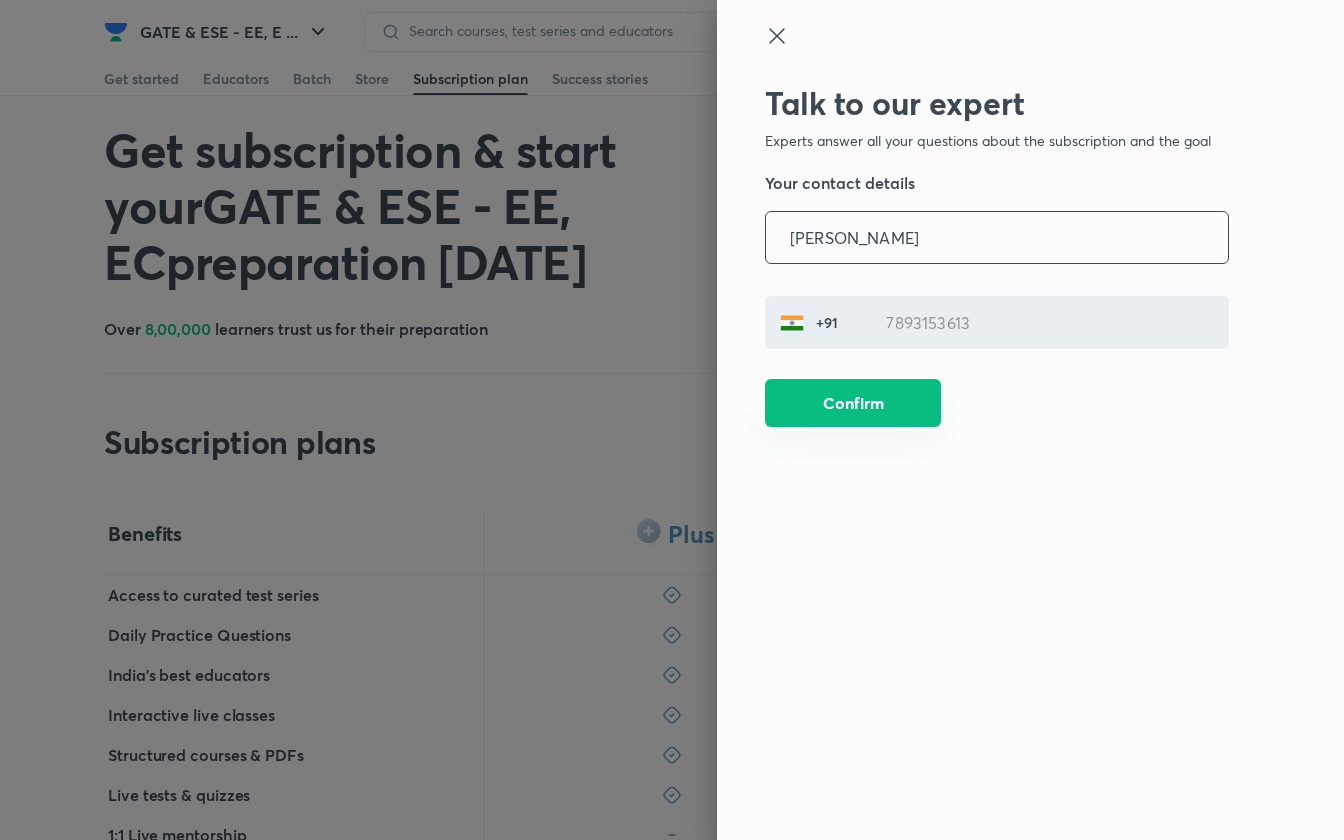click on "Confirm" at bounding box center [853, 403] 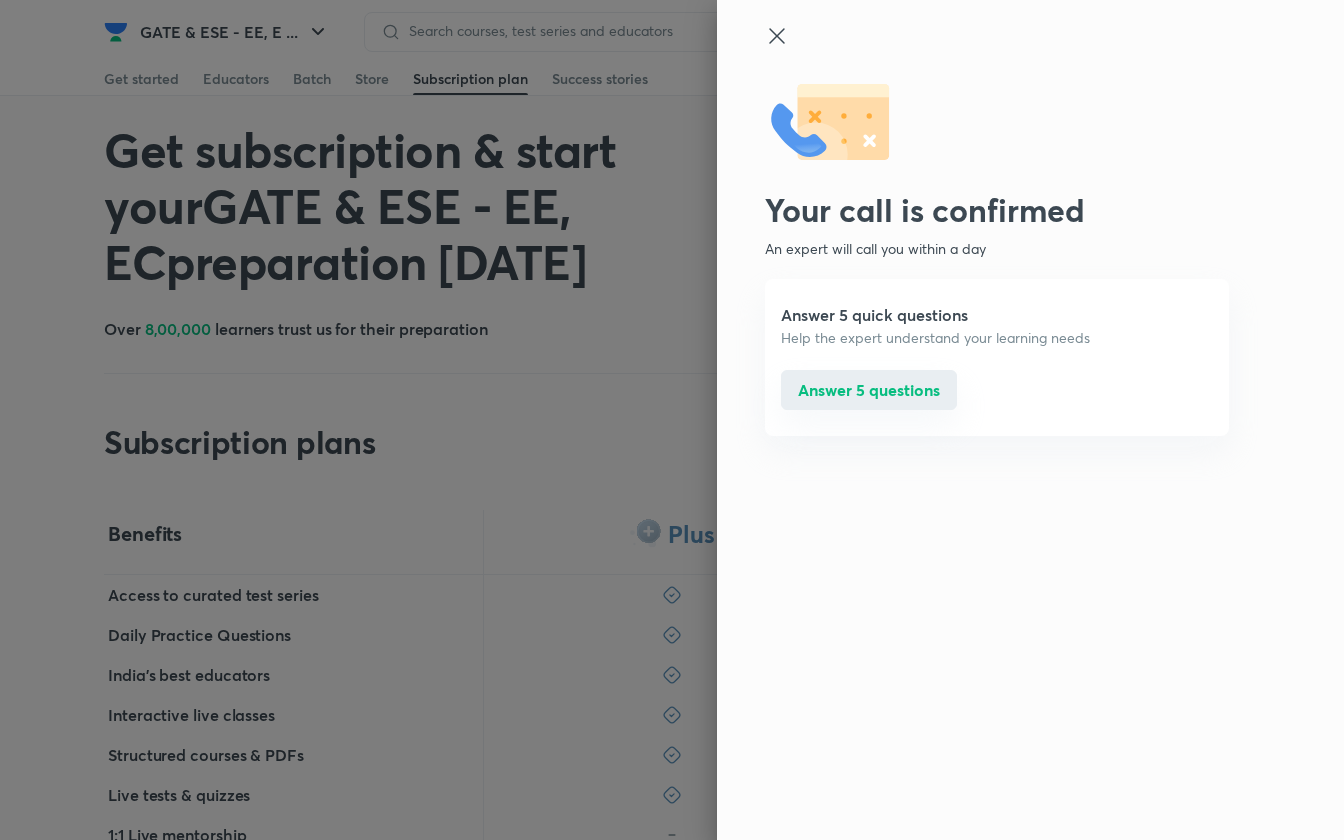 click on "Answer 5 questions" at bounding box center [869, 390] 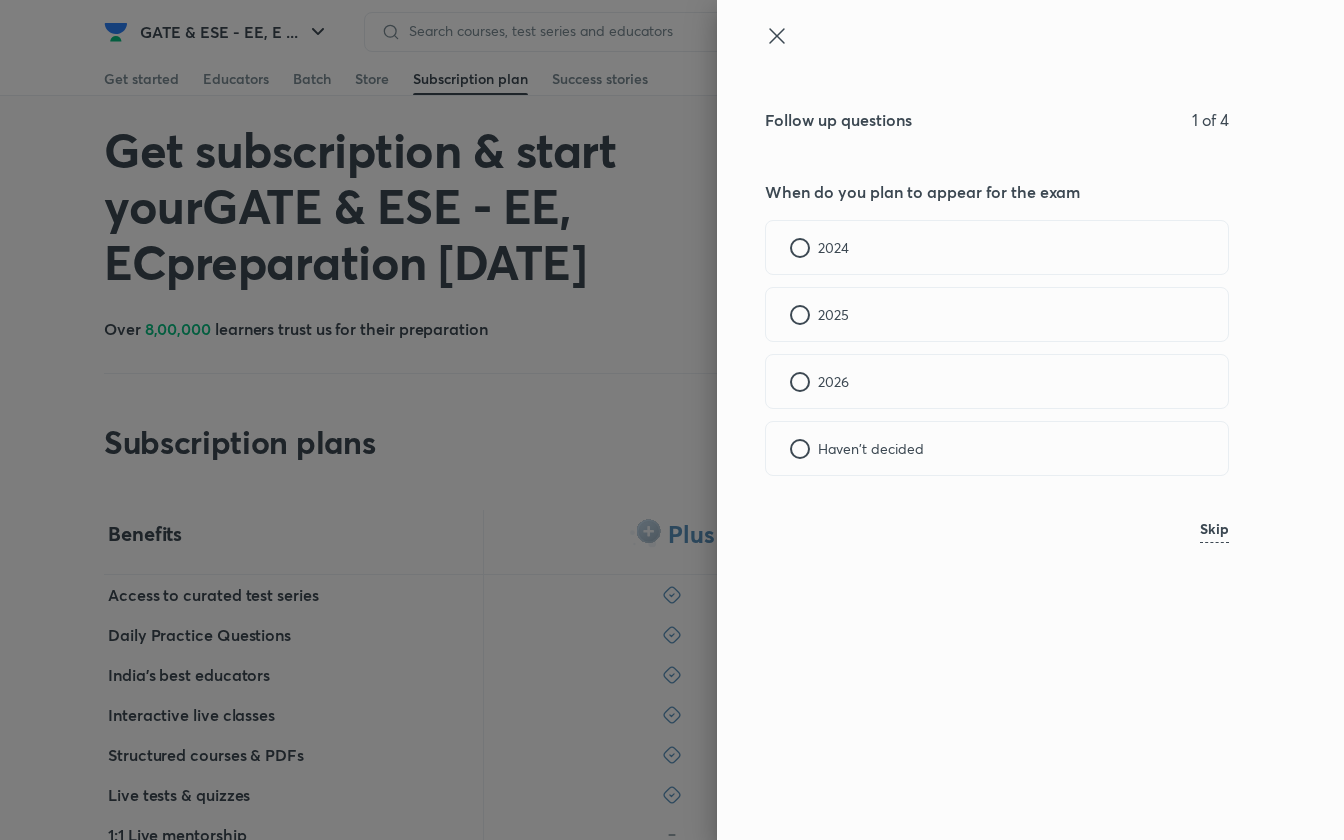 click on "2026" at bounding box center [997, 381] 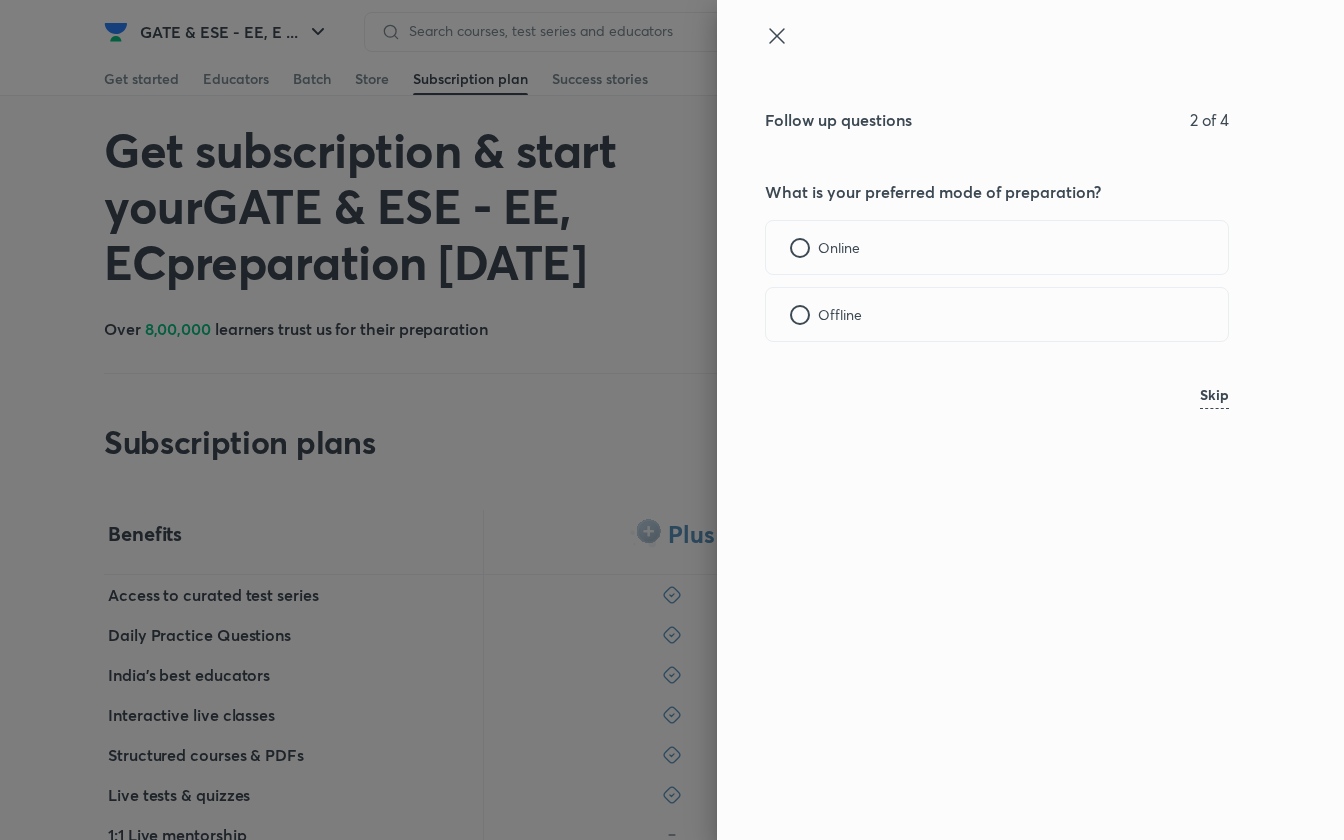click on "Online" at bounding box center [839, 247] 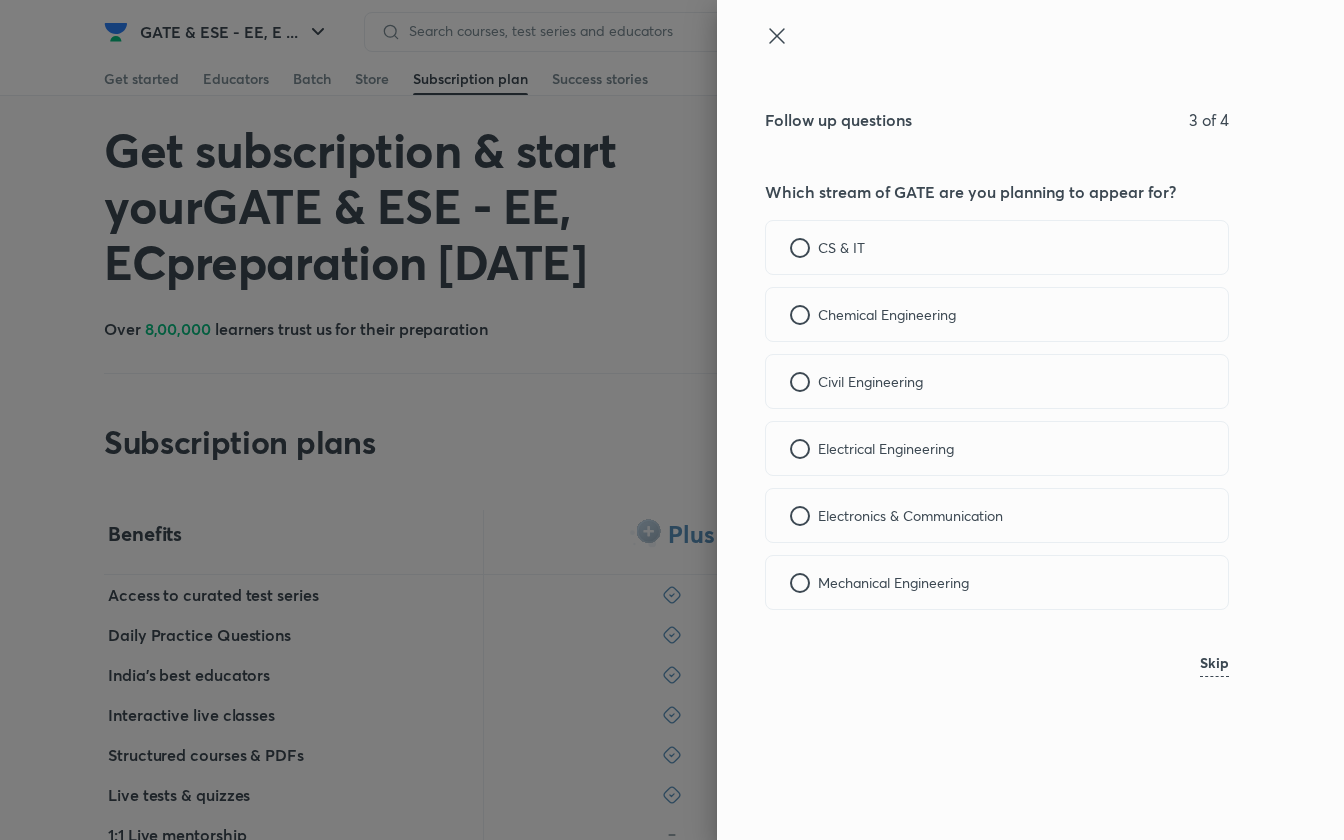 click on "Electrical Engineering" at bounding box center (997, 448) 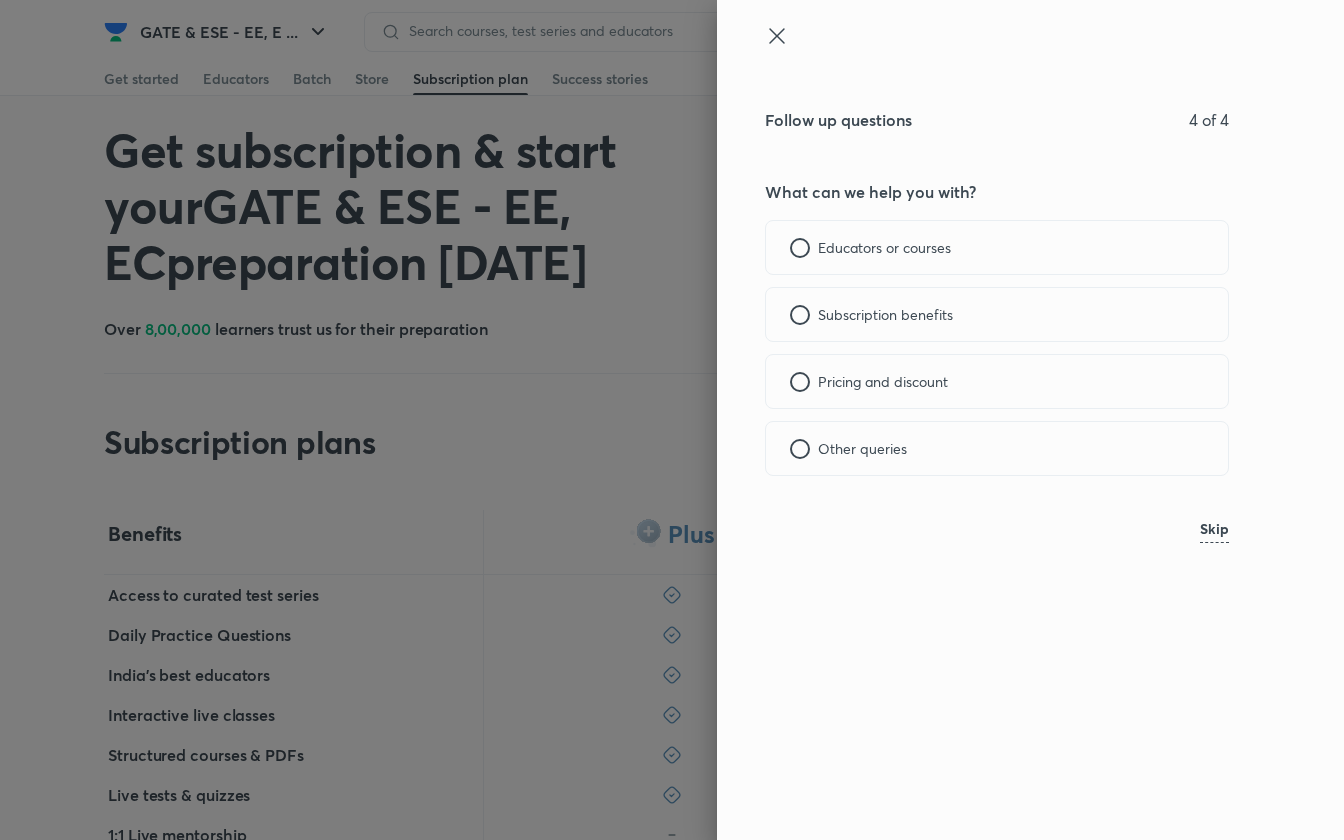 click on "Pricing and discount" at bounding box center [997, 381] 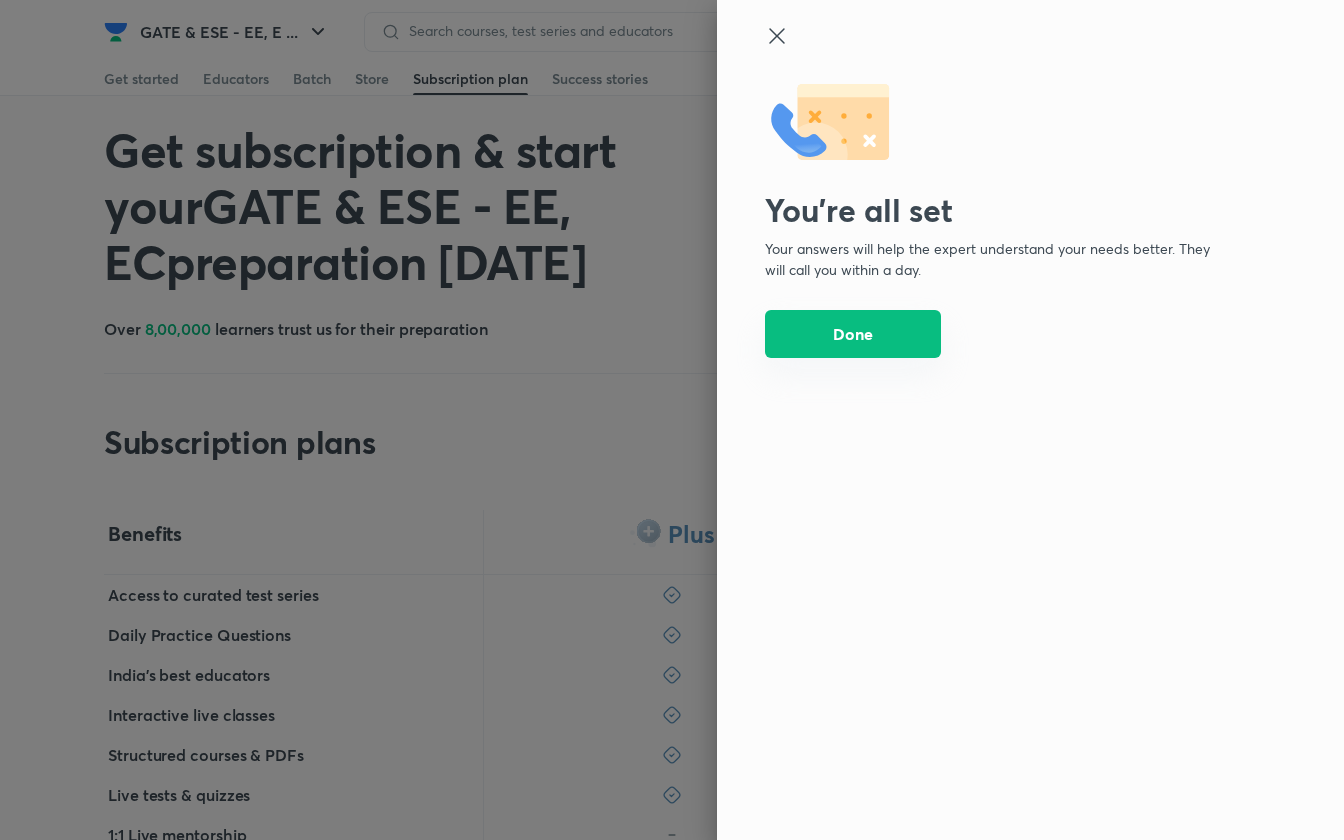 click on "Done" at bounding box center [853, 334] 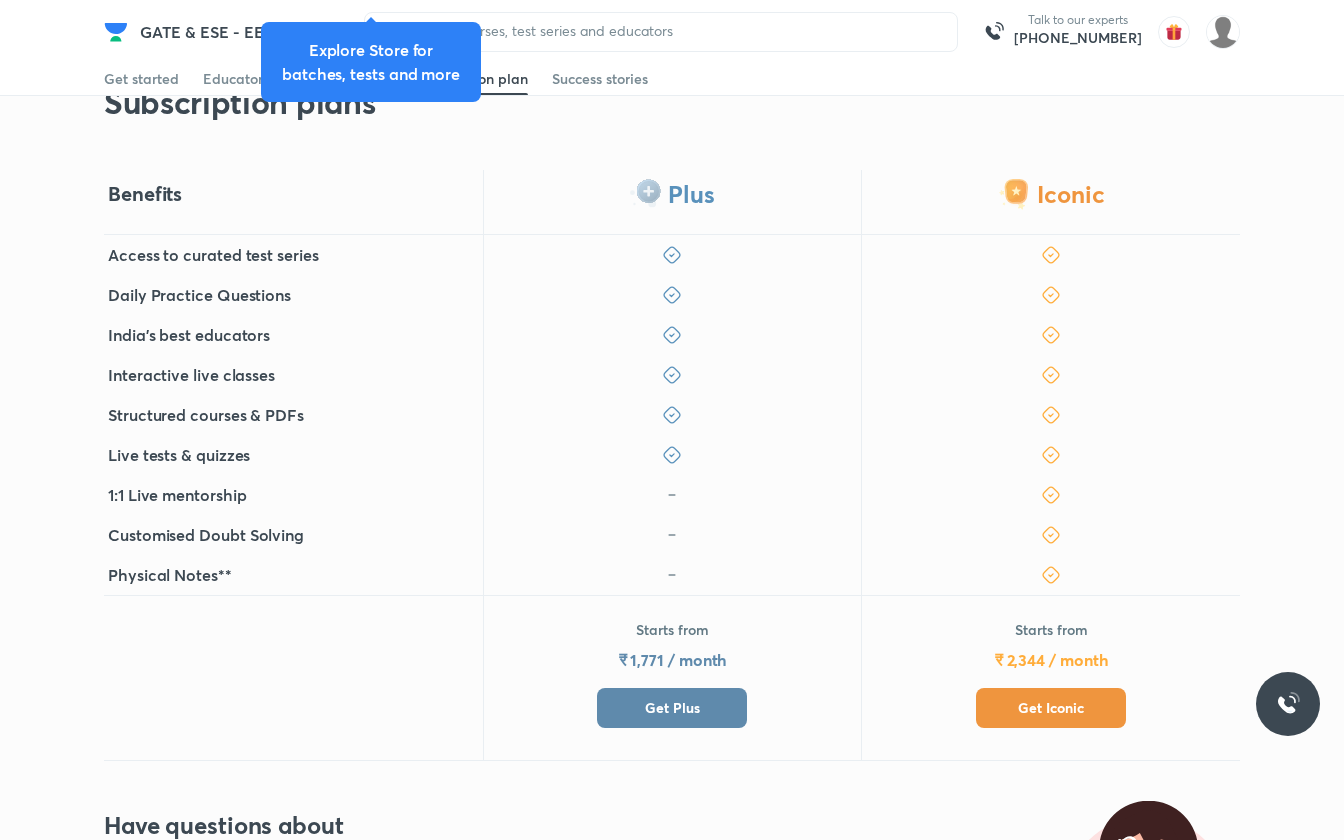 scroll, scrollTop: 395, scrollLeft: 0, axis: vertical 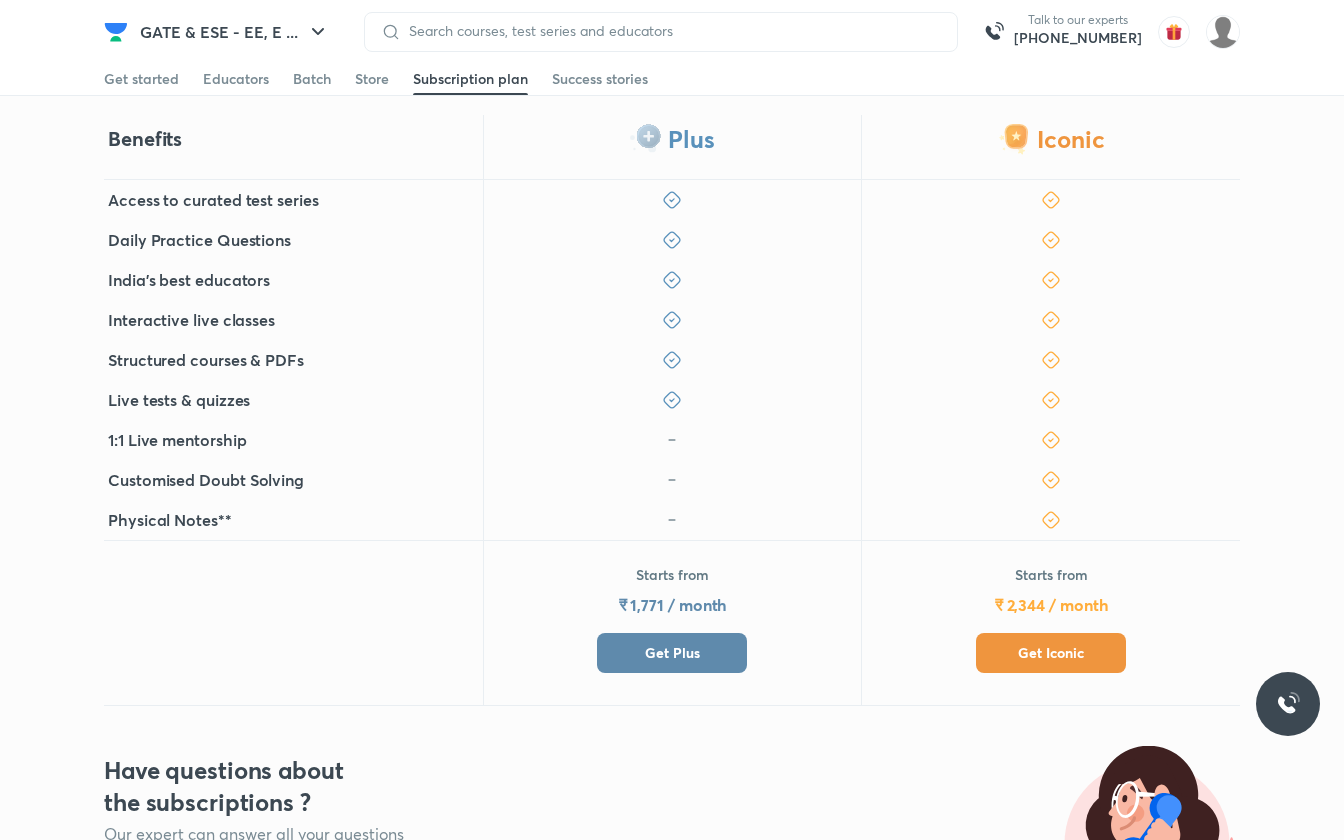 click on "Get Iconic" at bounding box center [1051, 653] 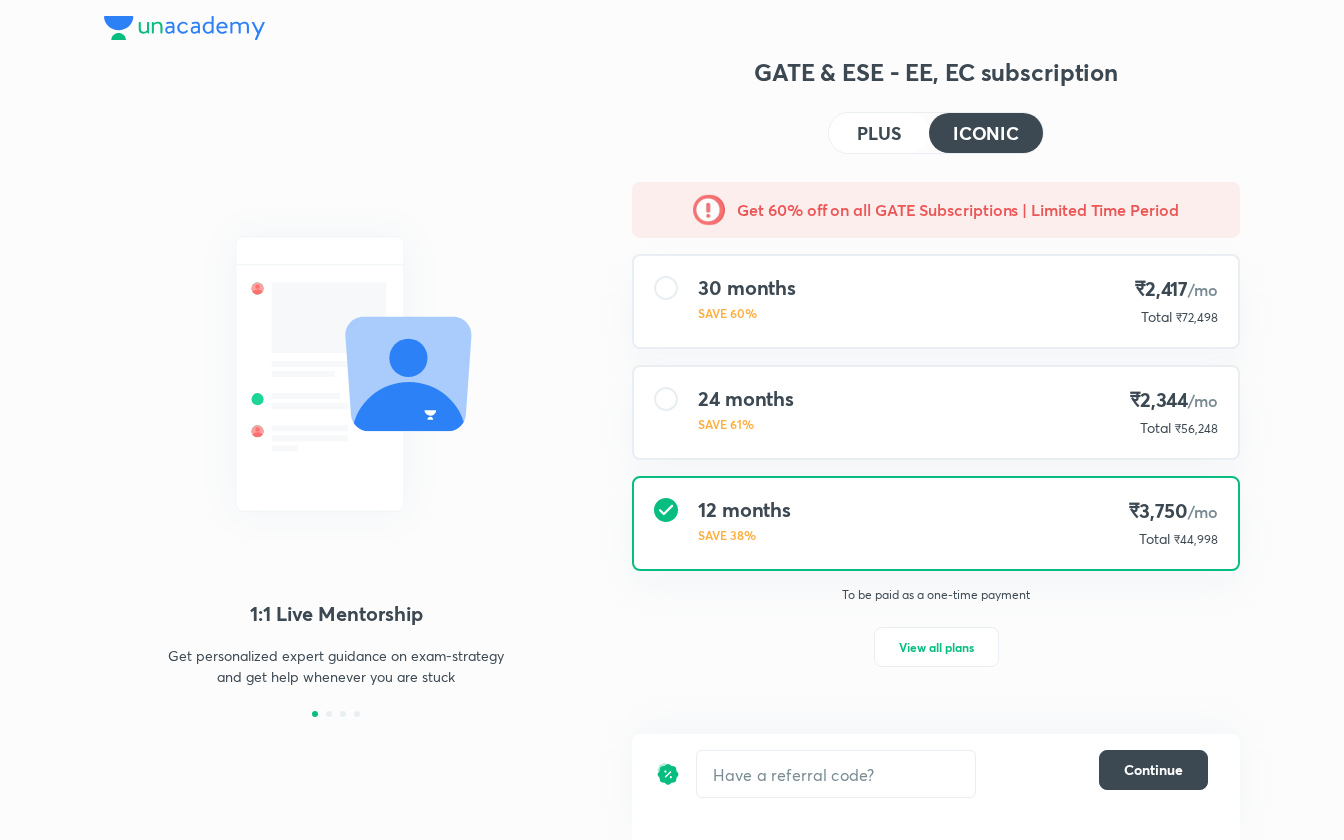 click on "GATE & ESE - EE, EC subscription PLUS ICONIC Get 60% off on all GATE Subscriptions | Limited Time Period 30 months SAVE 60% ₹2,417  /mo Total ₹72,498 24 months SAVE 61% ₹2,344  /mo Total ₹56,248 12 months SAVE 38% ₹3,750  /mo Total ₹44,998 To be paid as a one-time payment View all plans ​ Continue" at bounding box center [936, 431] 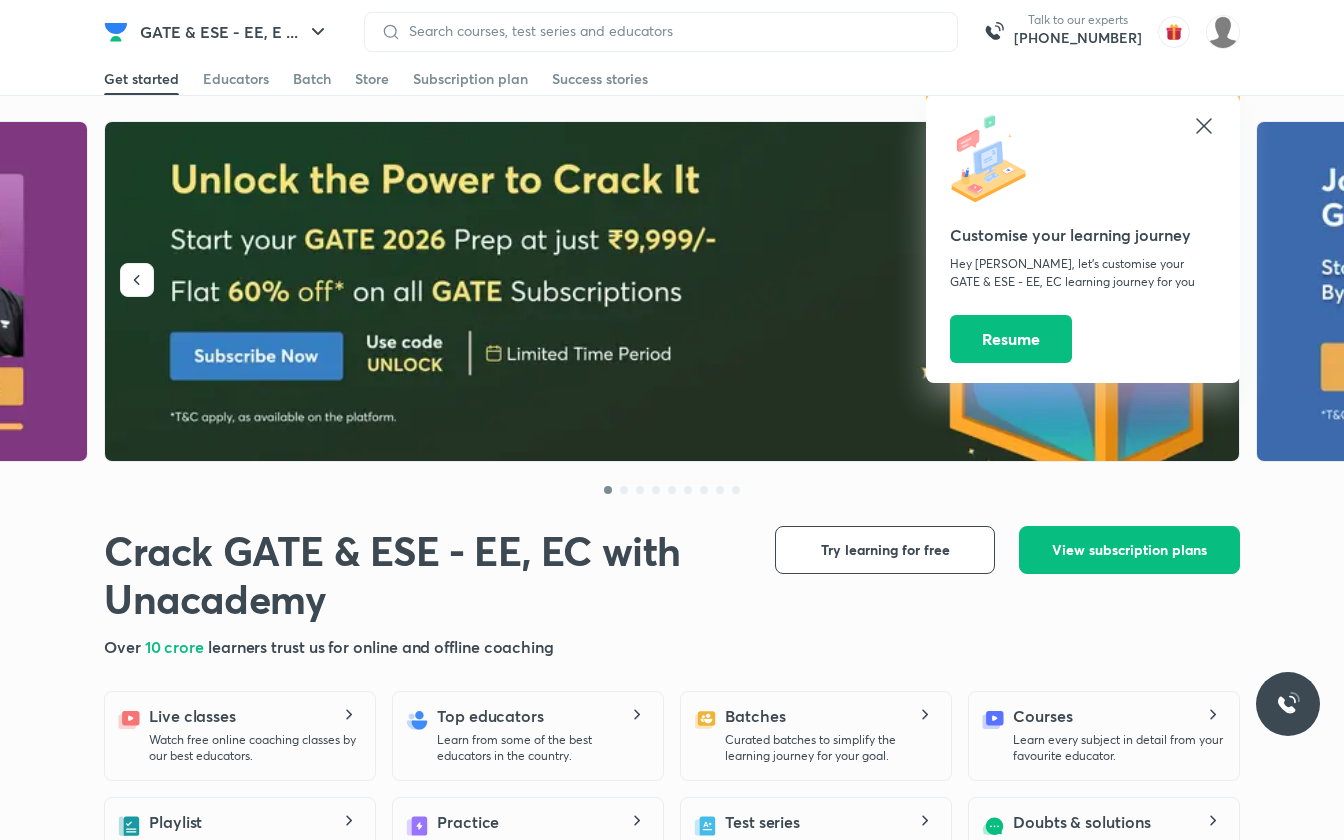 scroll, scrollTop: 0, scrollLeft: 0, axis: both 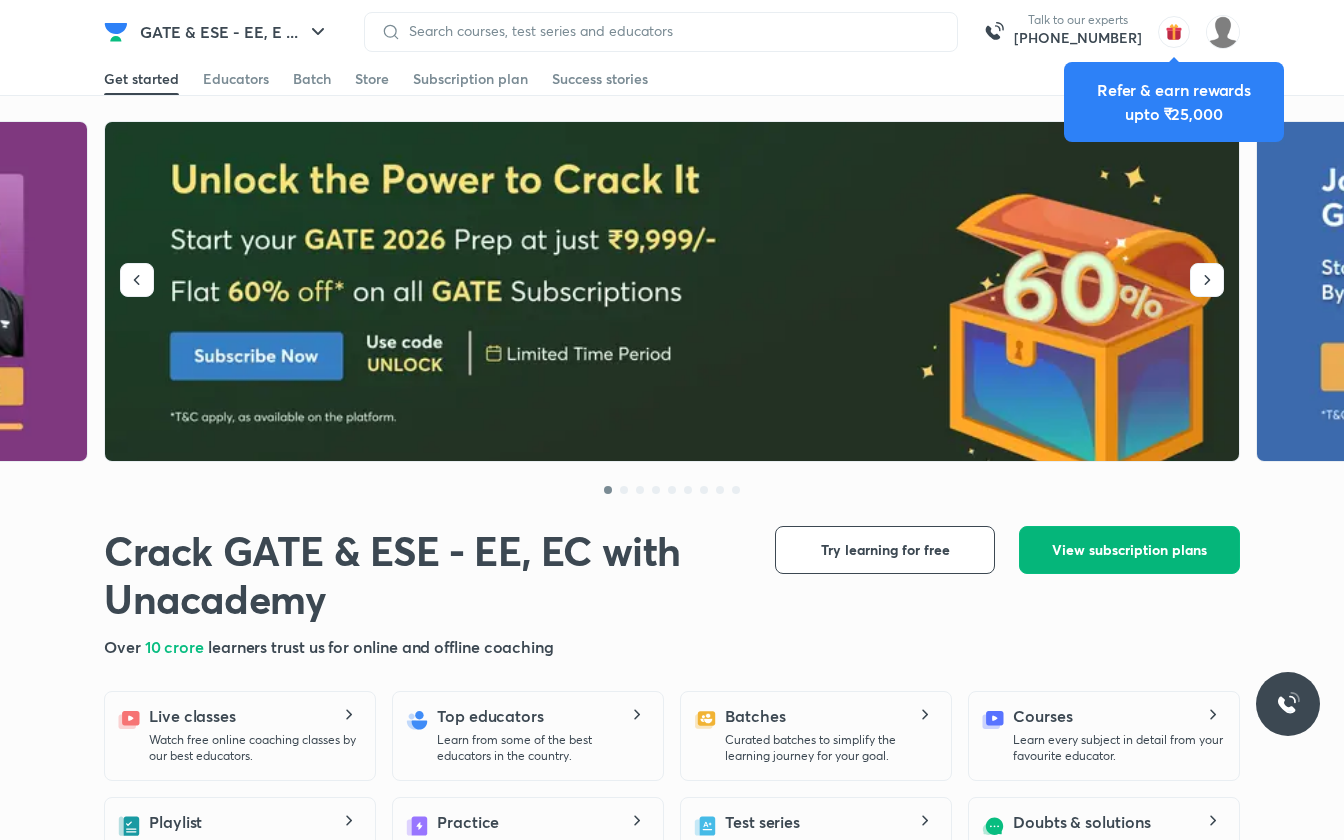 click on "View subscription plans" at bounding box center [1129, 550] 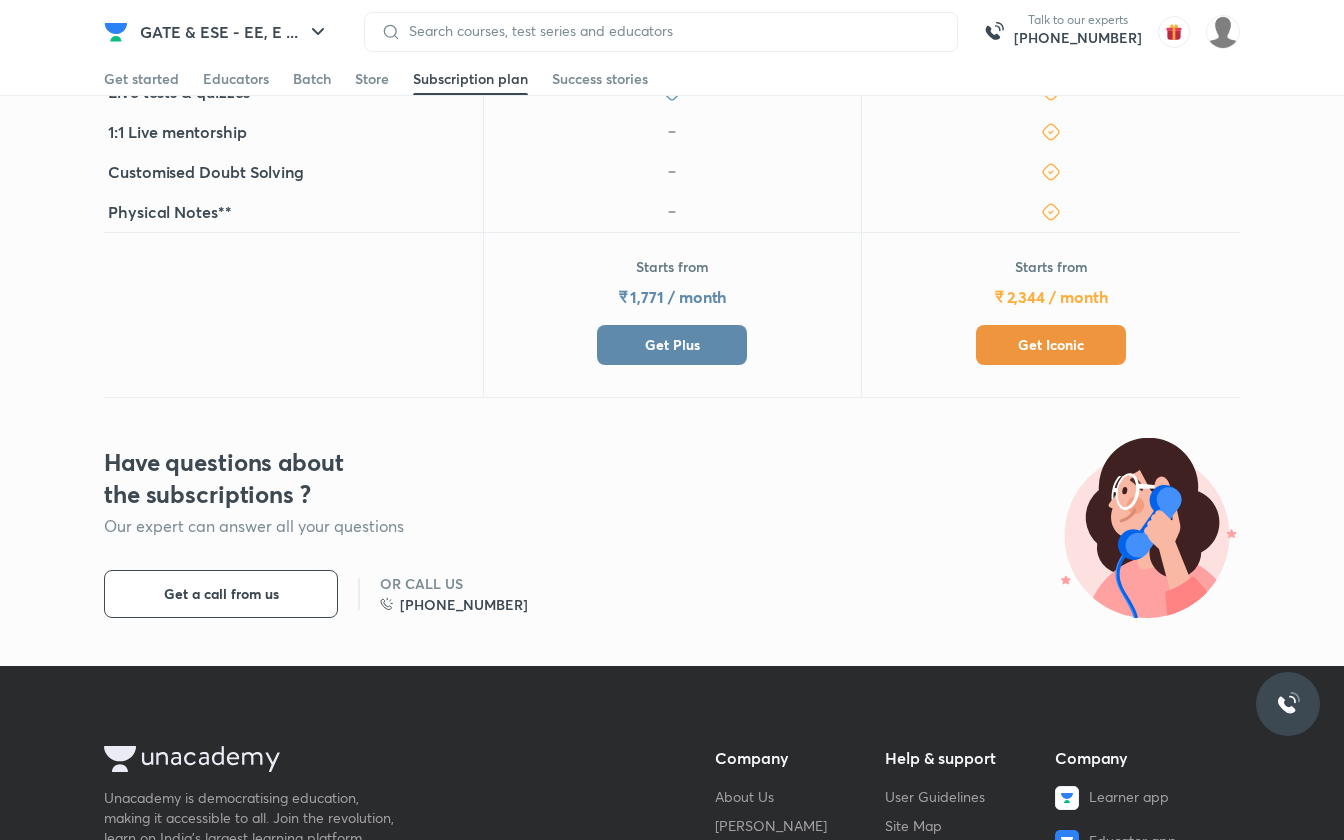 scroll, scrollTop: 692, scrollLeft: 0, axis: vertical 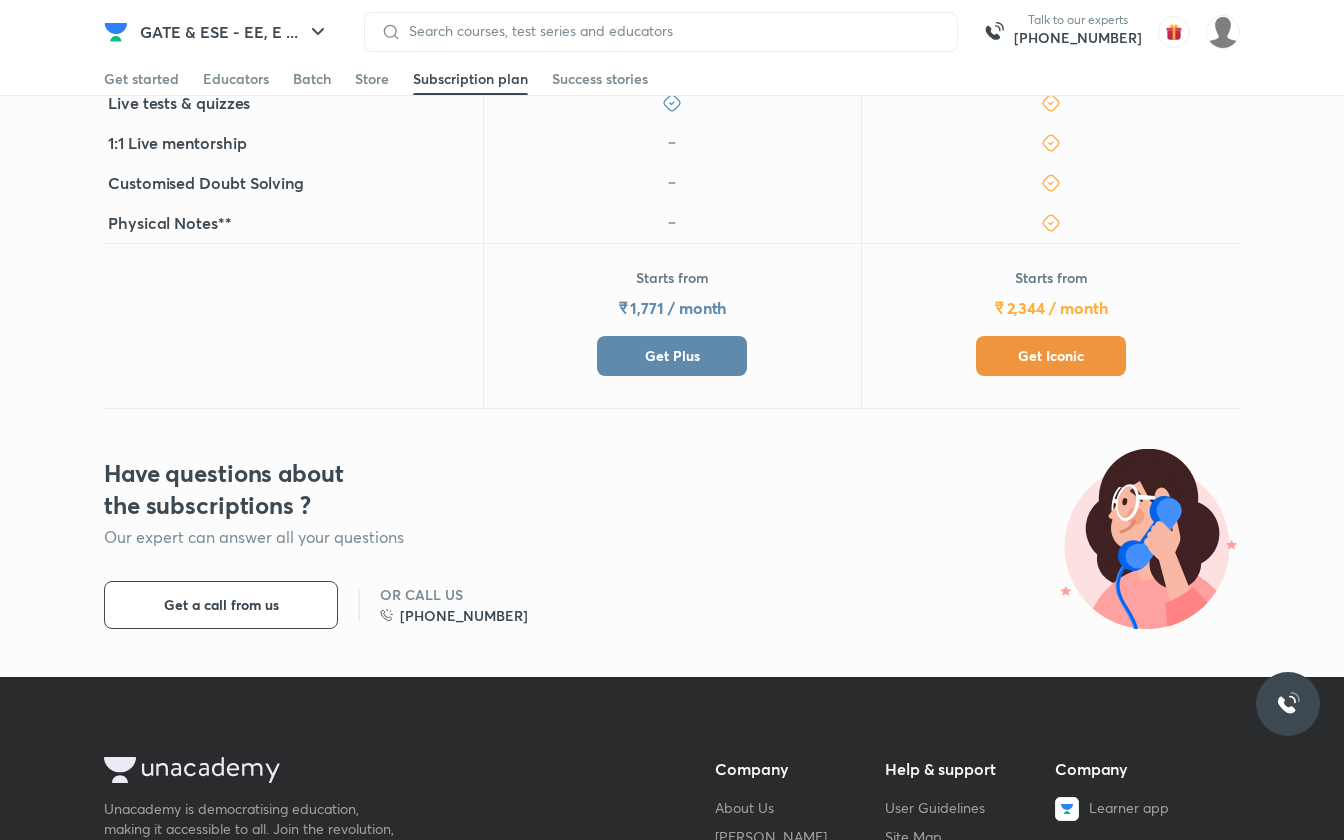 click on "Starts from ₹ 2,344   / month   Get Iconic" at bounding box center (1051, 322) 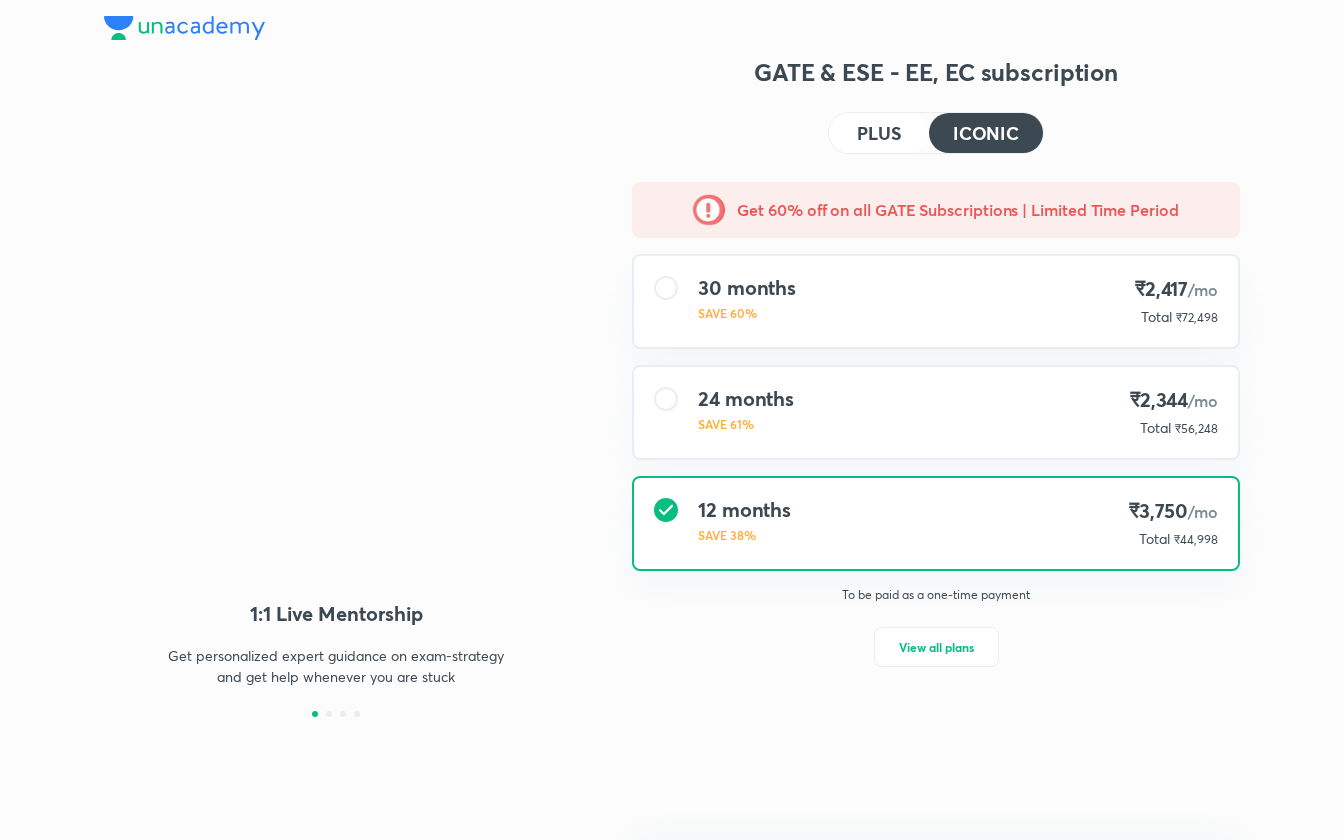 scroll, scrollTop: 0, scrollLeft: 0, axis: both 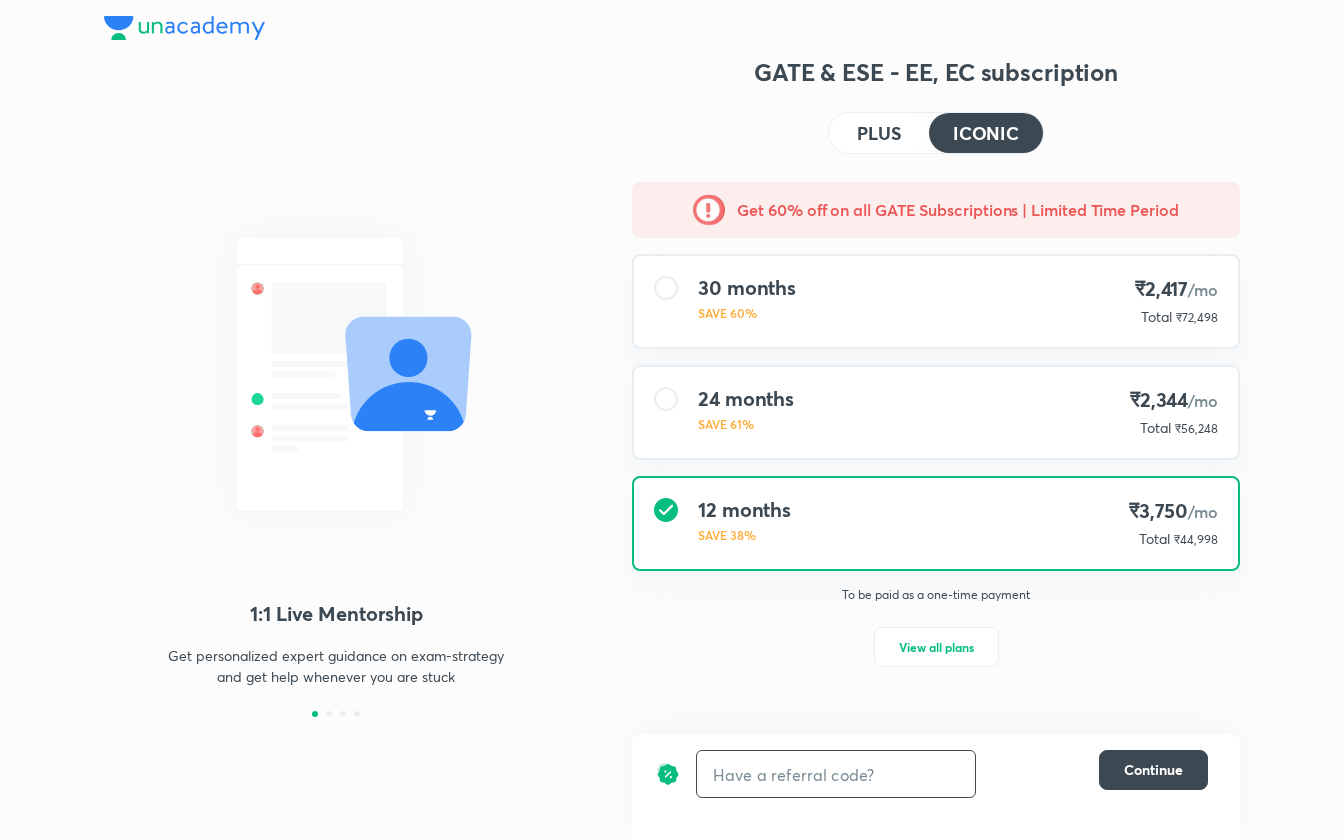 click at bounding box center [836, 774] 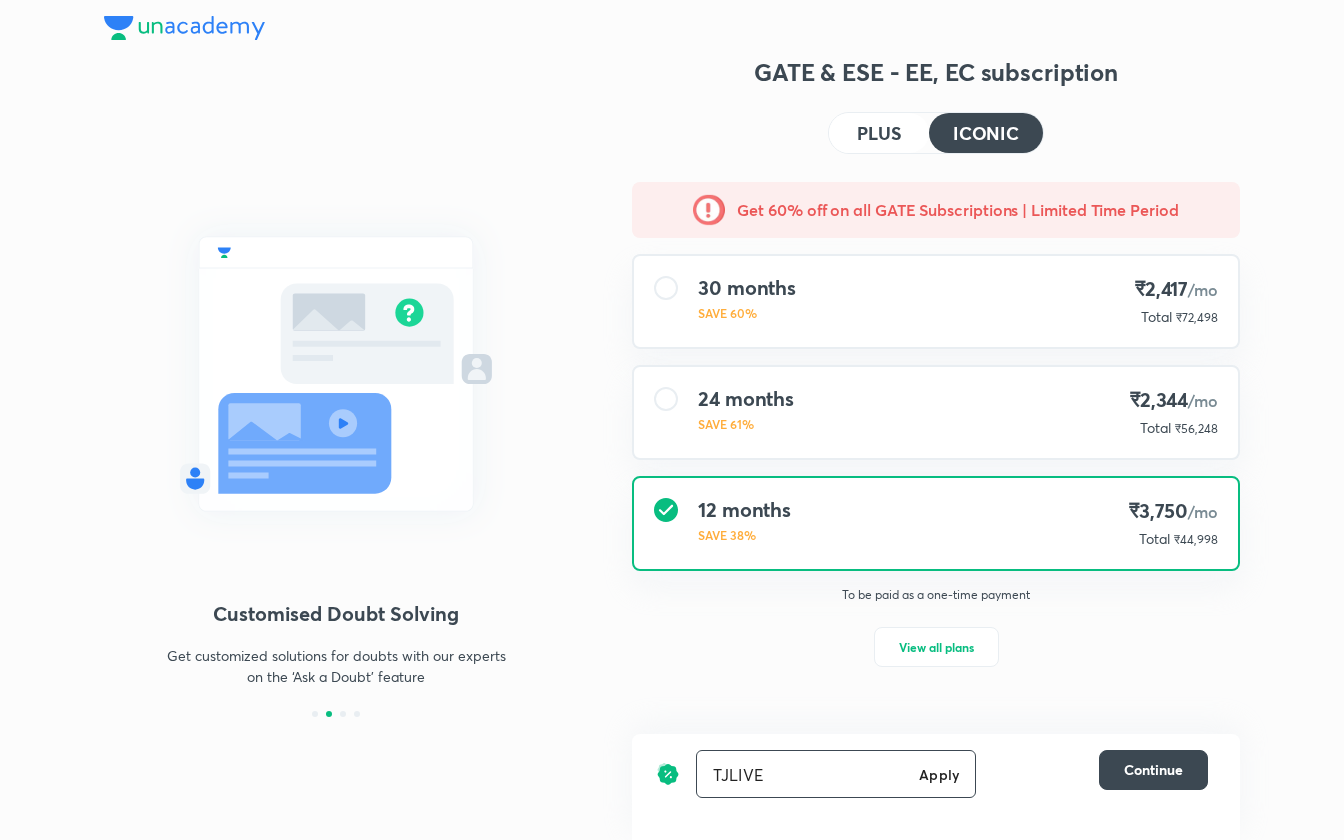 type on "TJLIVE" 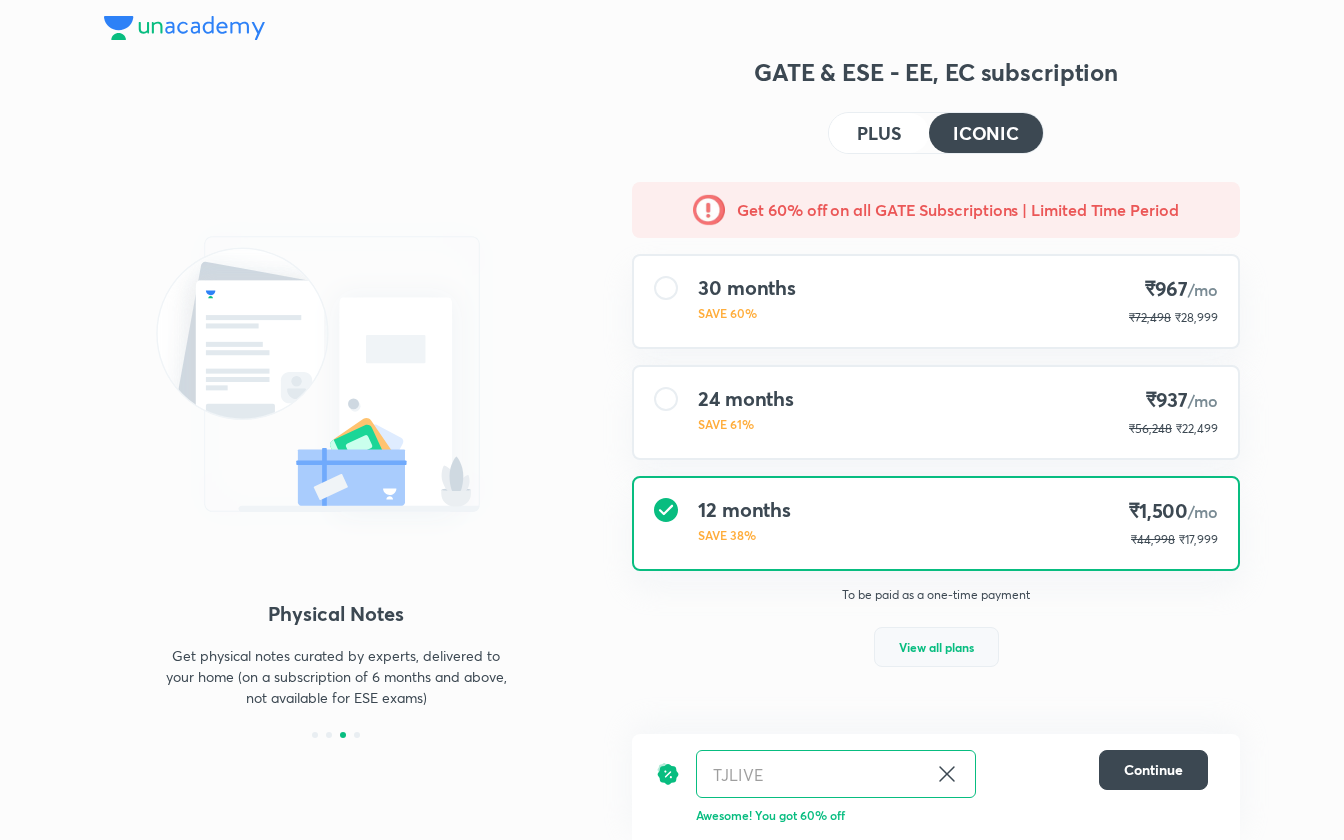 click on "View all plans" at bounding box center [936, 647] 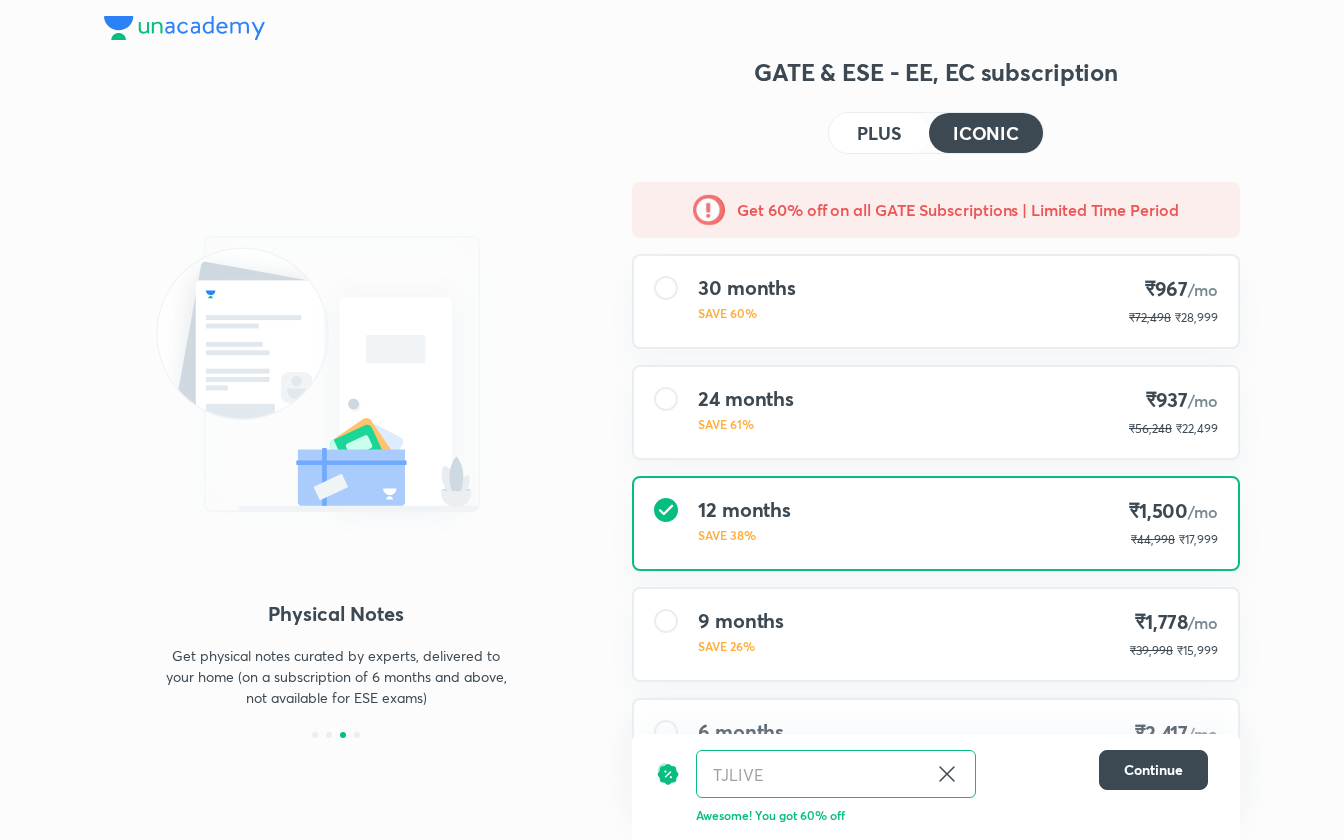 scroll, scrollTop: 101, scrollLeft: 0, axis: vertical 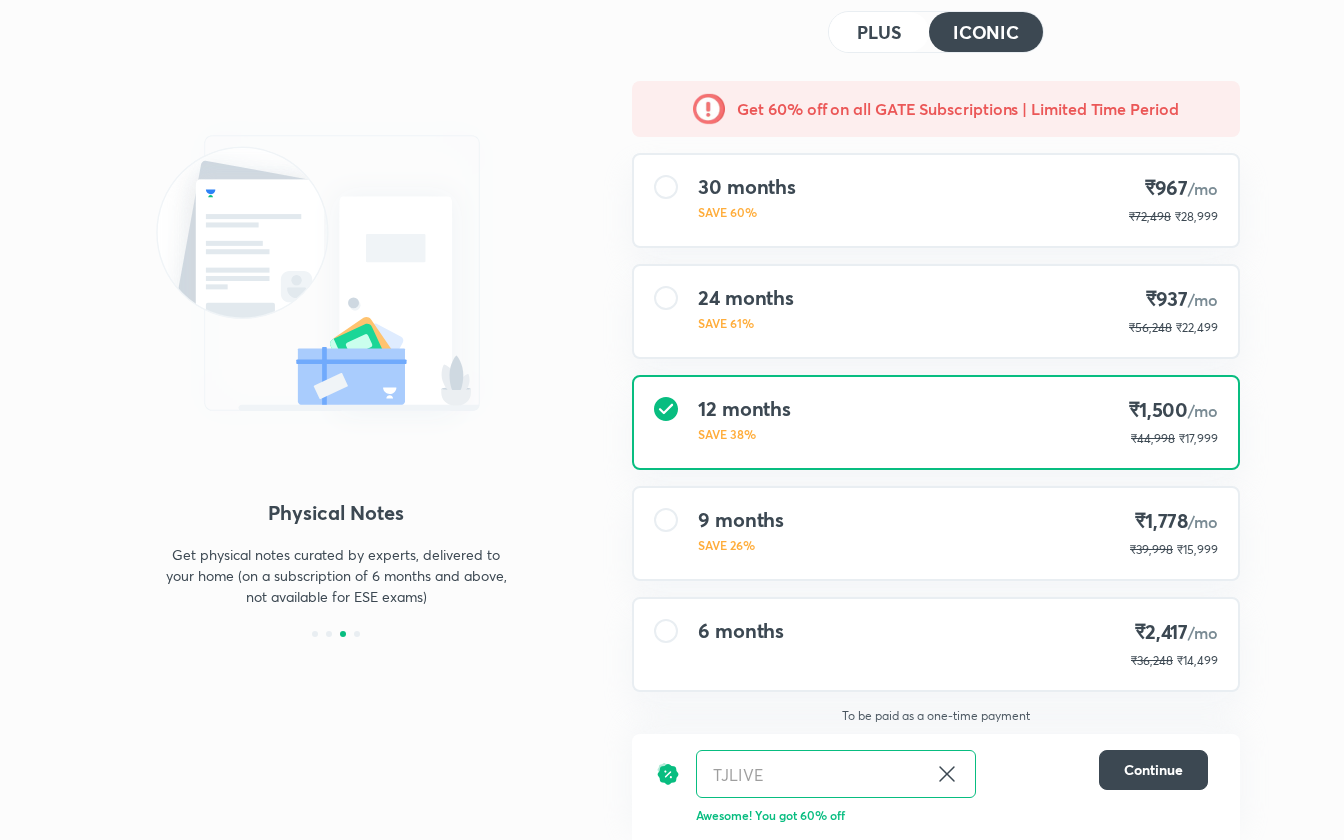 click on "6 months ₹2,417  /mo ₹36,248 ₹14,499" at bounding box center (936, 644) 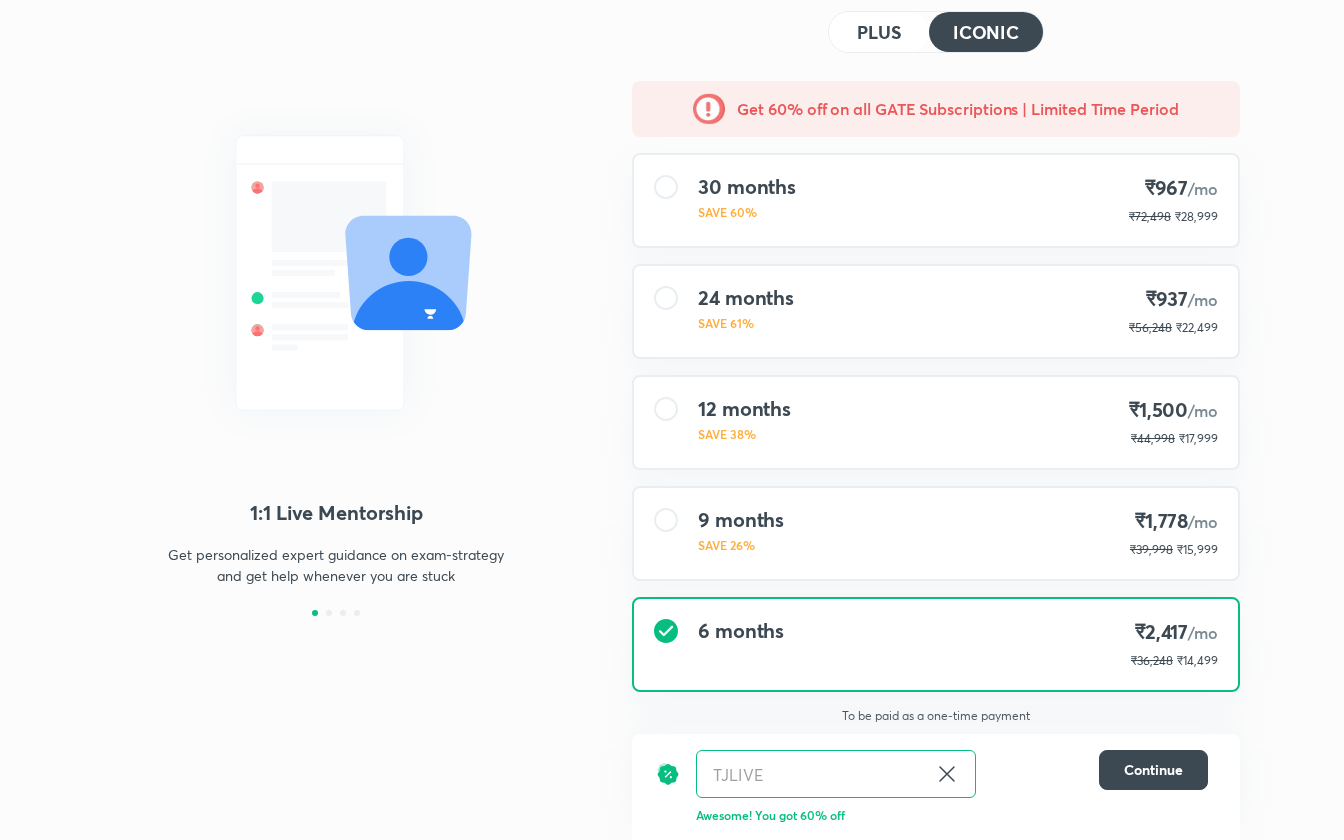 scroll, scrollTop: 0, scrollLeft: 0, axis: both 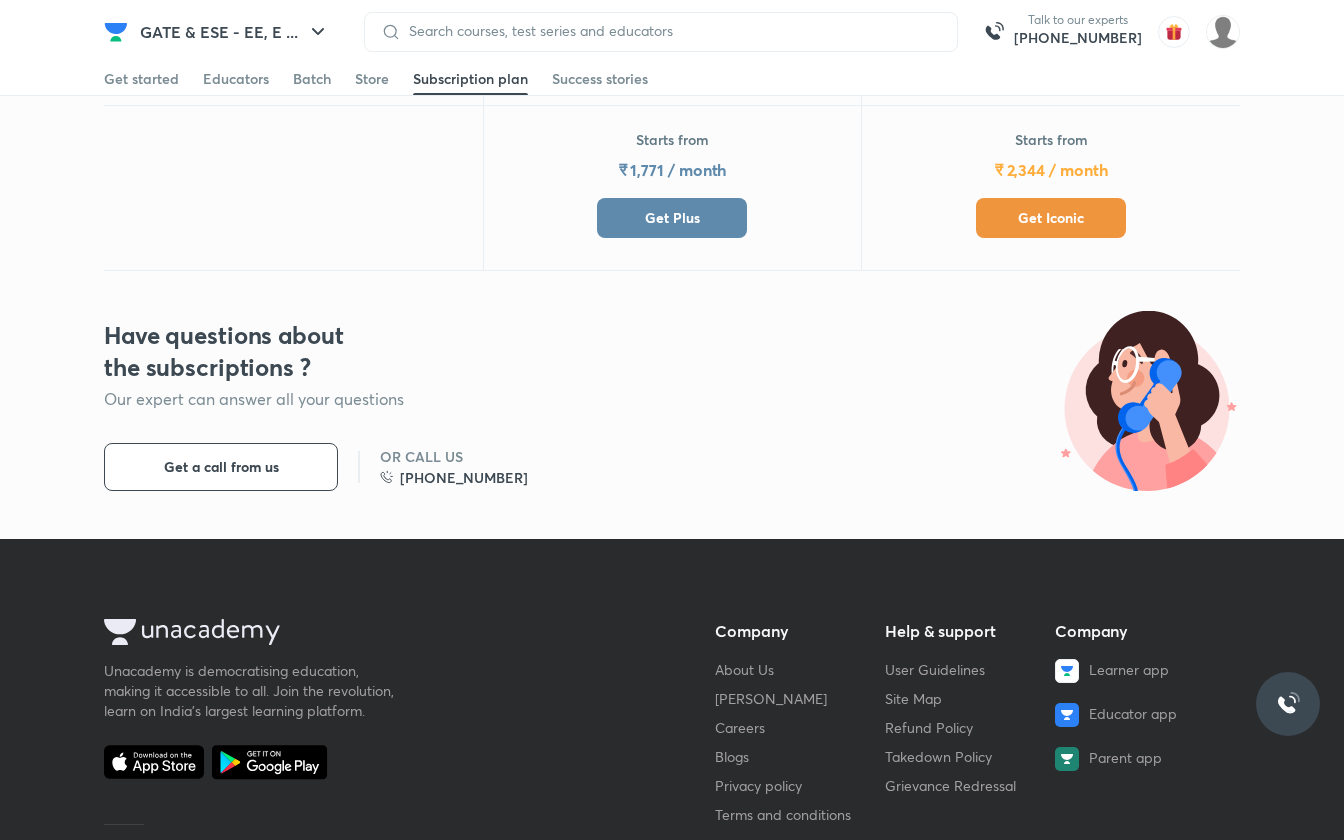 click on "Get Iconic" at bounding box center (1051, 218) 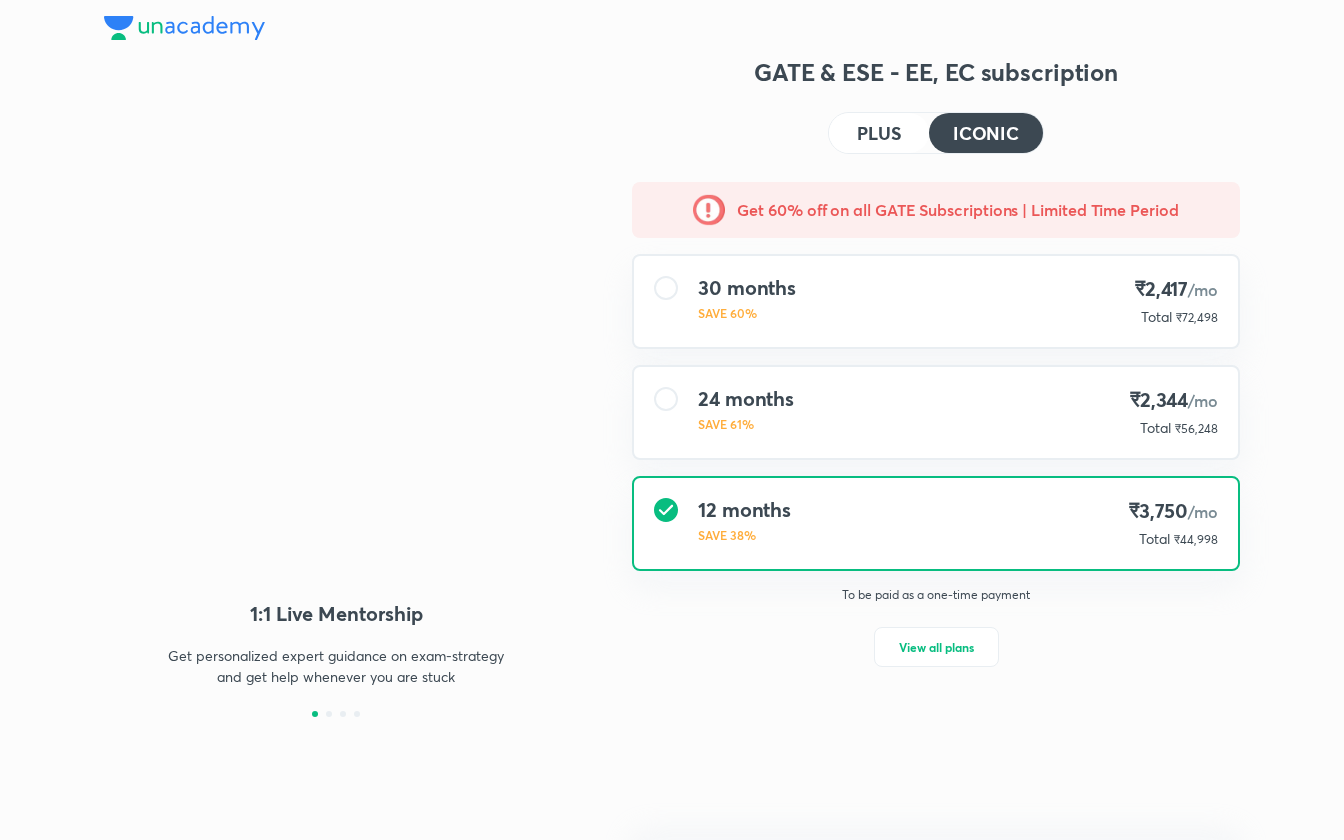 scroll, scrollTop: 0, scrollLeft: 0, axis: both 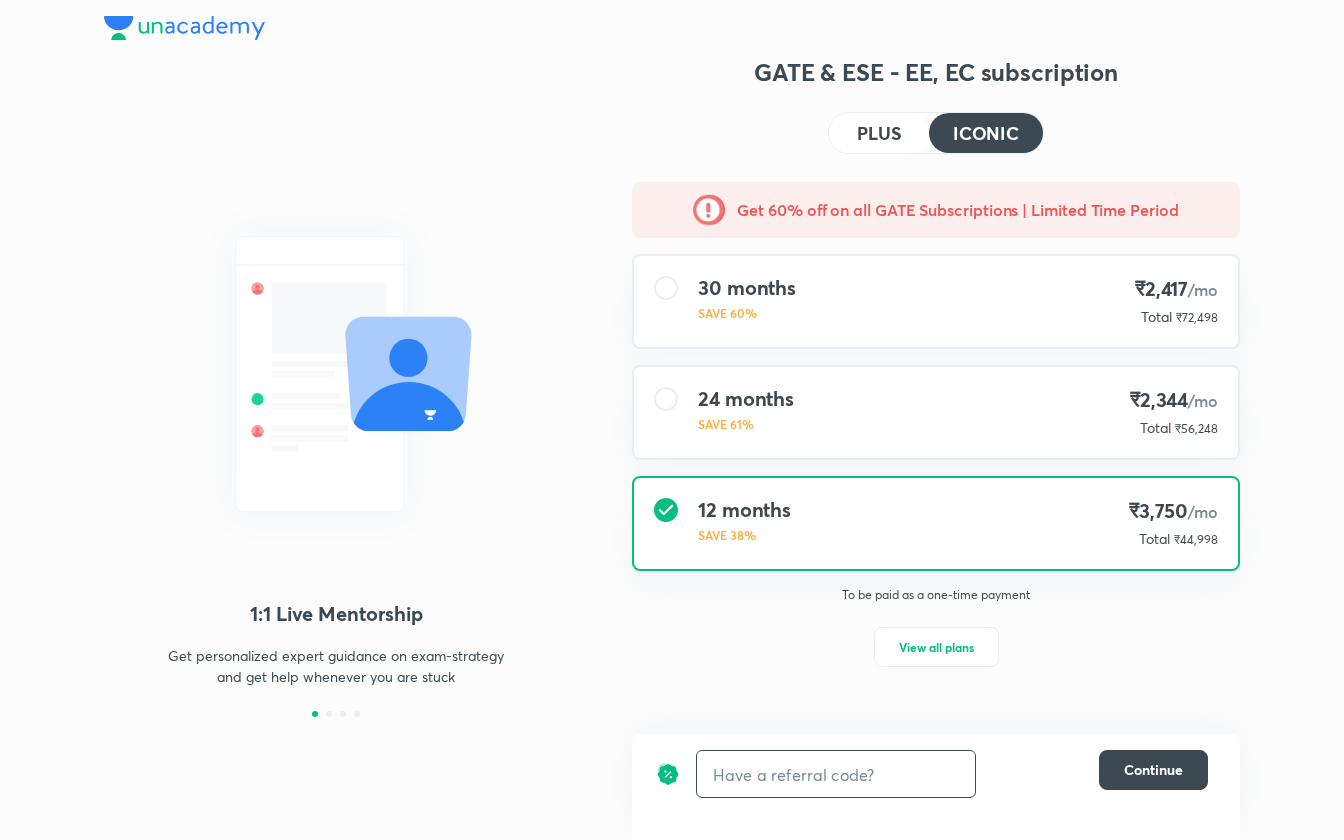 click at bounding box center [836, 774] 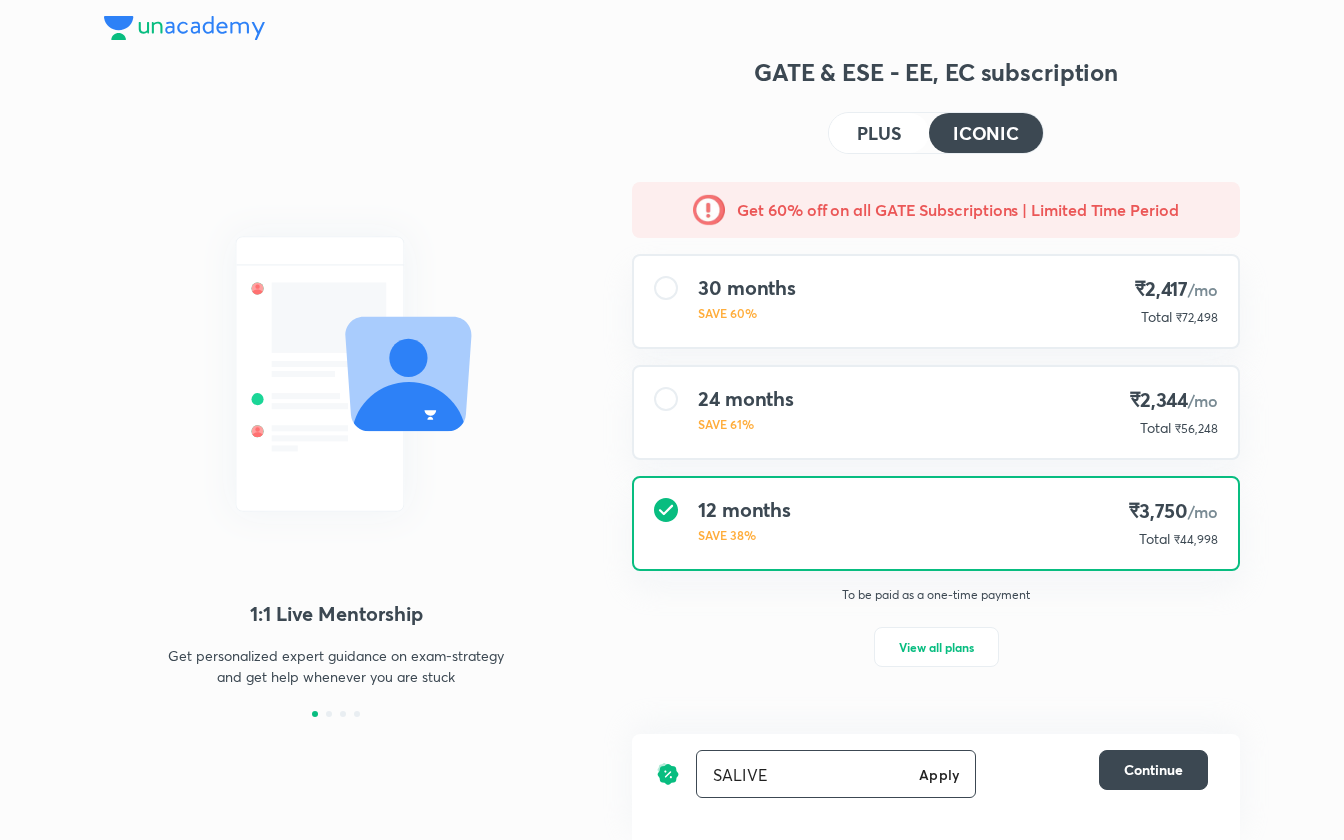type on "SALIVE" 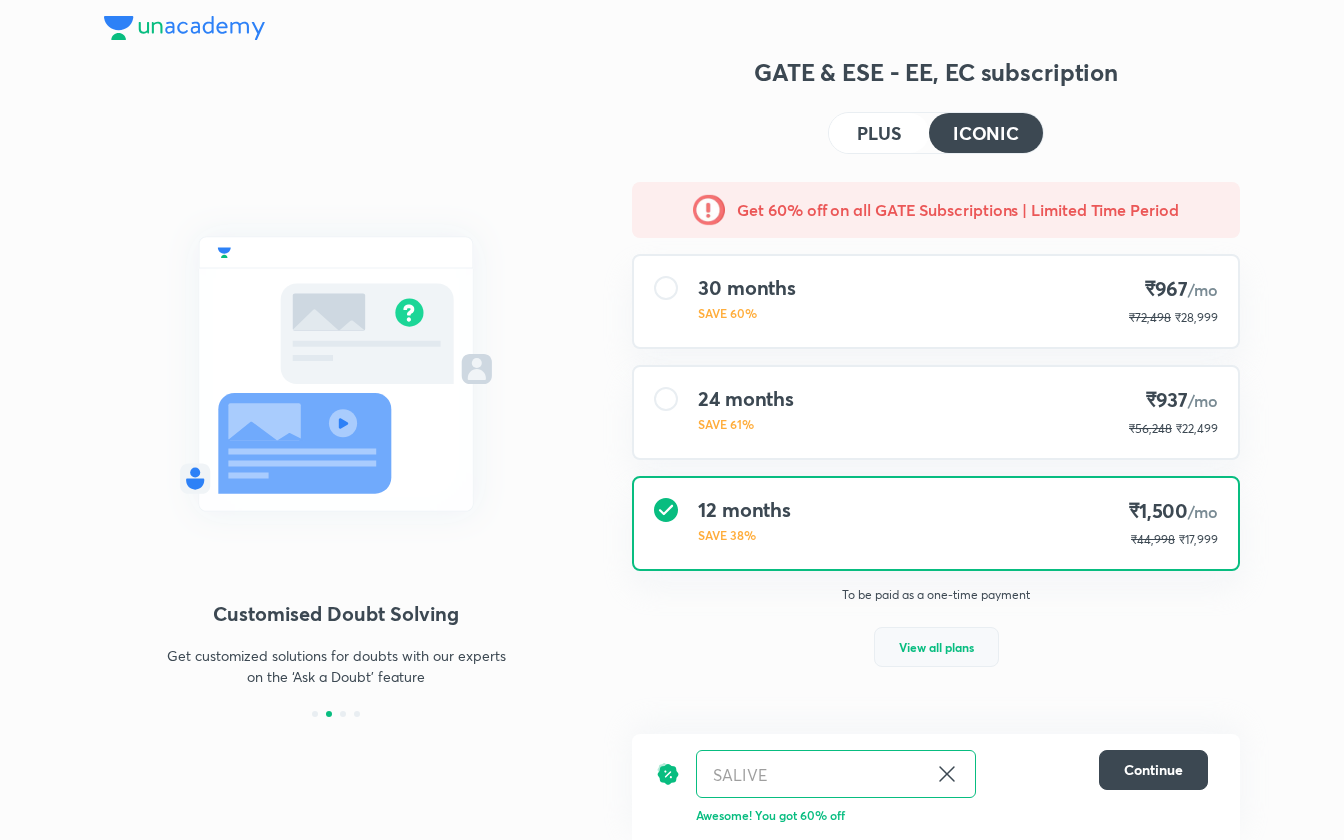 click on "View all plans" at bounding box center [936, 647] 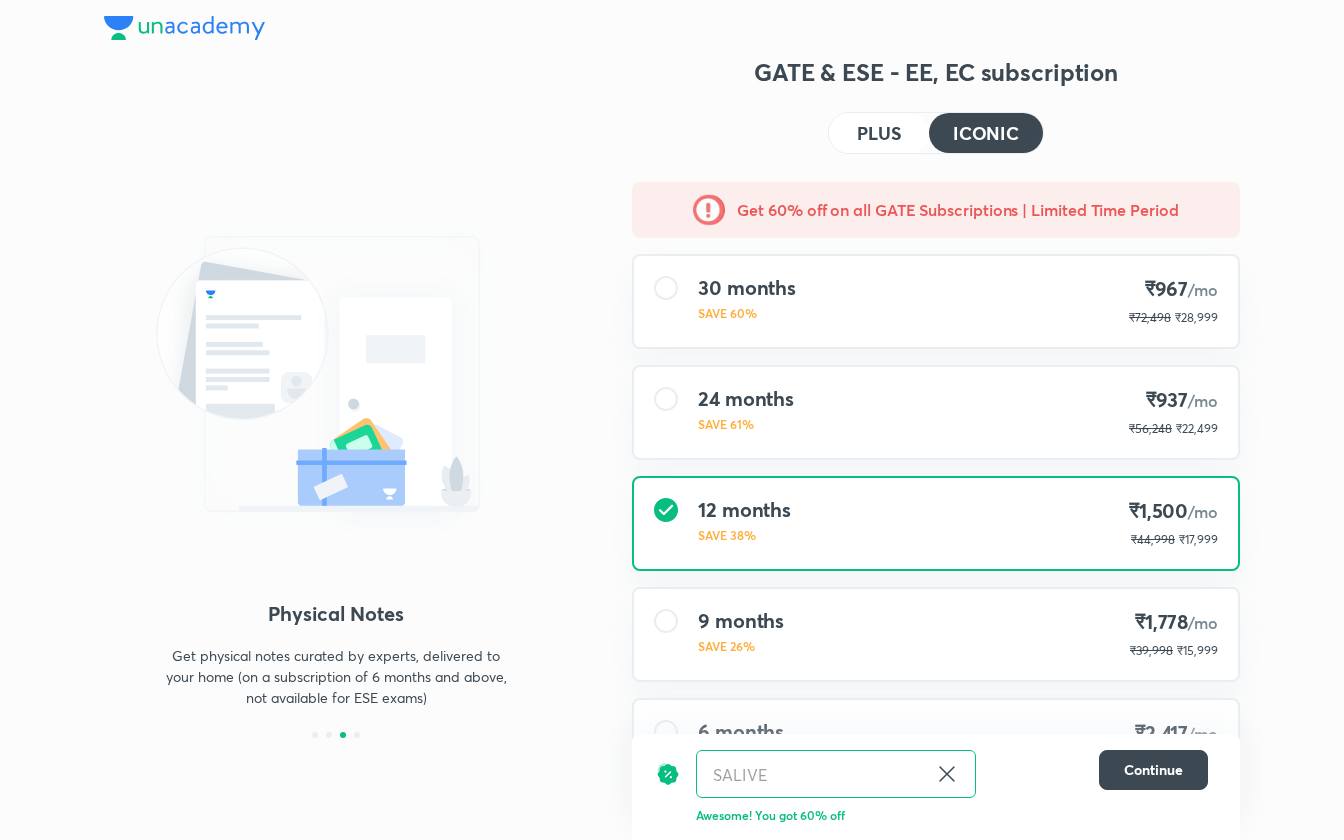 scroll, scrollTop: 101, scrollLeft: 0, axis: vertical 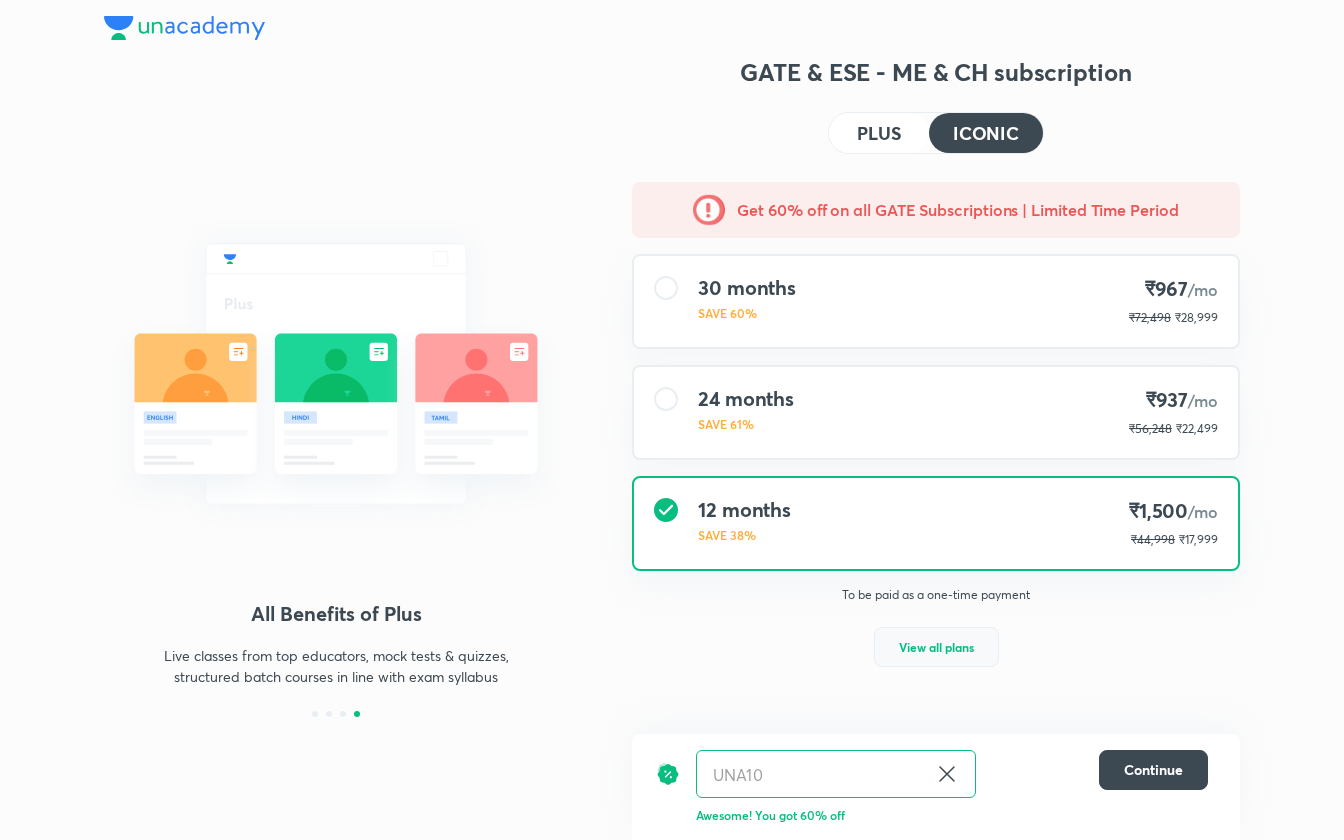 click on "View all plans" at bounding box center [936, 647] 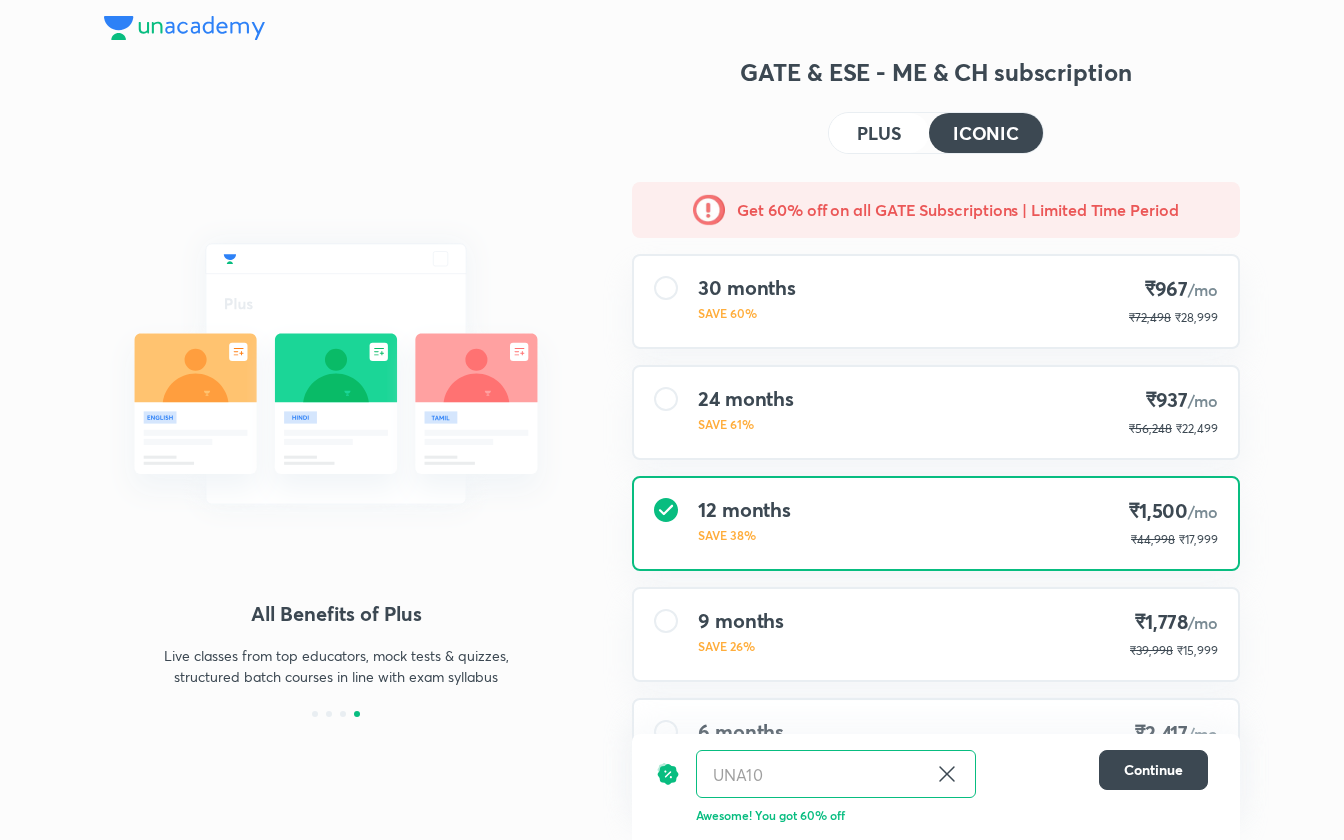 scroll, scrollTop: 101, scrollLeft: 0, axis: vertical 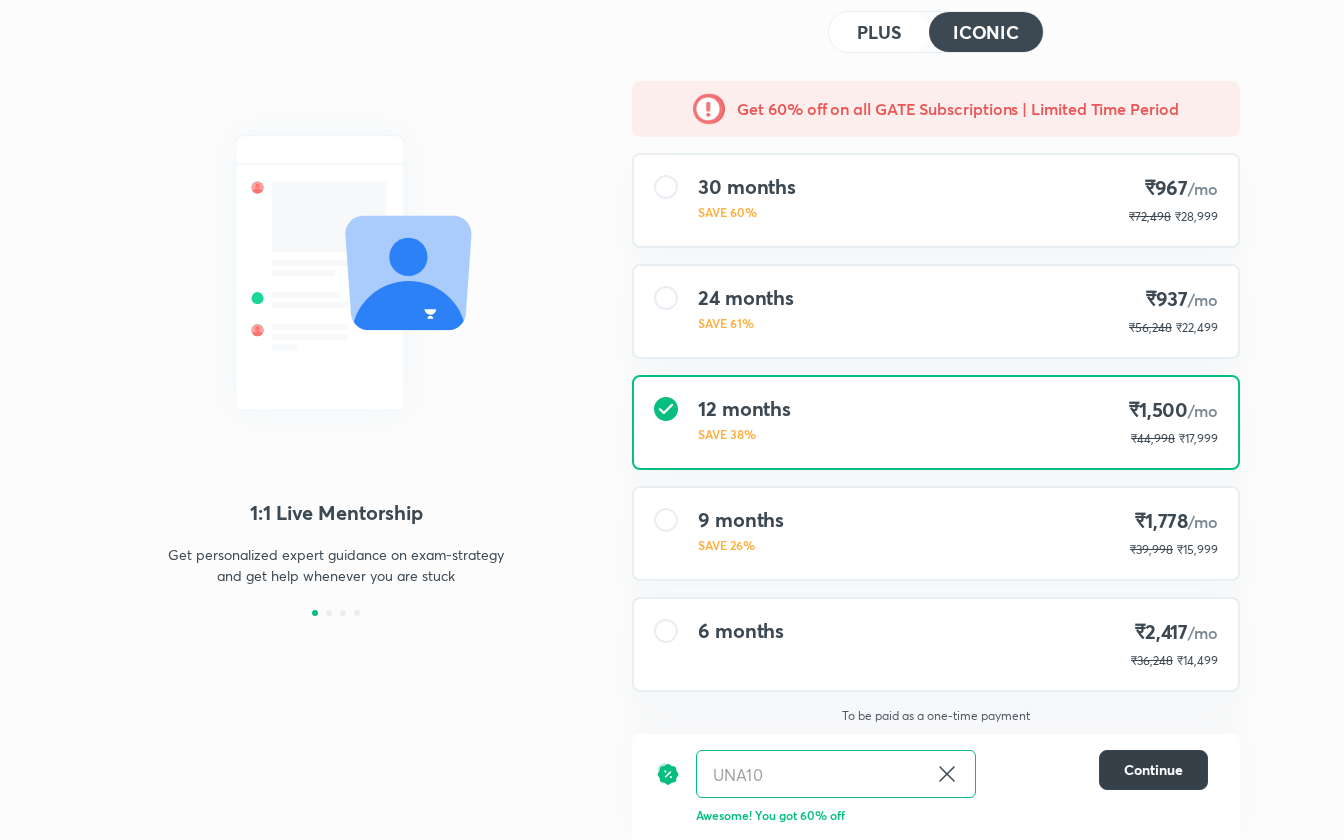 click on "Continue" at bounding box center (1153, 770) 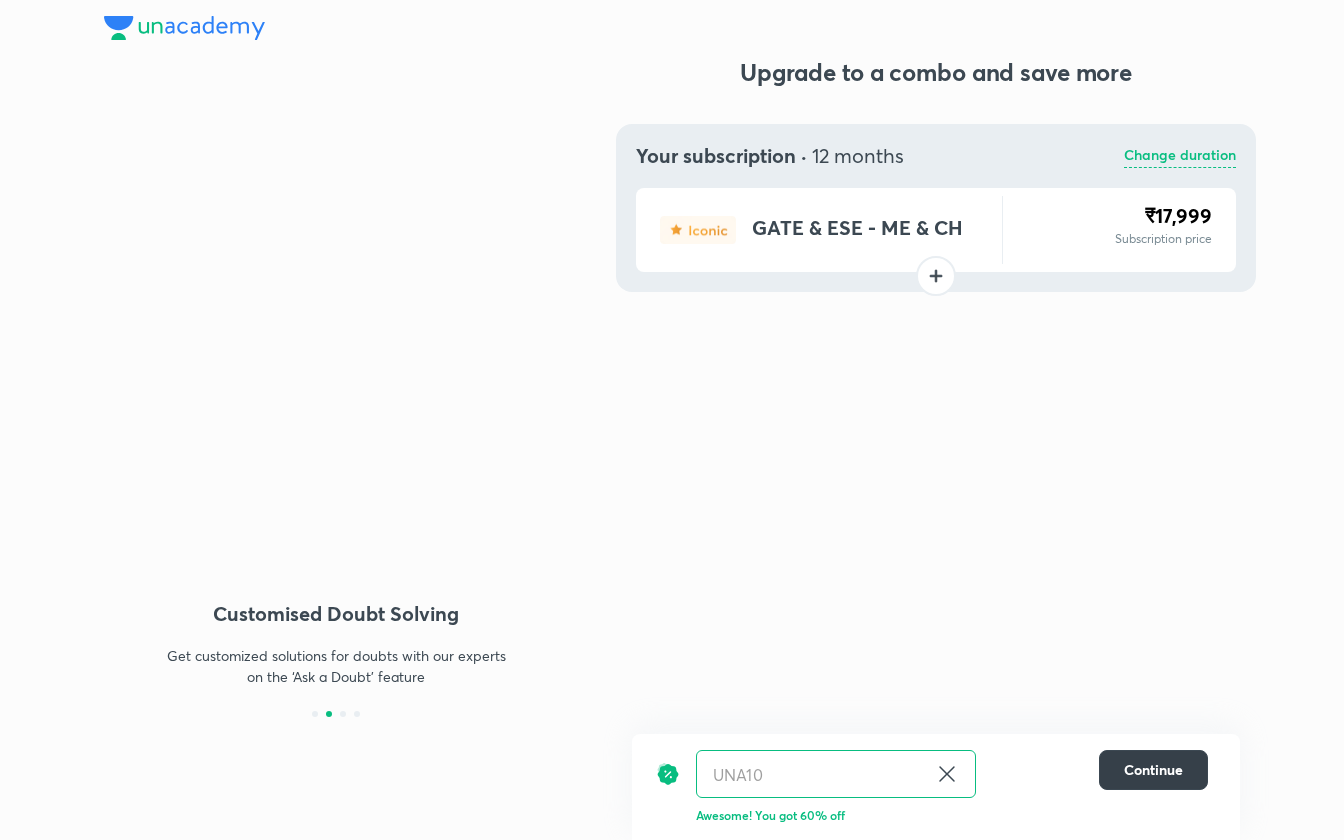 scroll, scrollTop: 0, scrollLeft: 0, axis: both 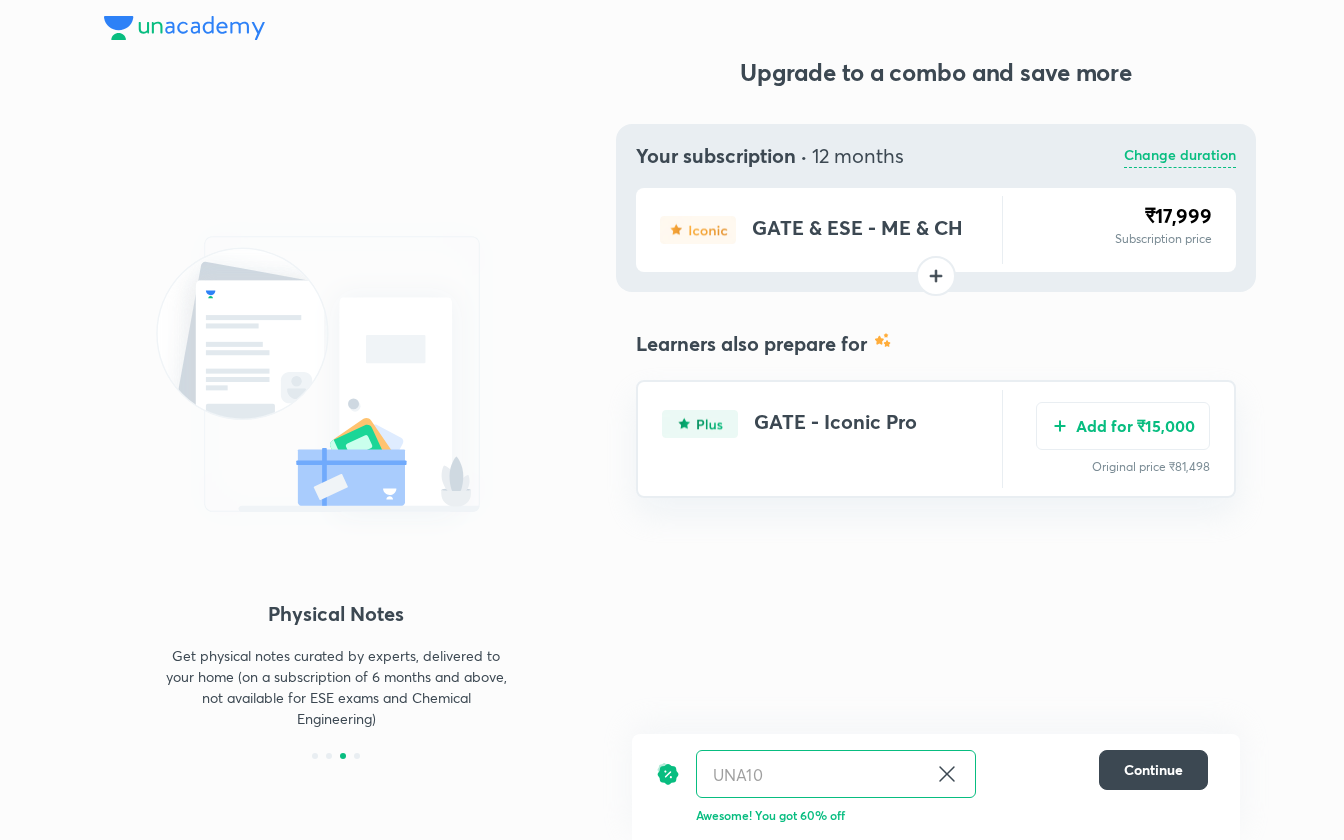 click on "Your subscription ·   12 months Change duration GATE & ESE - ME & CH ₹17,999 Subscription price ₹0 Add-on price You're saving ₹NaNaN Remove this add-on Learners also prepare for GATE - Iconic Pro Add for ₹15,000 Original price ₹81,498" at bounding box center [936, 333] 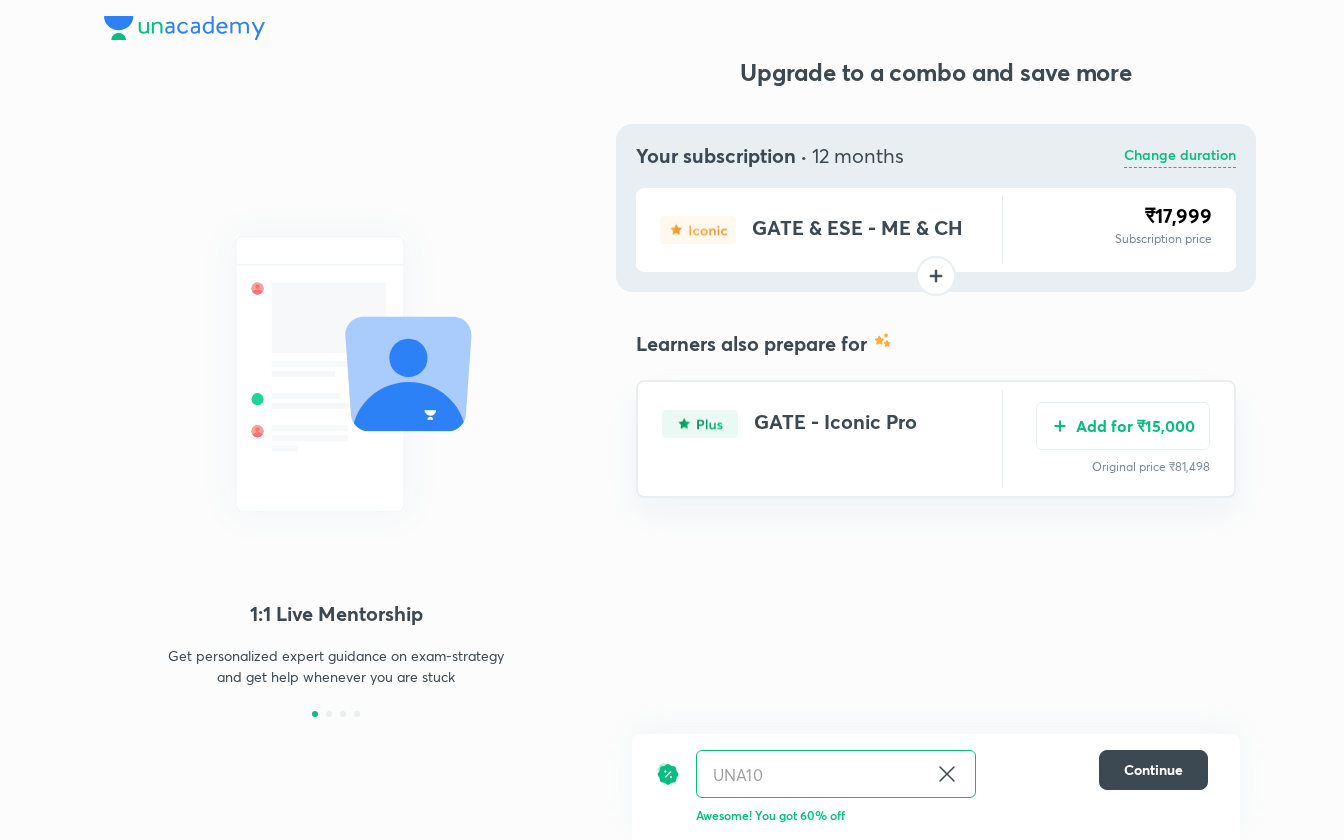 click on "Change duration" at bounding box center [1180, 156] 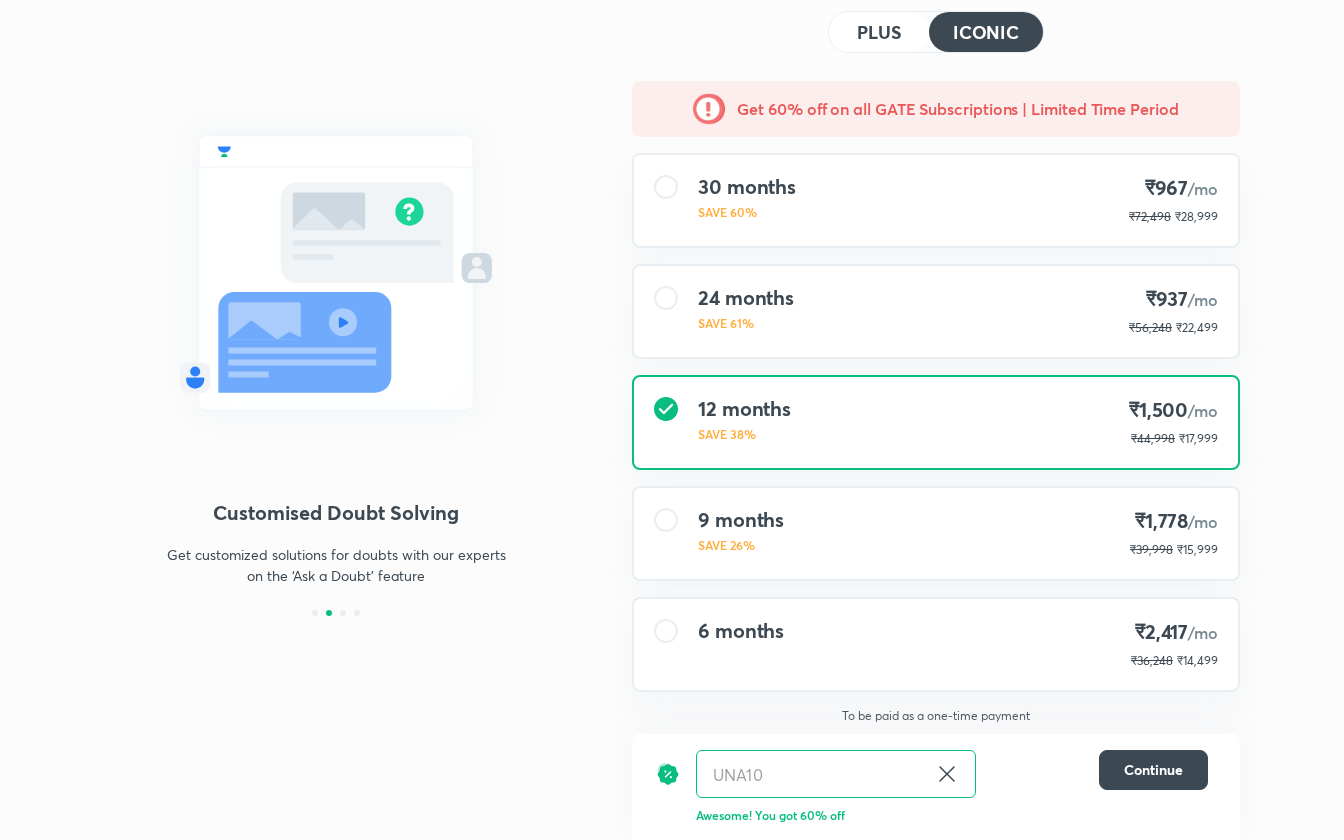 scroll, scrollTop: 0, scrollLeft: 0, axis: both 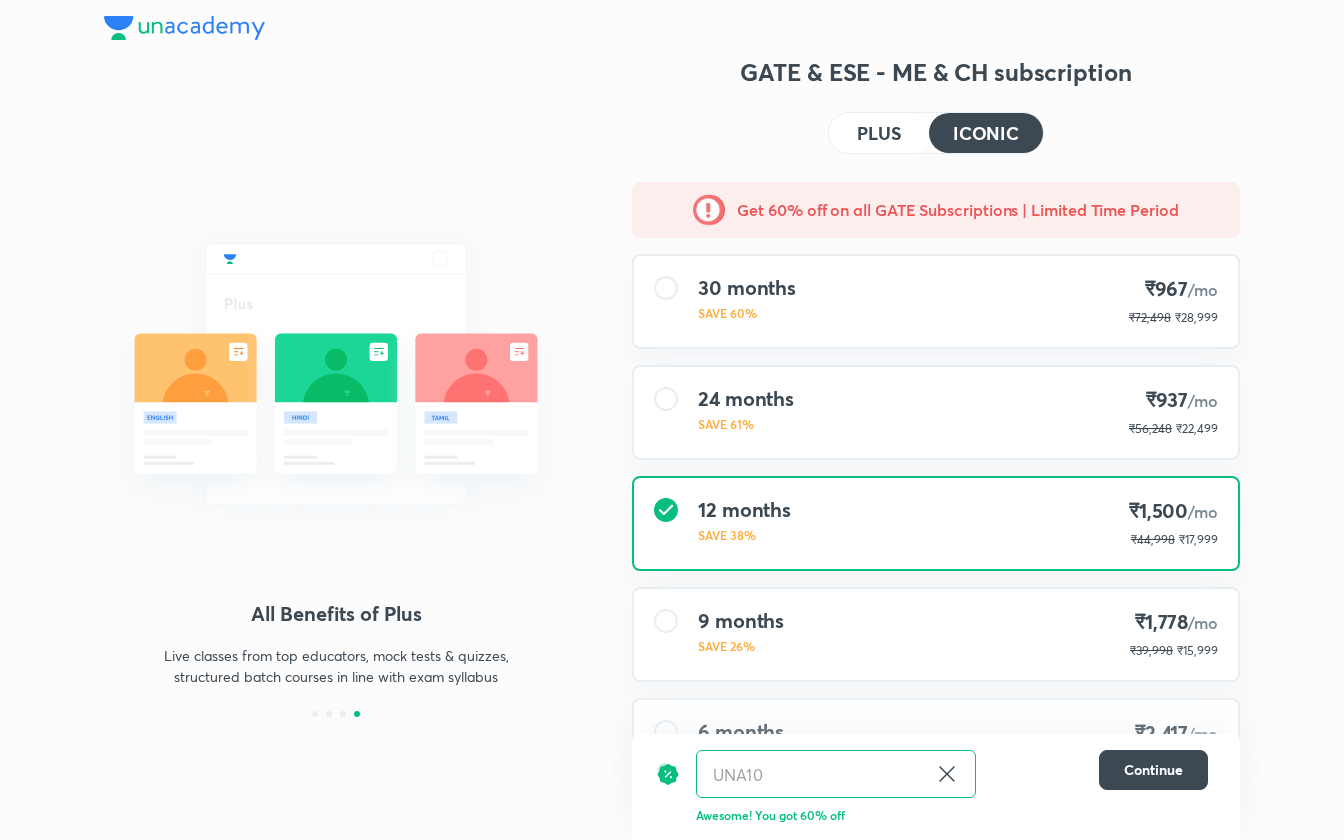 click at bounding box center (184, 28) 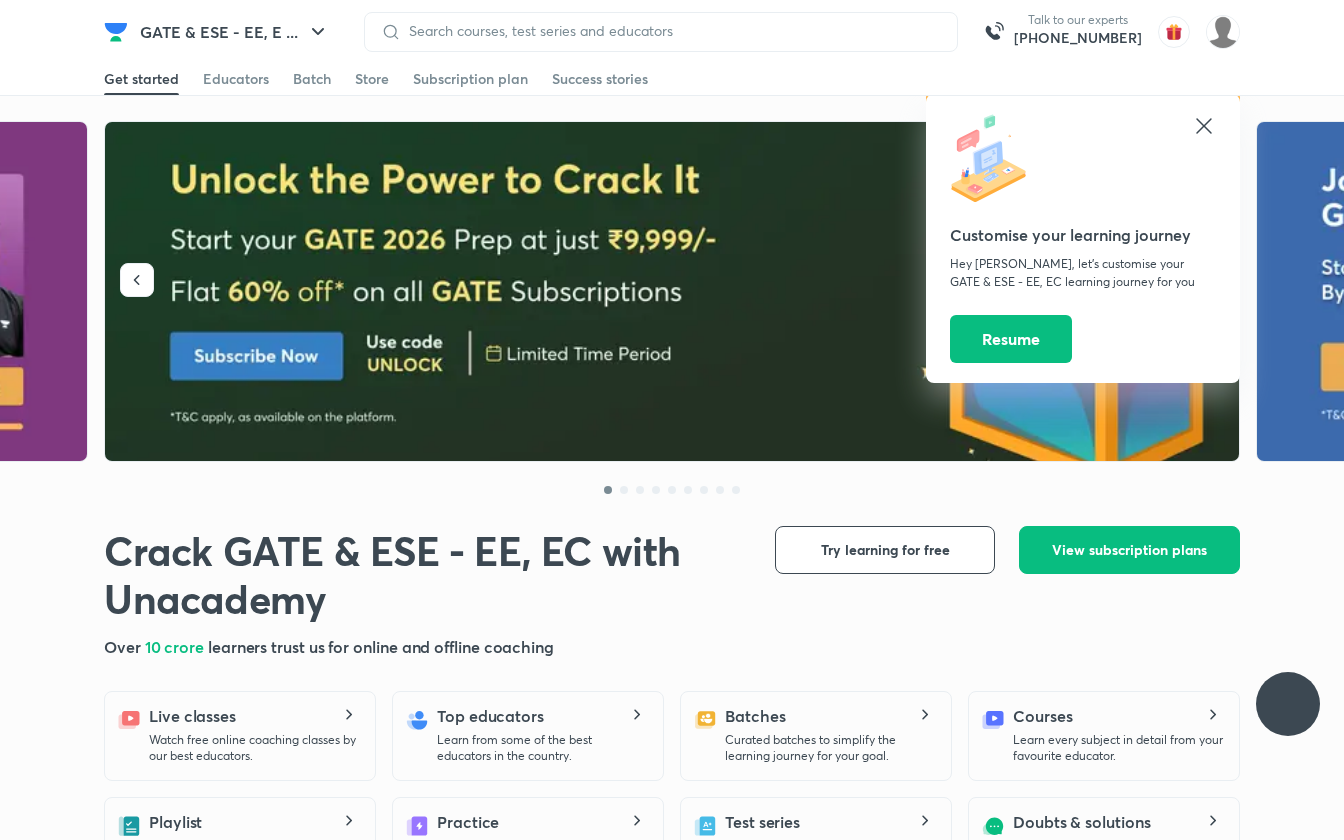 scroll, scrollTop: 0, scrollLeft: 0, axis: both 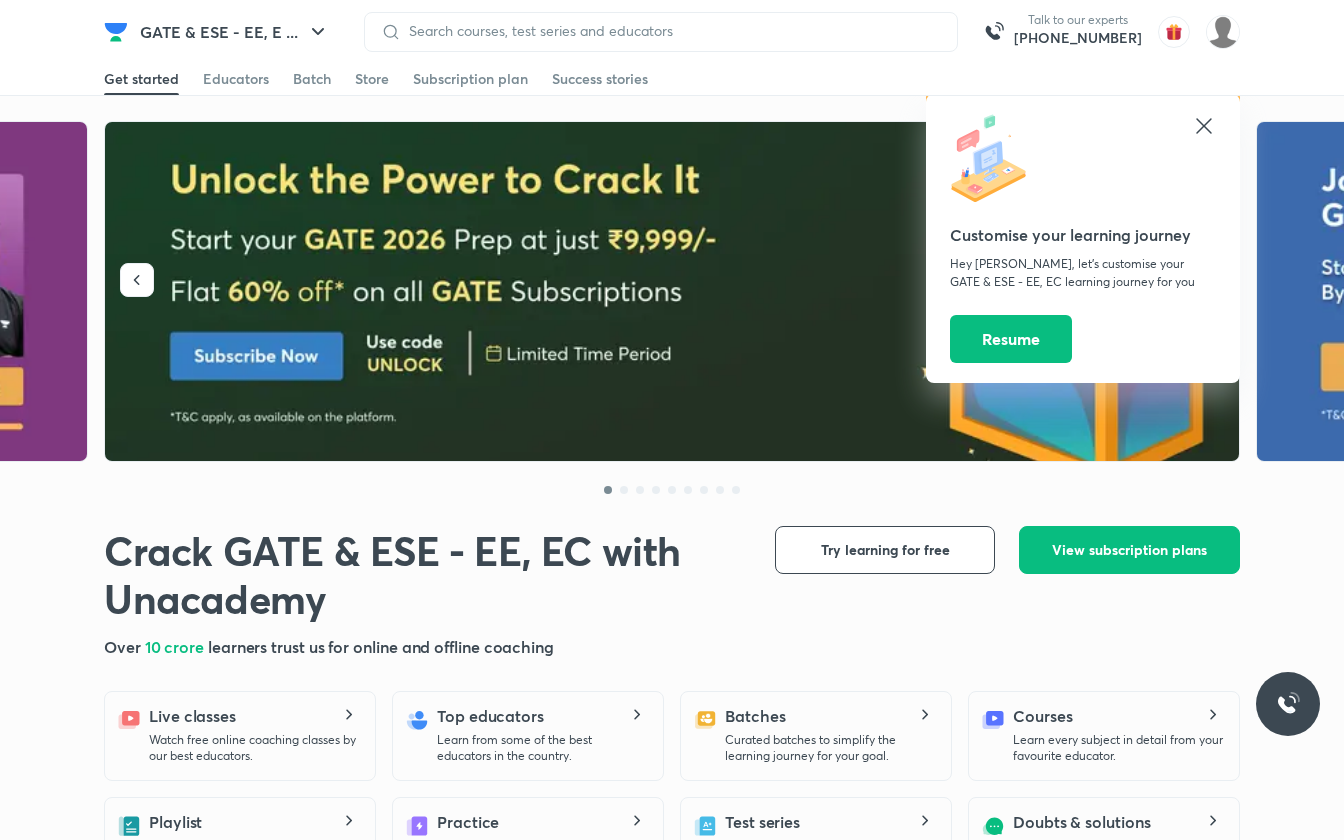 click 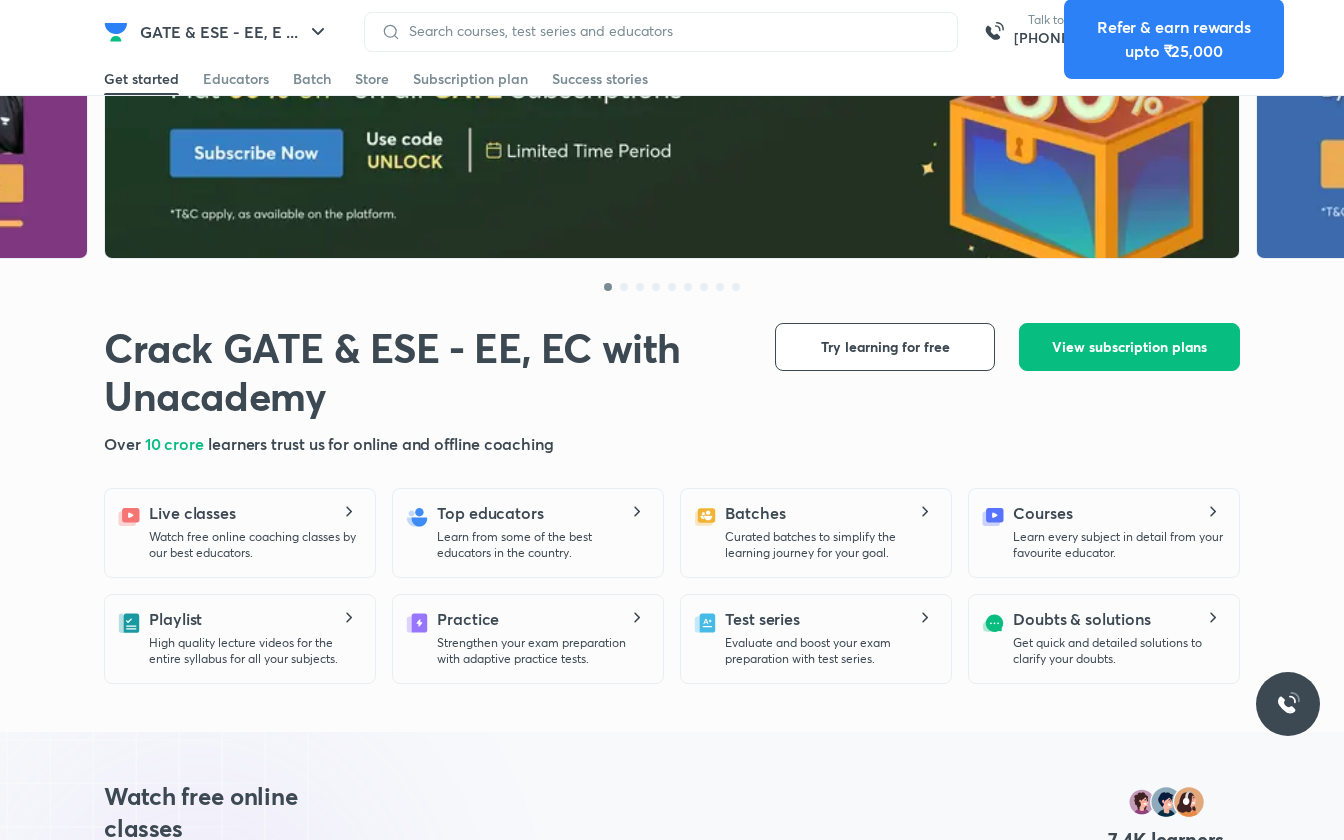 scroll, scrollTop: 294, scrollLeft: 0, axis: vertical 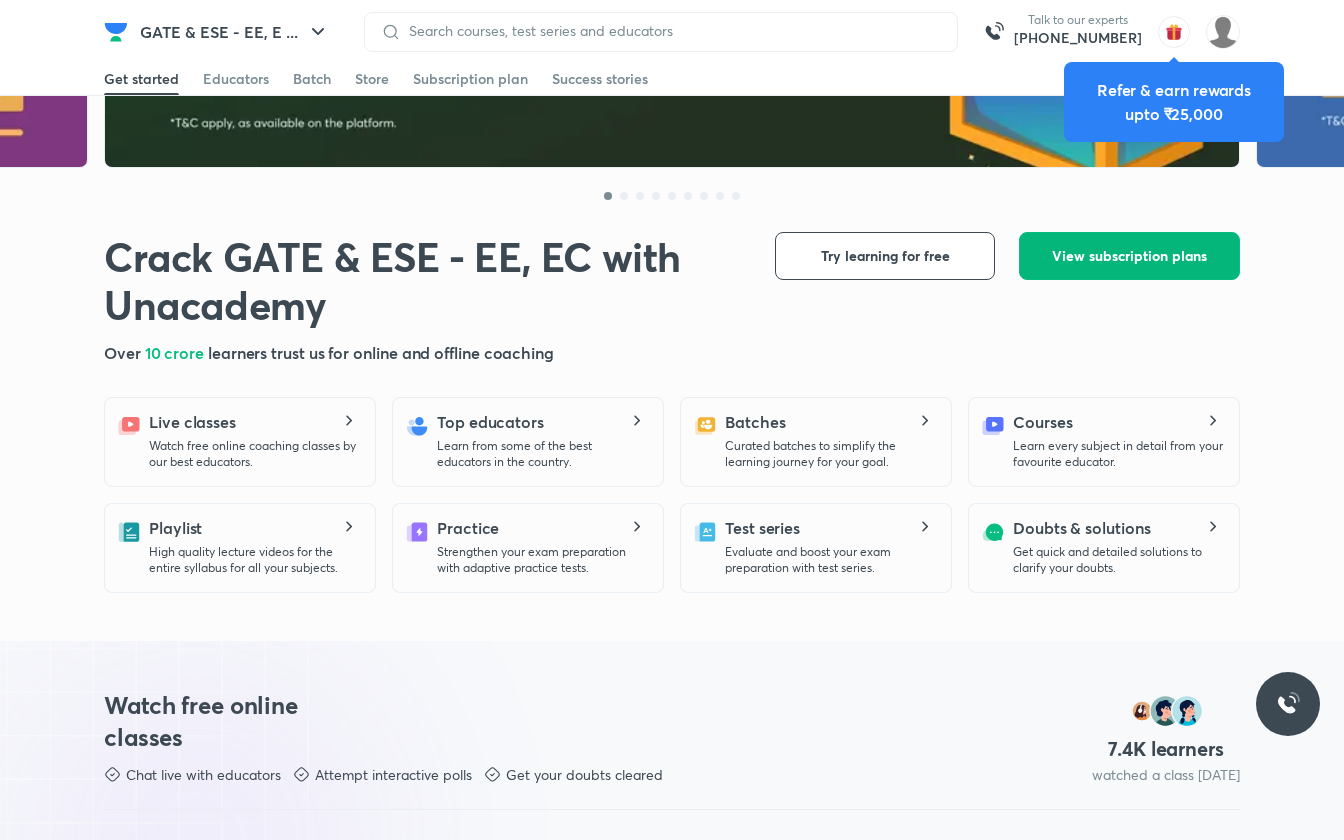 click on "View subscription plans" at bounding box center [1129, 256] 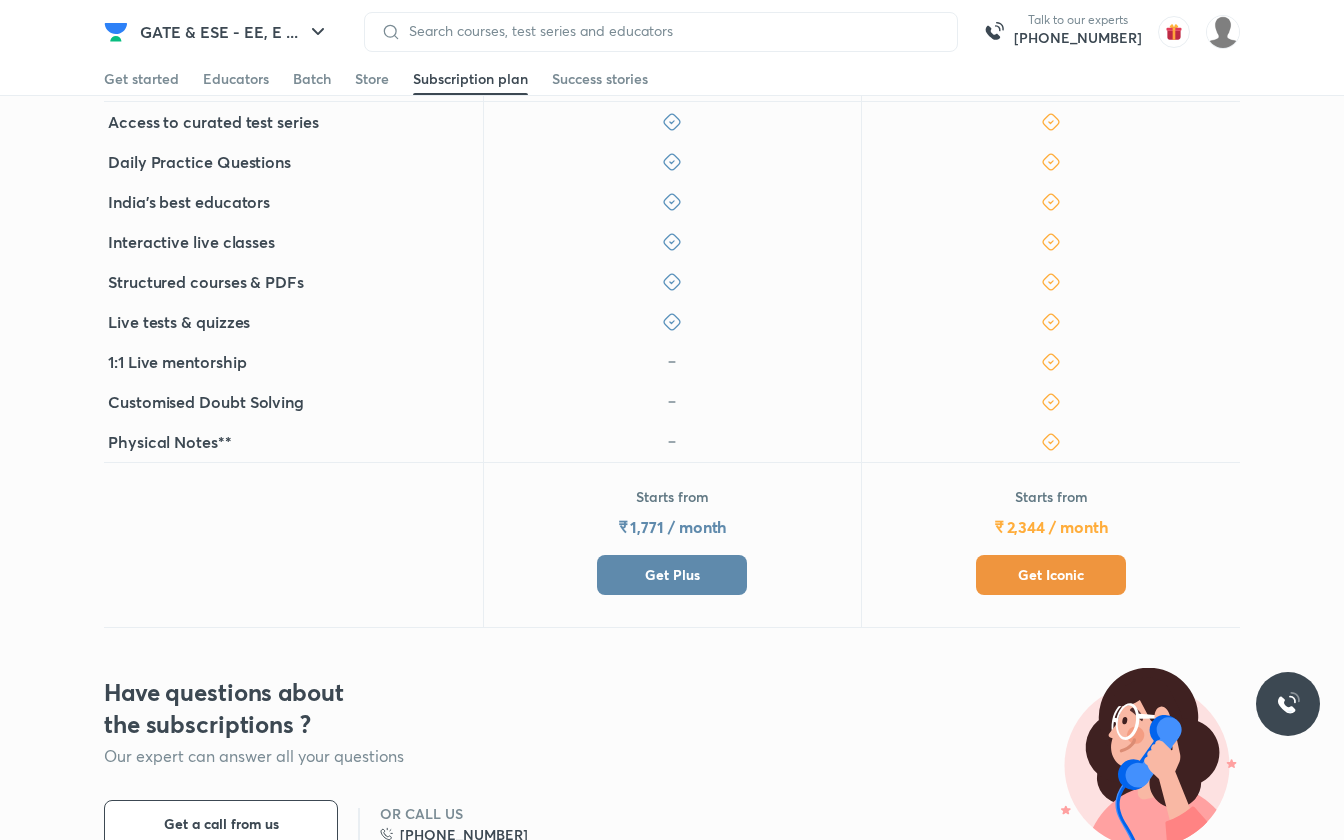 scroll, scrollTop: 451, scrollLeft: 0, axis: vertical 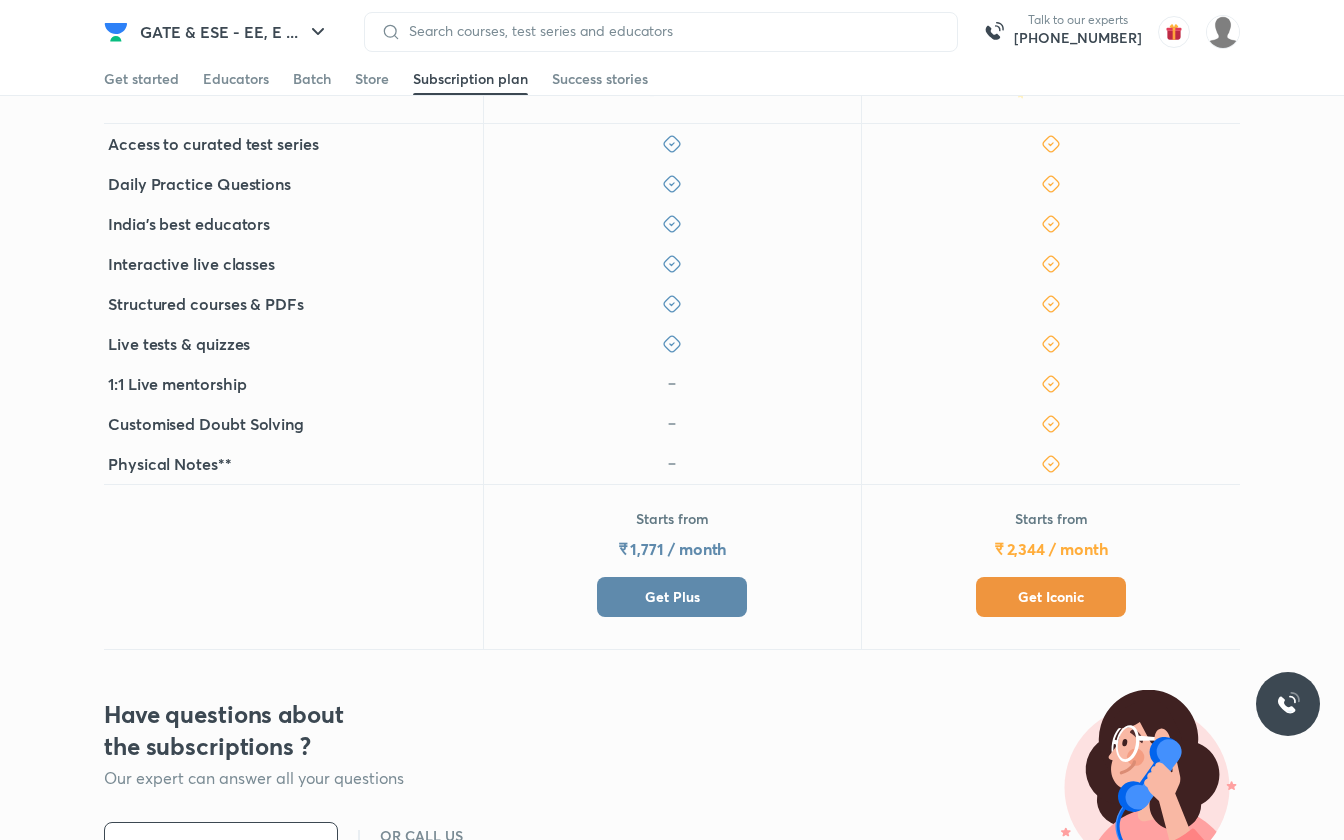 click on "Get Iconic" at bounding box center (1051, 597) 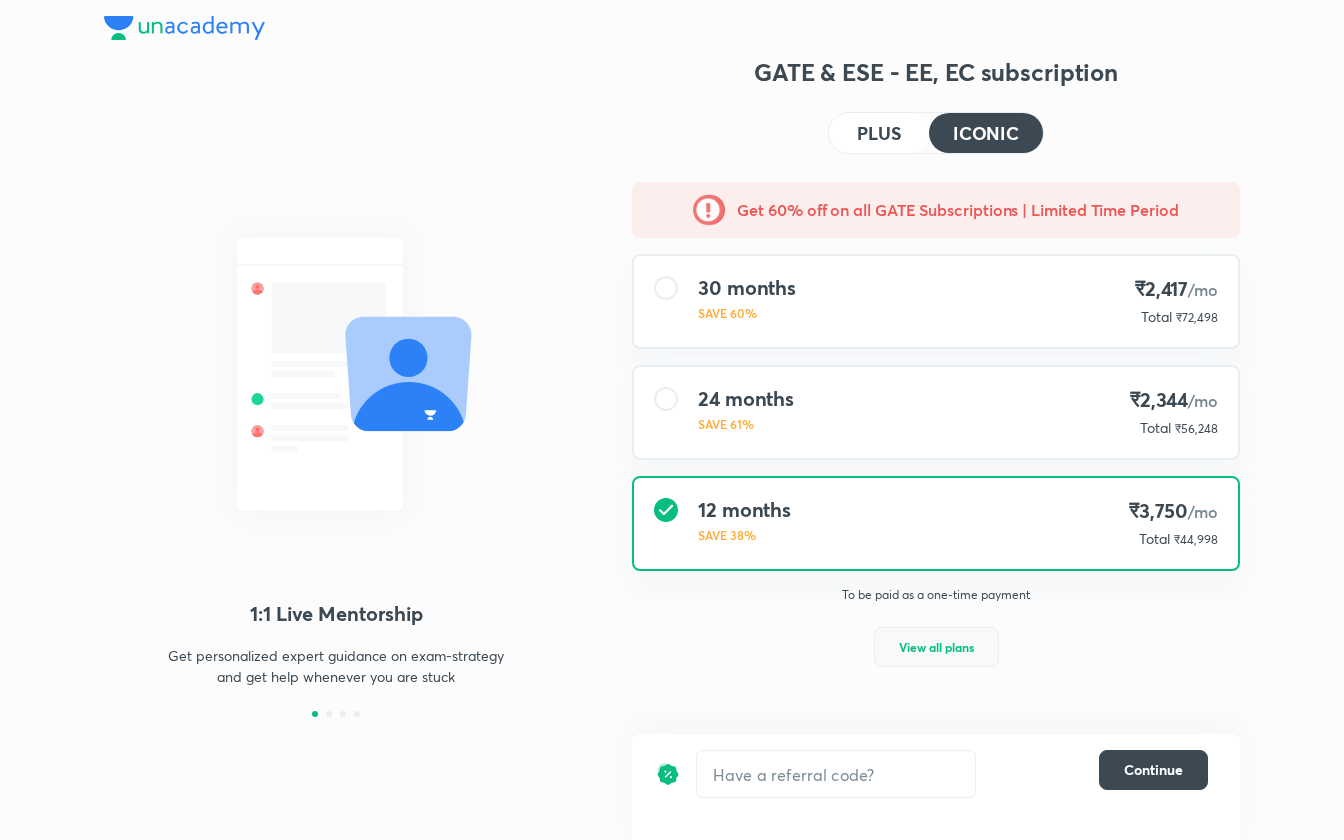 click on "View all plans" at bounding box center (936, 647) 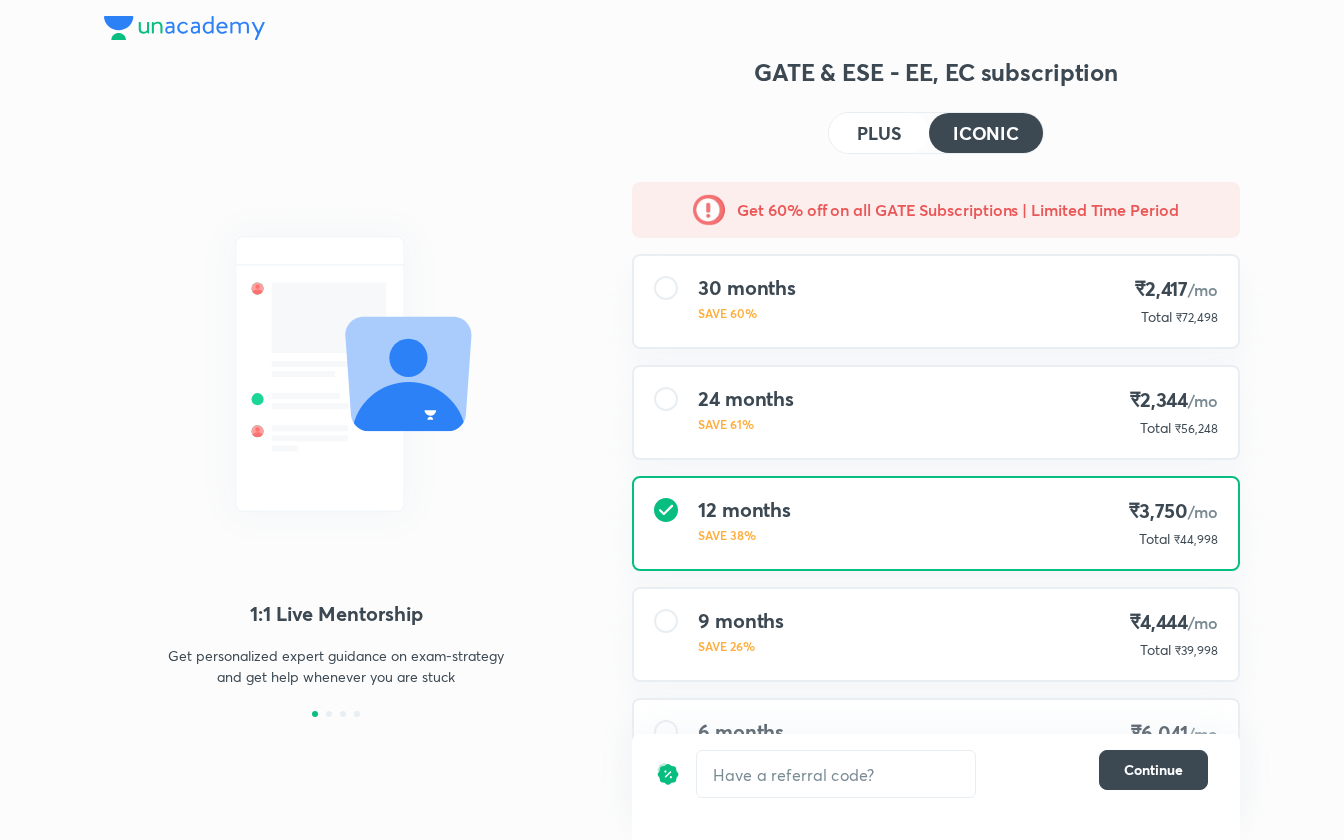 scroll, scrollTop: 101, scrollLeft: 0, axis: vertical 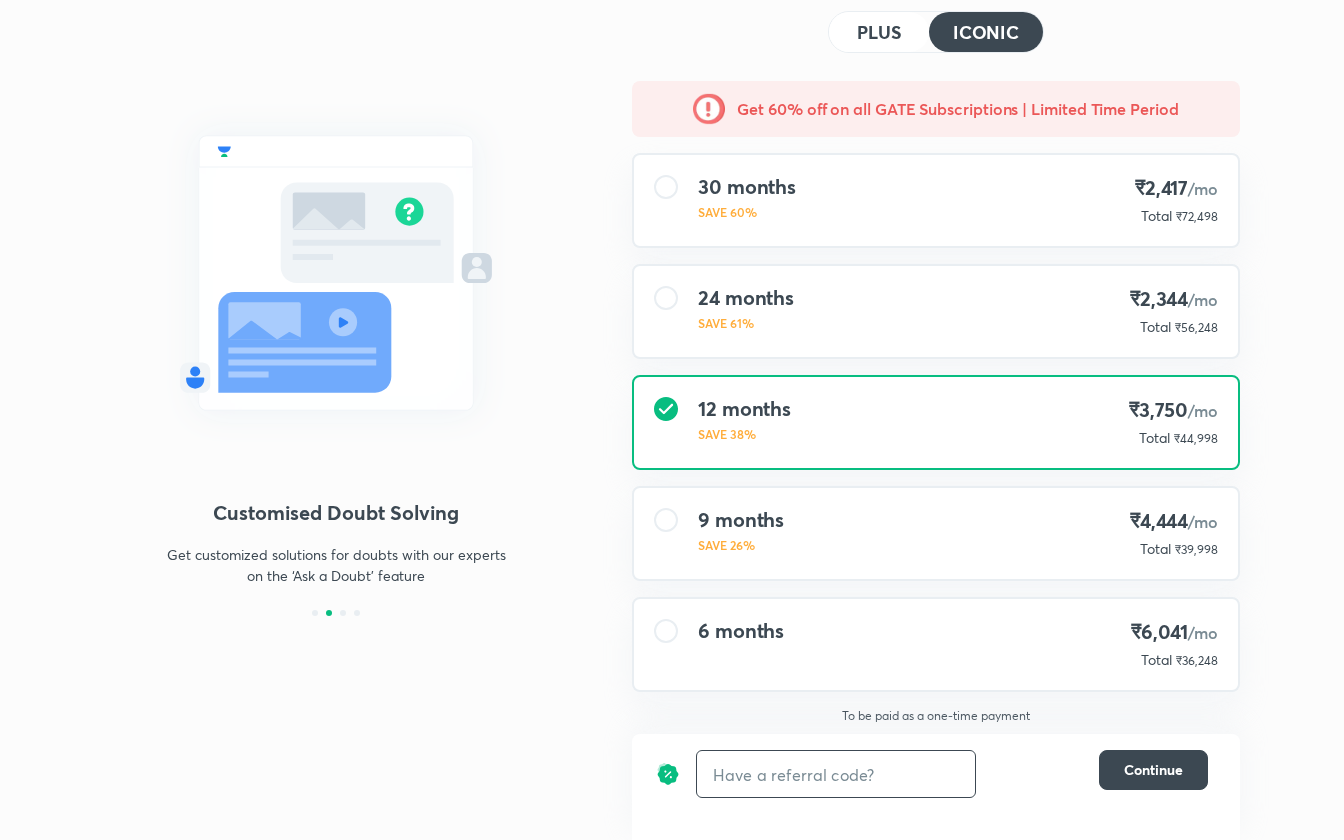 click at bounding box center (836, 774) 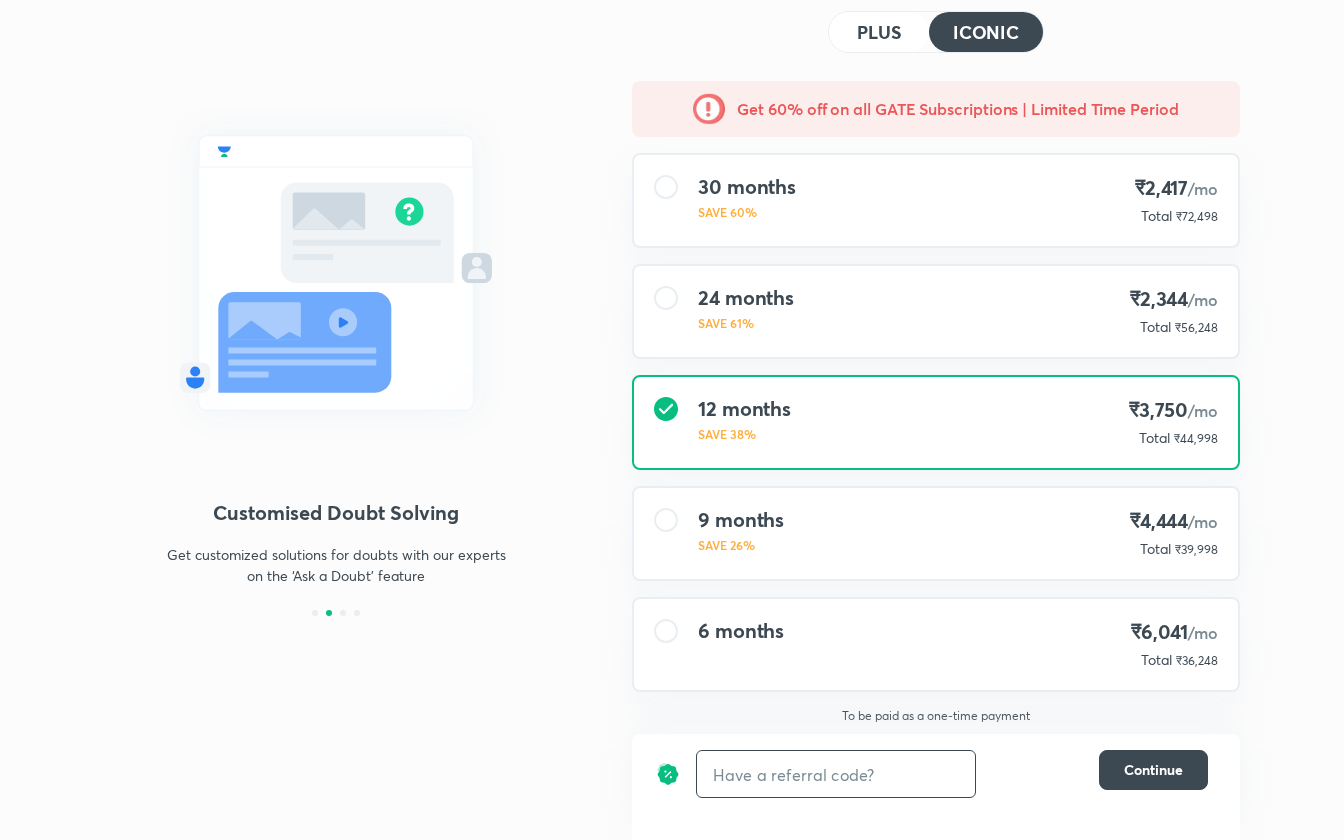 paste on "PLUS7SZYN" 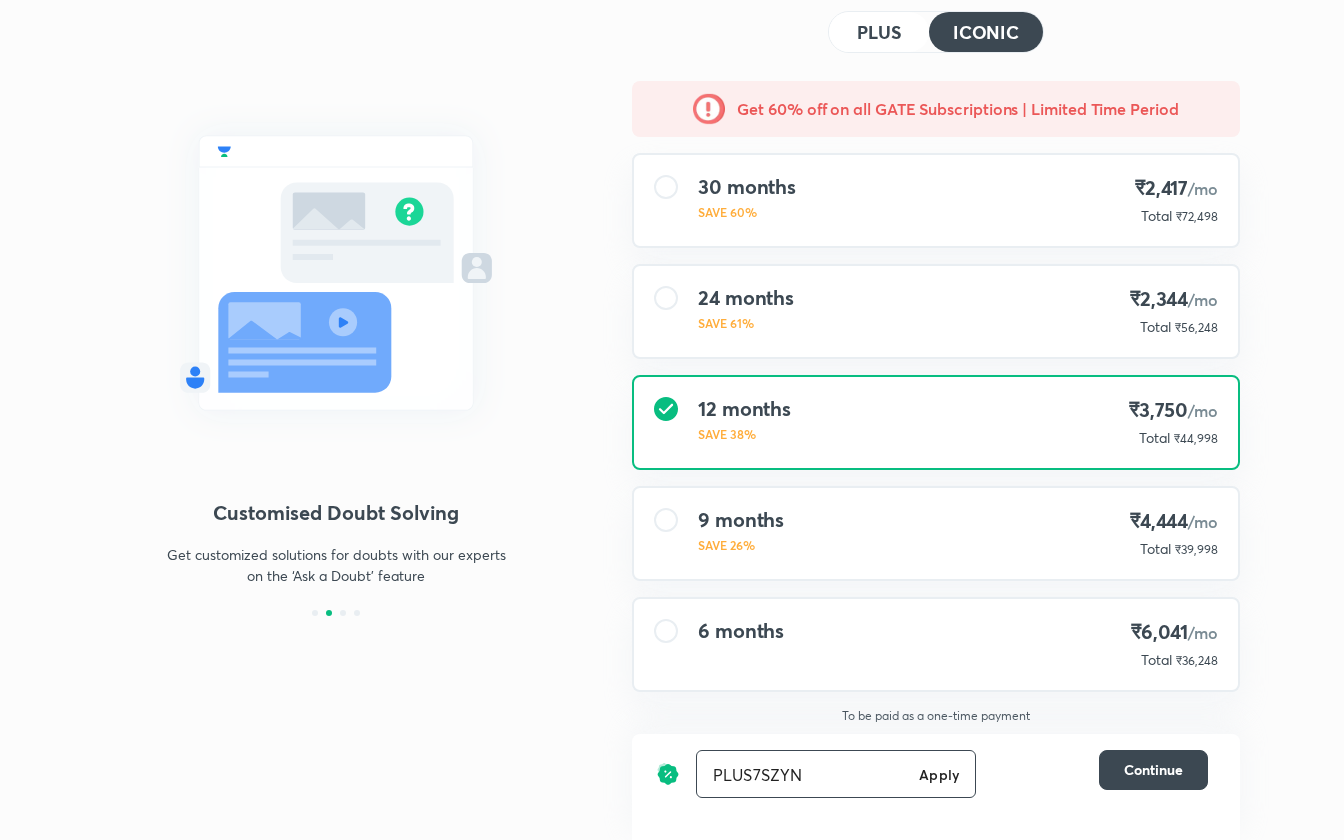 type on "PLUS7SZYN" 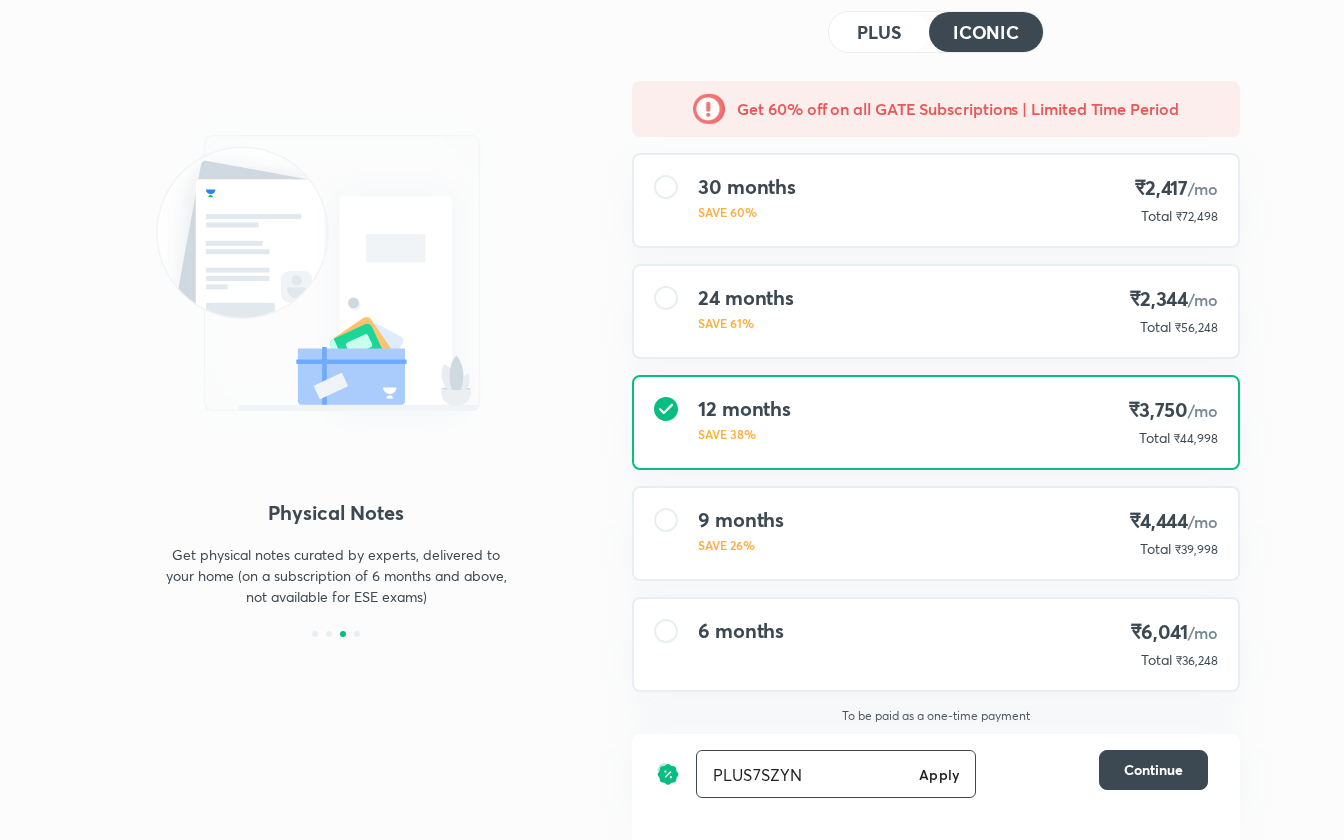 click on "Apply" at bounding box center [939, 774] 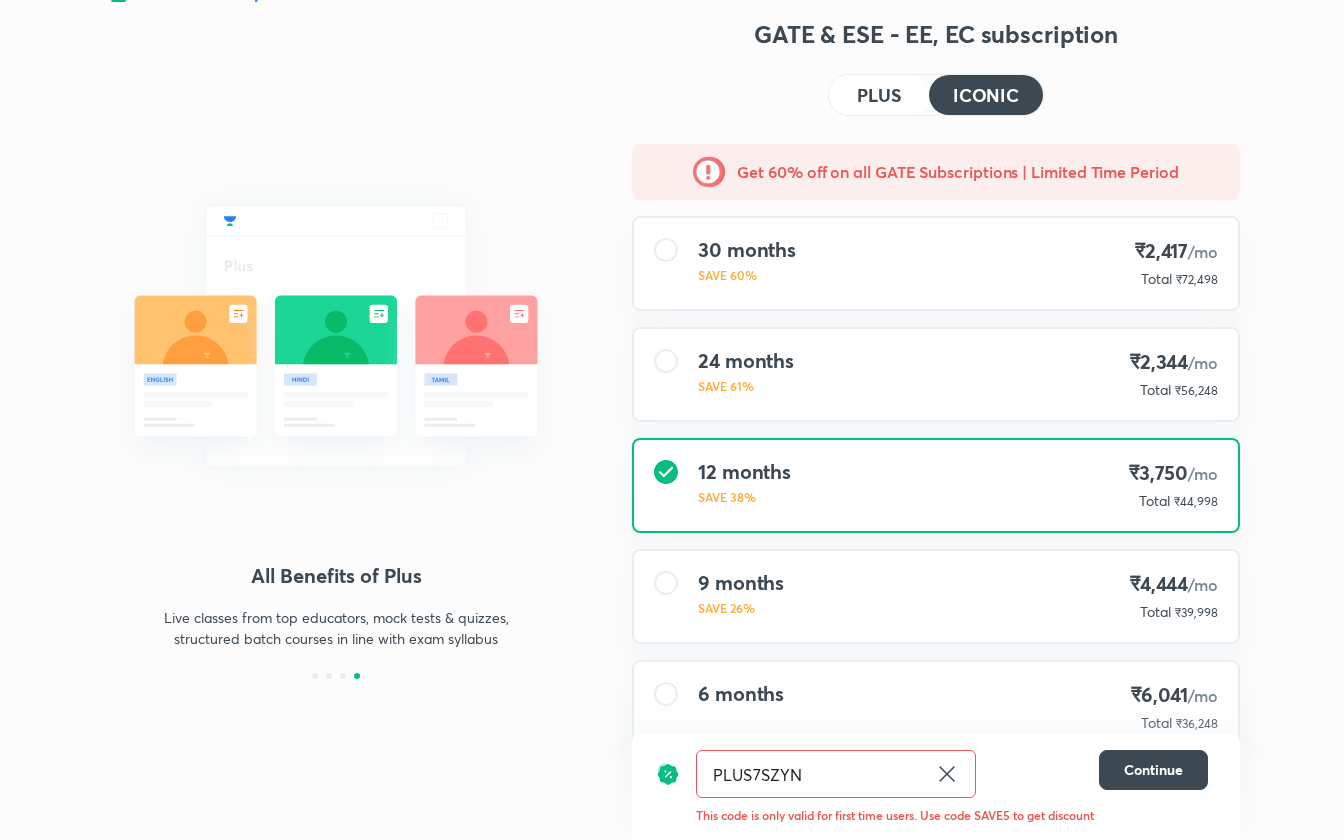 scroll, scrollTop: 0, scrollLeft: 0, axis: both 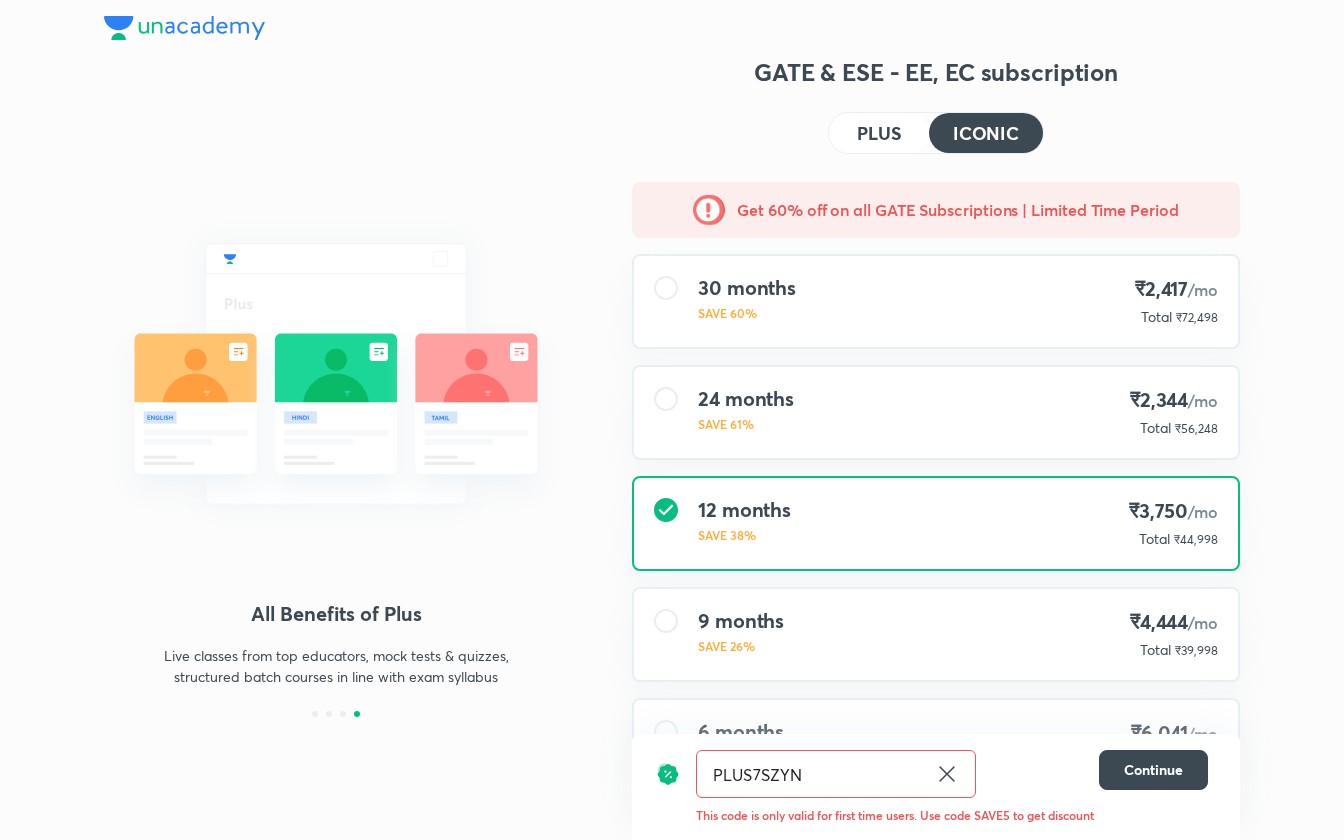 click on "PLUS" at bounding box center [879, 133] 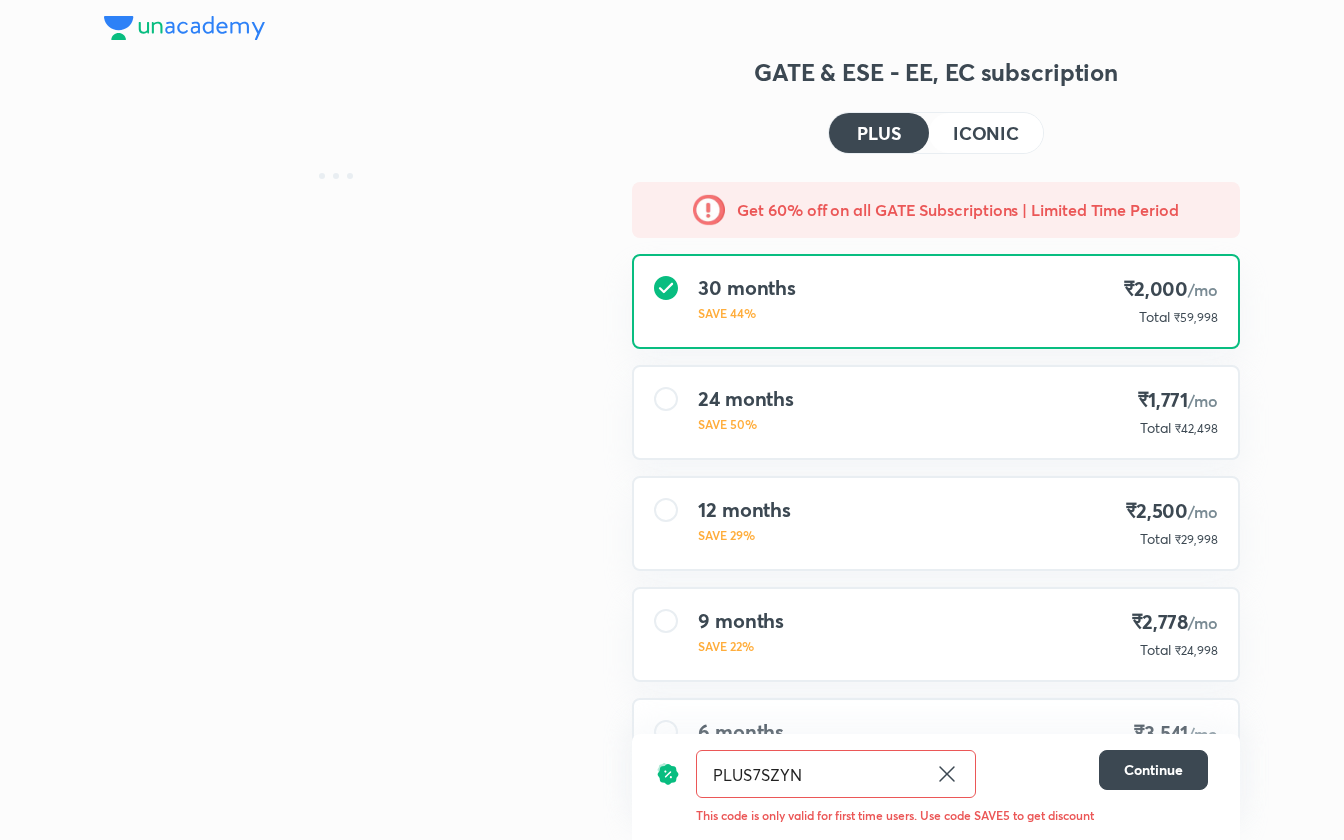scroll, scrollTop: 101, scrollLeft: 0, axis: vertical 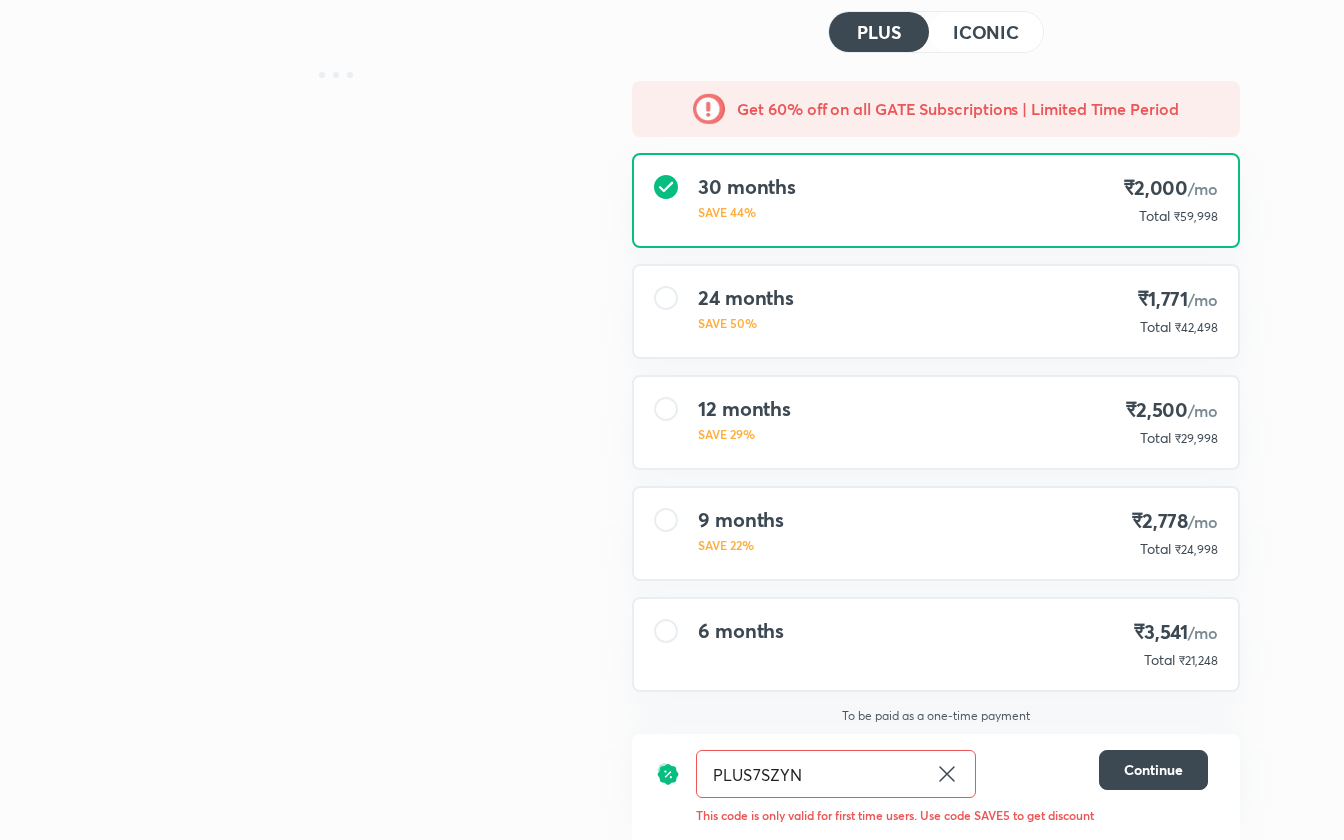 click on "PLUS7SZYN" at bounding box center (812, 774) 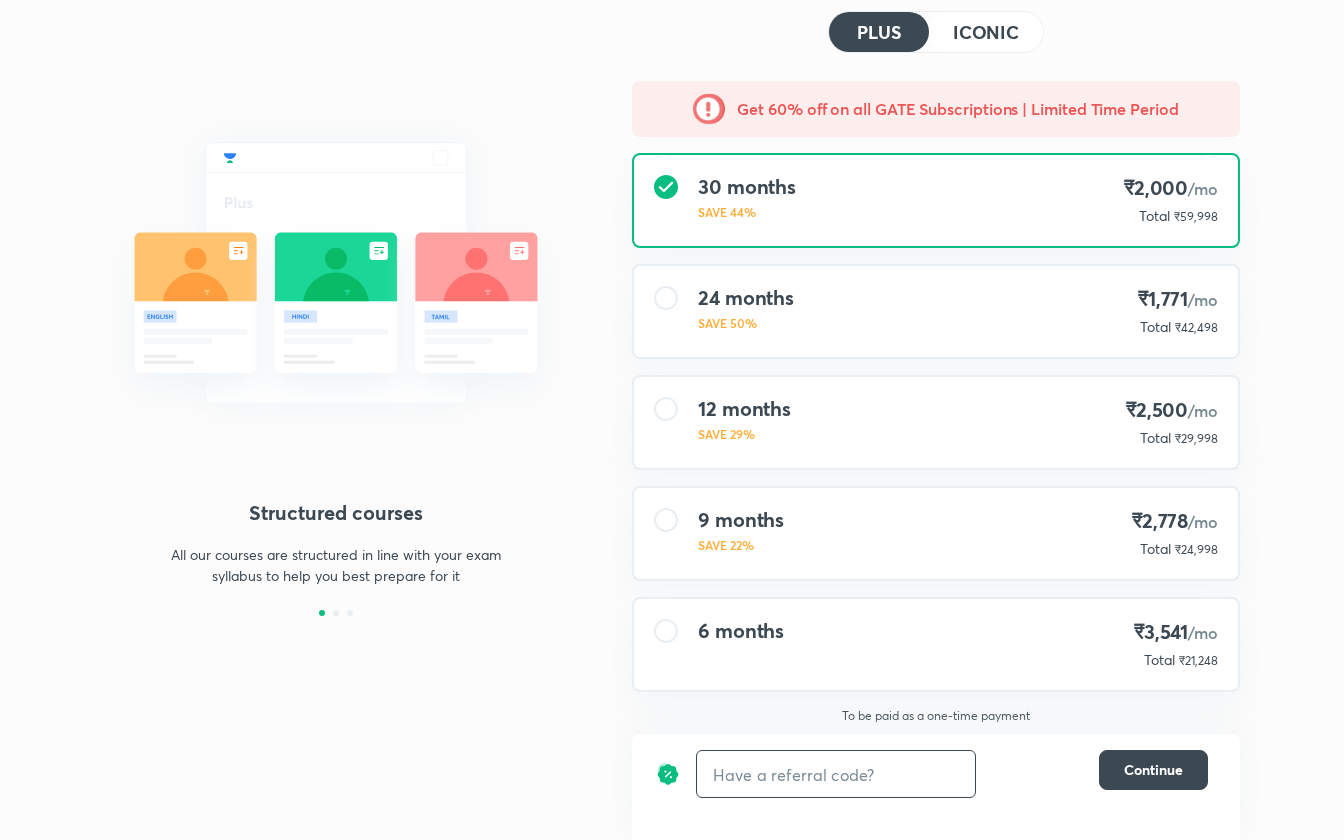 scroll, scrollTop: 0, scrollLeft: 0, axis: both 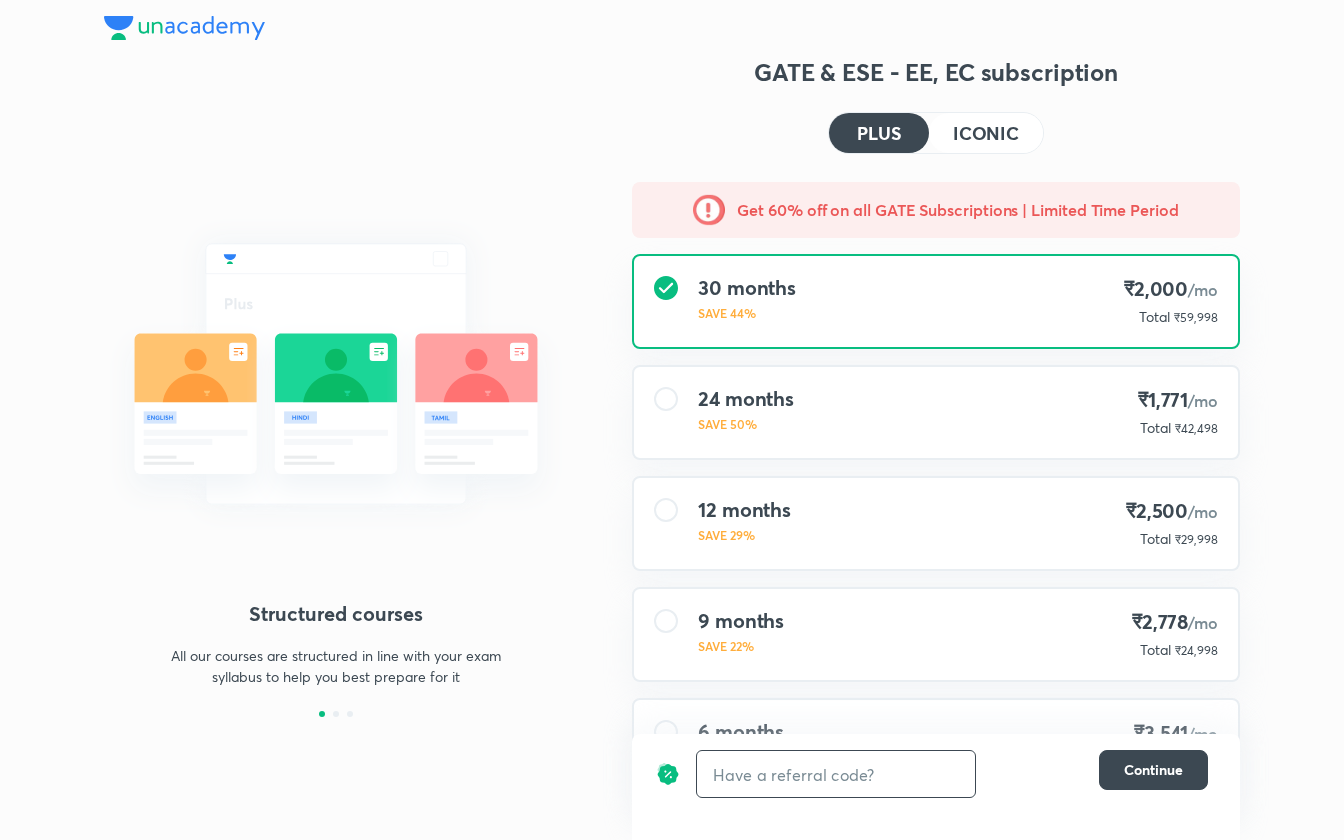 type on "PLUS7SZYN" 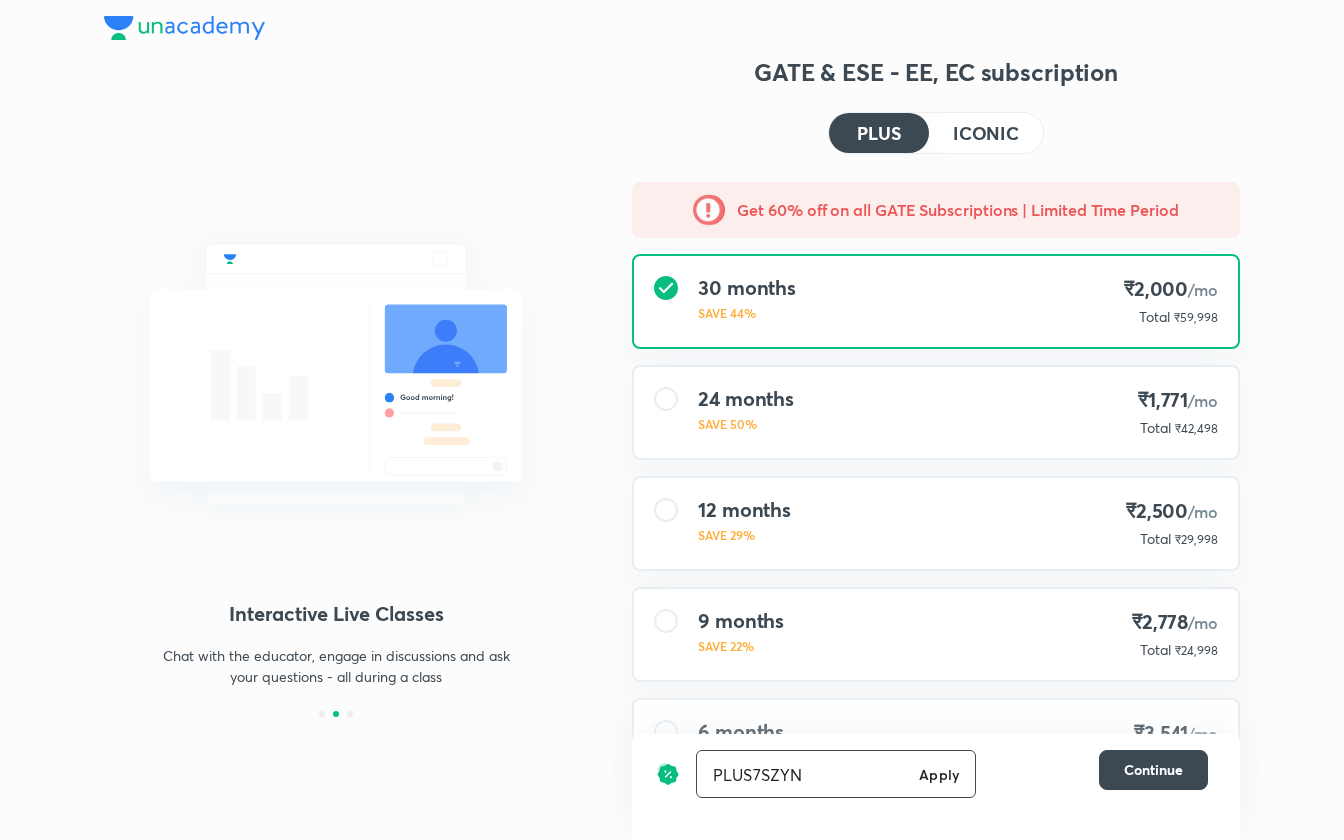 click on "Apply" at bounding box center (939, 774) 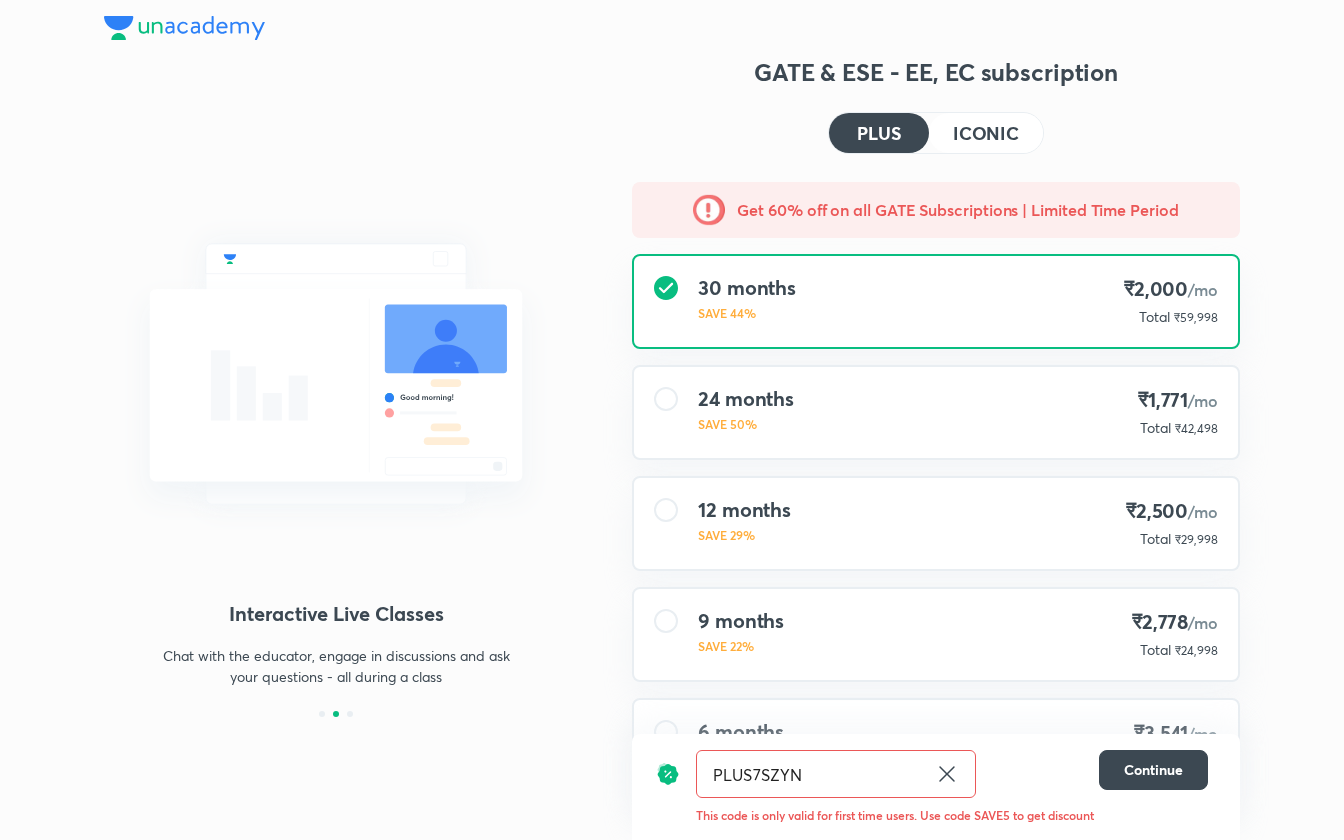 scroll, scrollTop: 101, scrollLeft: 0, axis: vertical 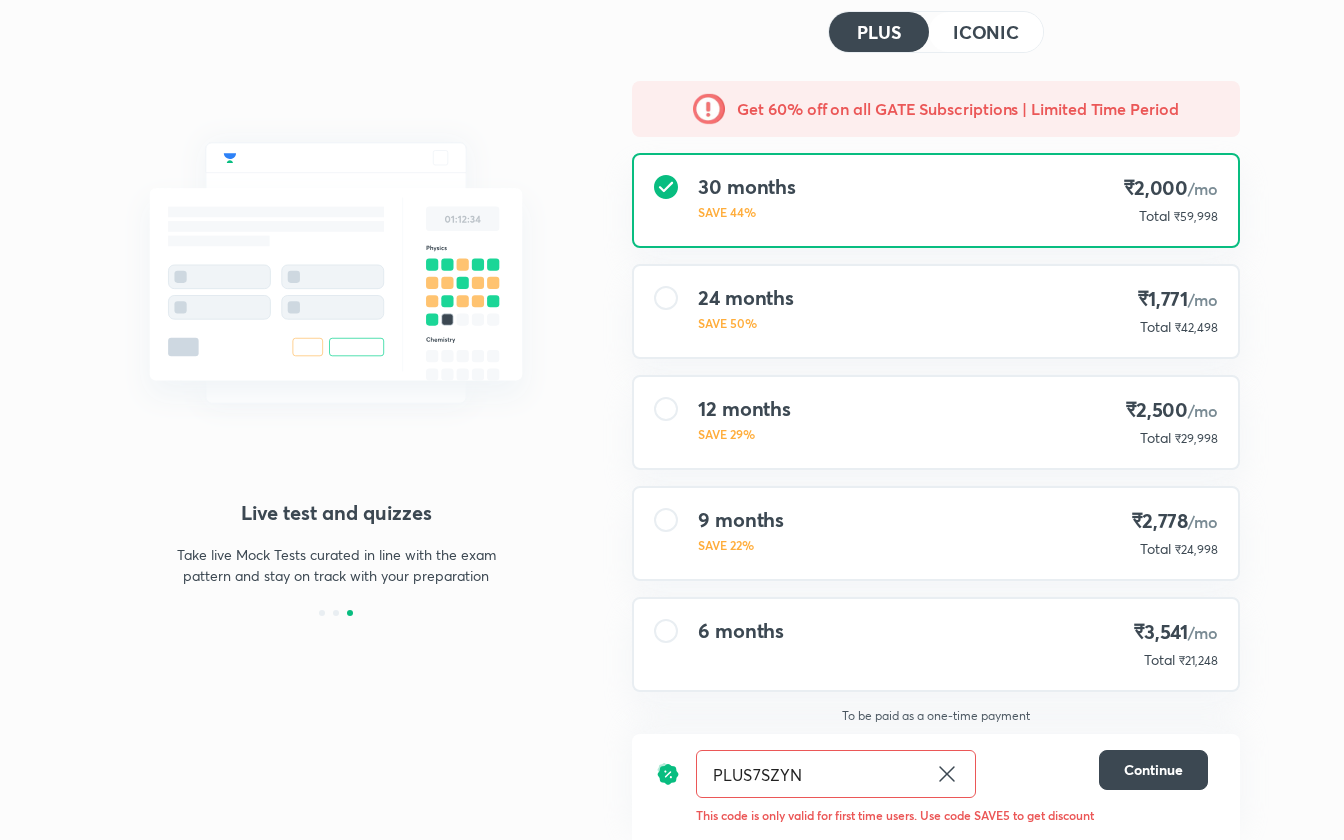 click on "6 months ₹3,541  /mo Total ₹21,248" at bounding box center (936, 644) 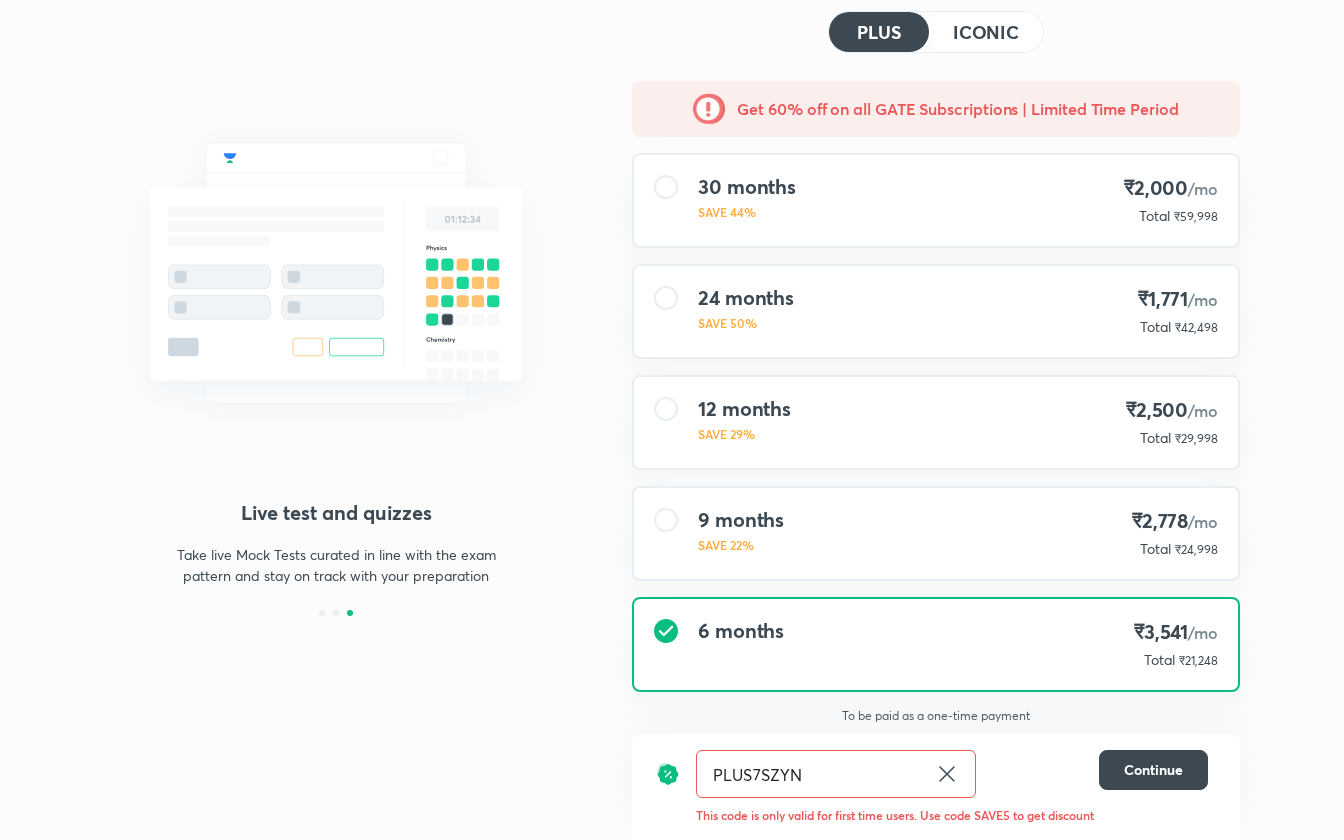 click 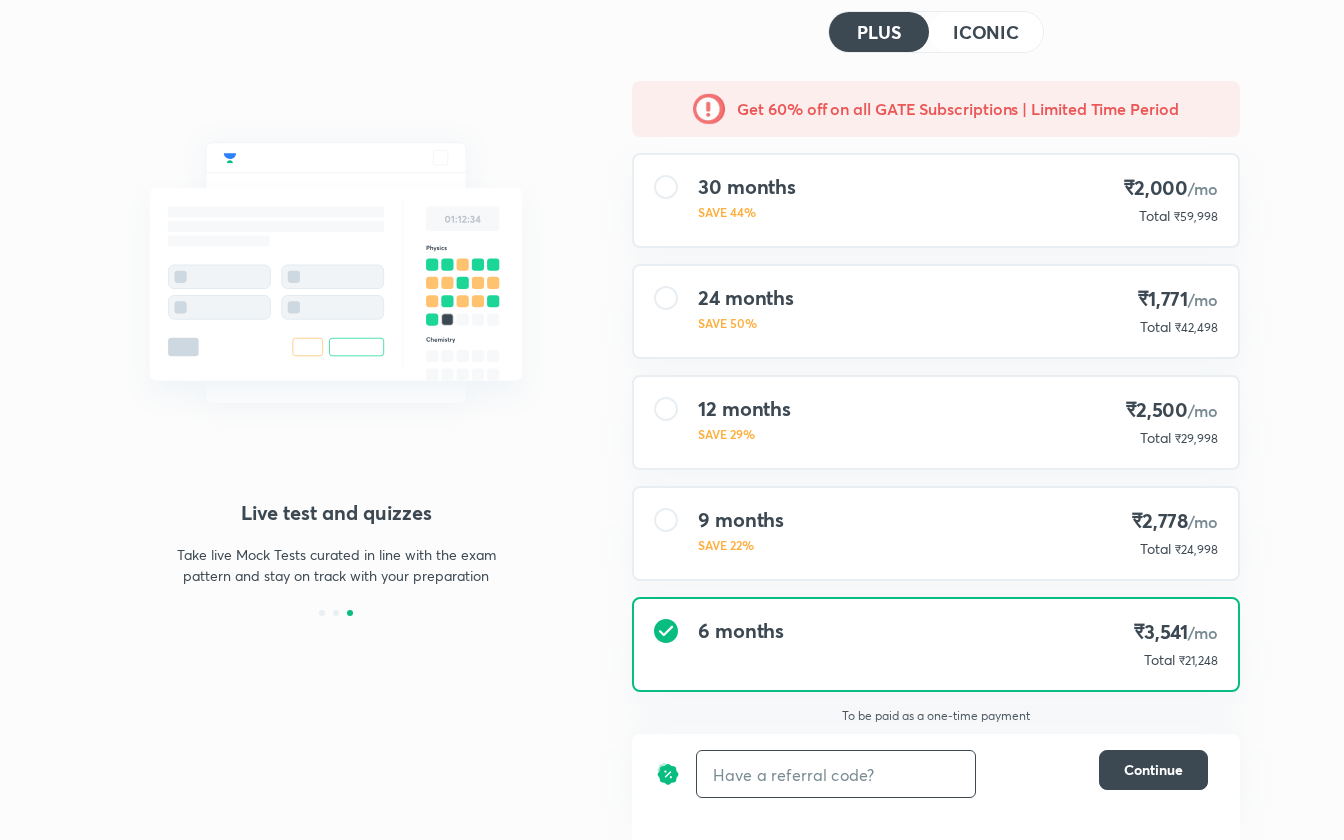 scroll, scrollTop: 0, scrollLeft: 0, axis: both 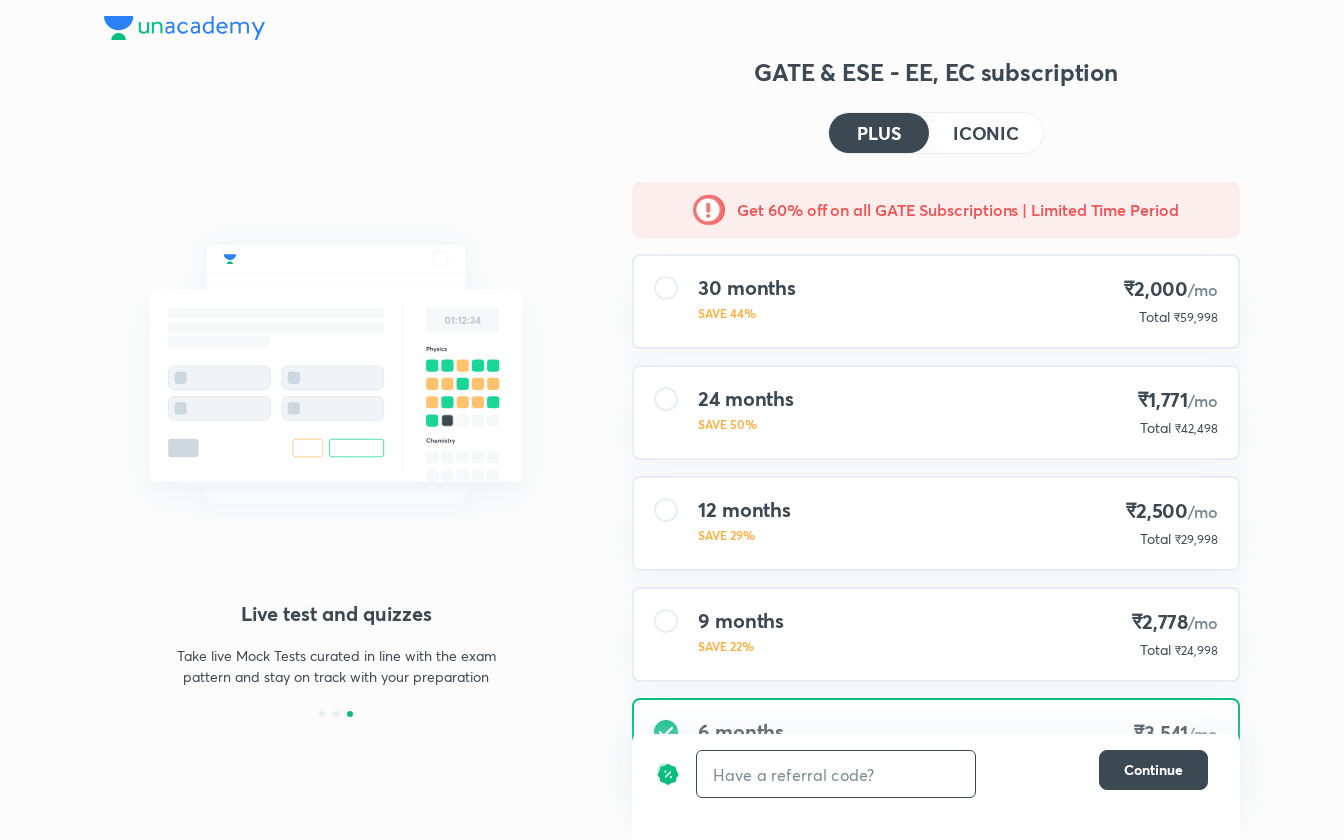 click on "ICONIC" at bounding box center [986, 133] 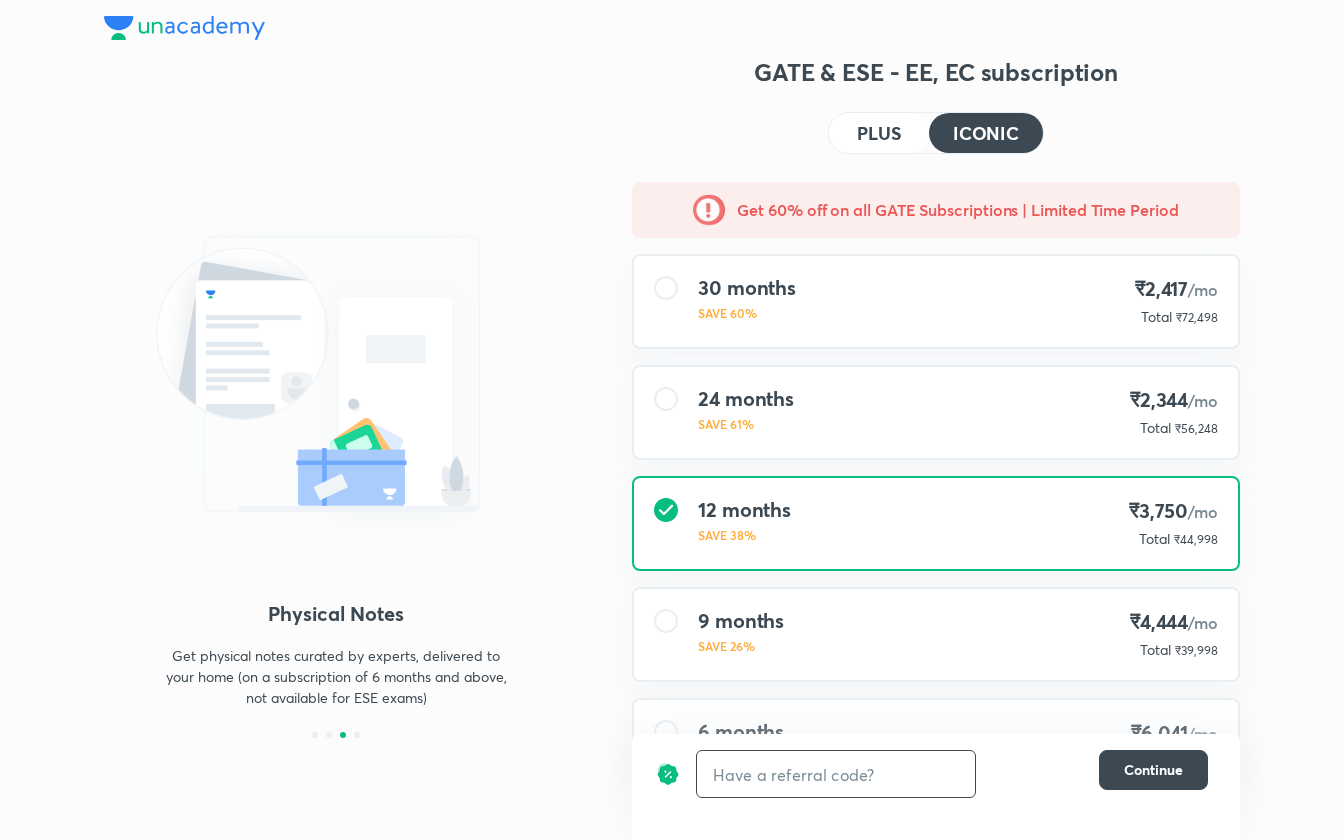 scroll, scrollTop: 101, scrollLeft: 0, axis: vertical 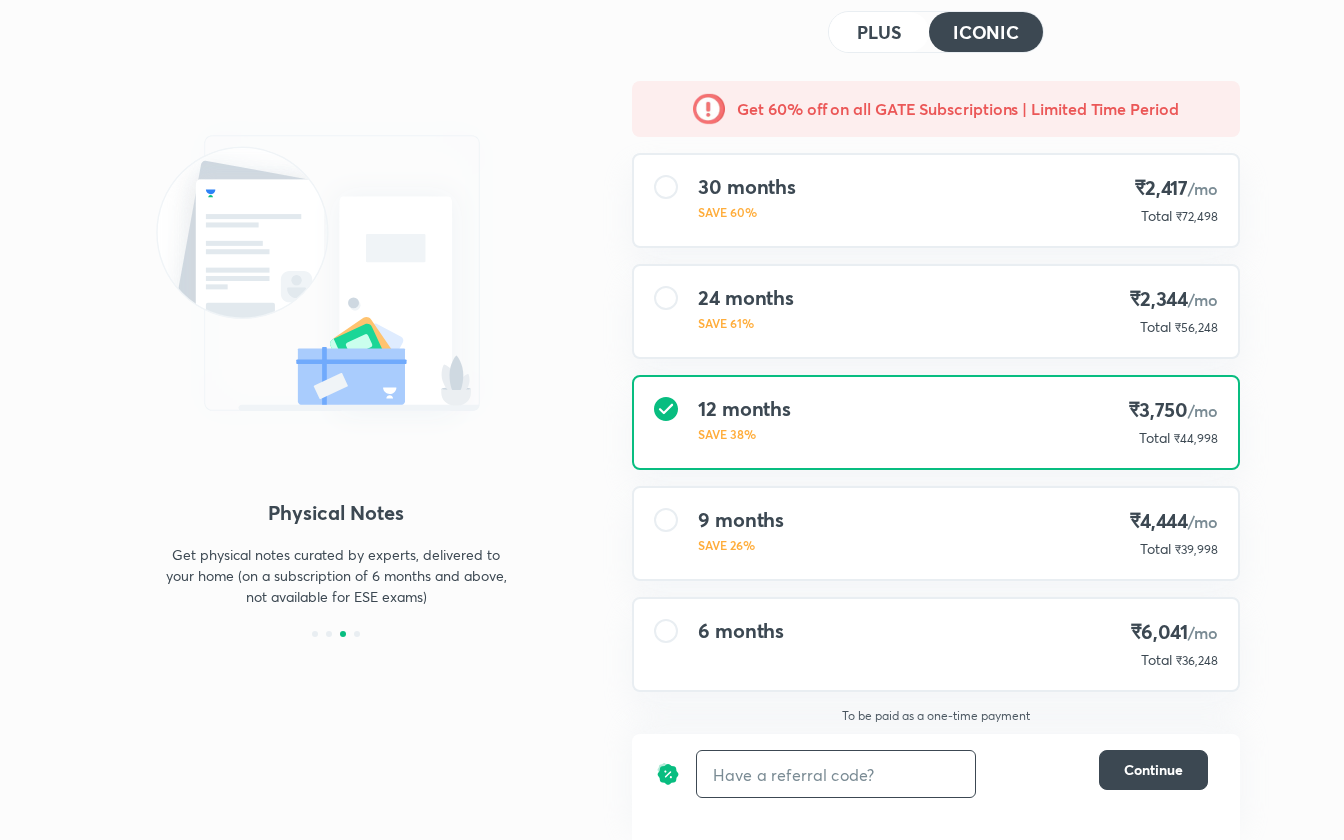 click at bounding box center [836, 774] 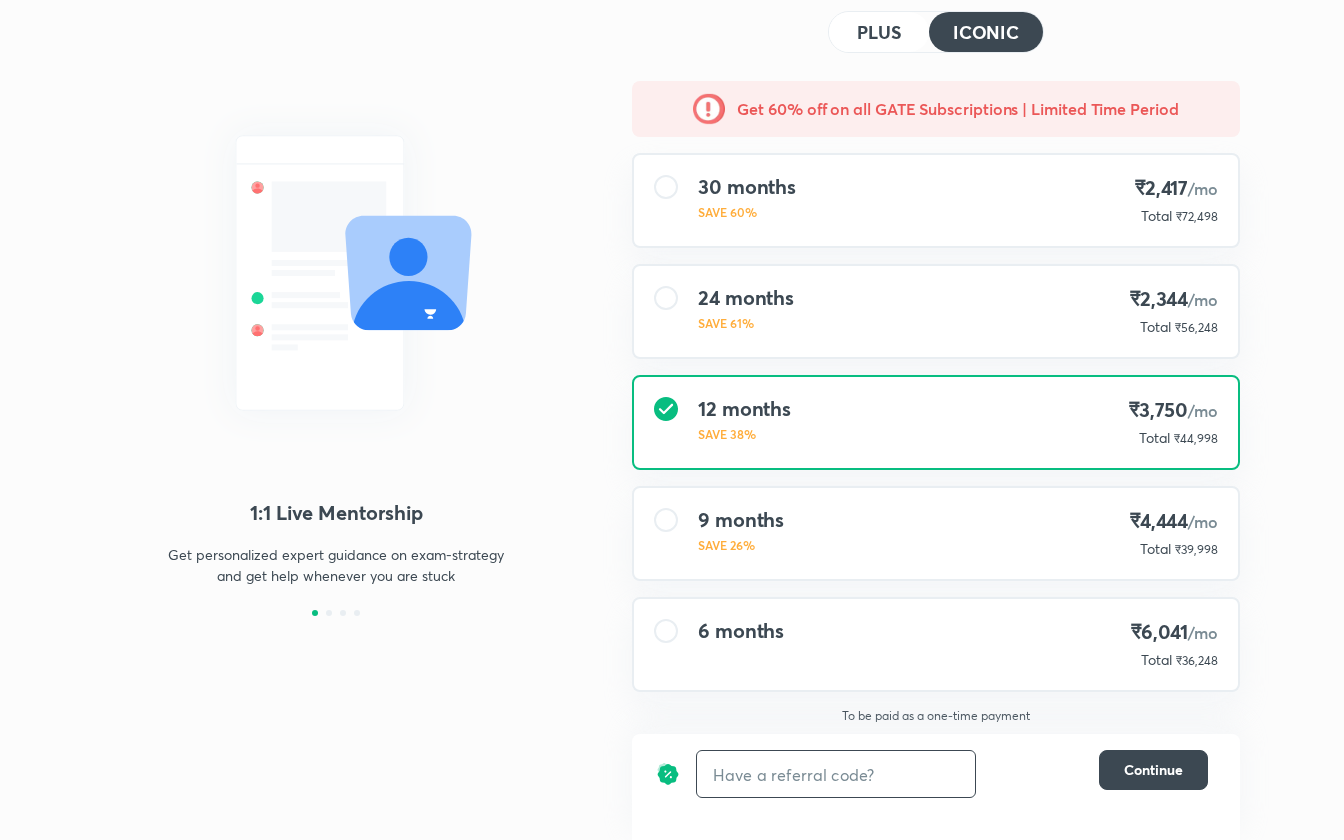 paste on "HELLOSONU01" 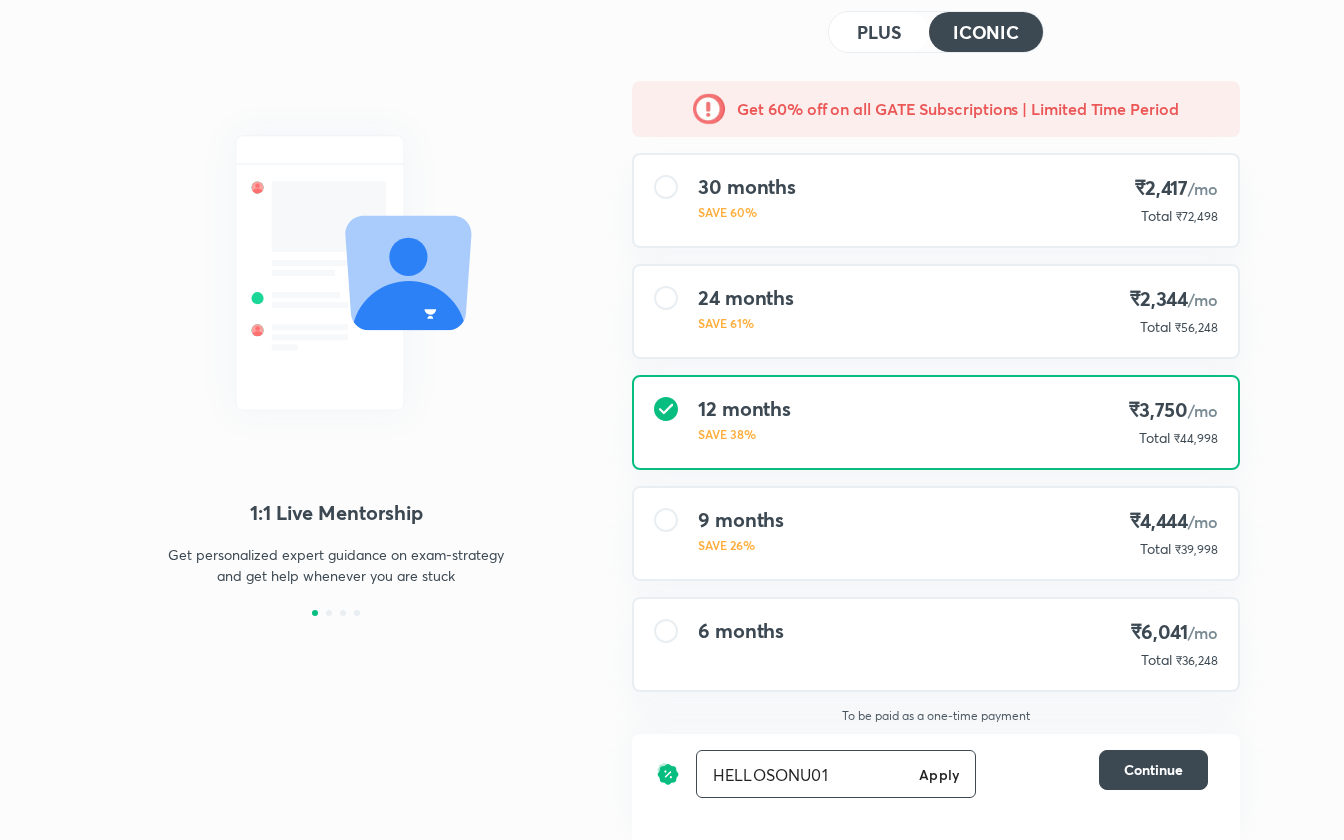 type on "HELLOSONU01" 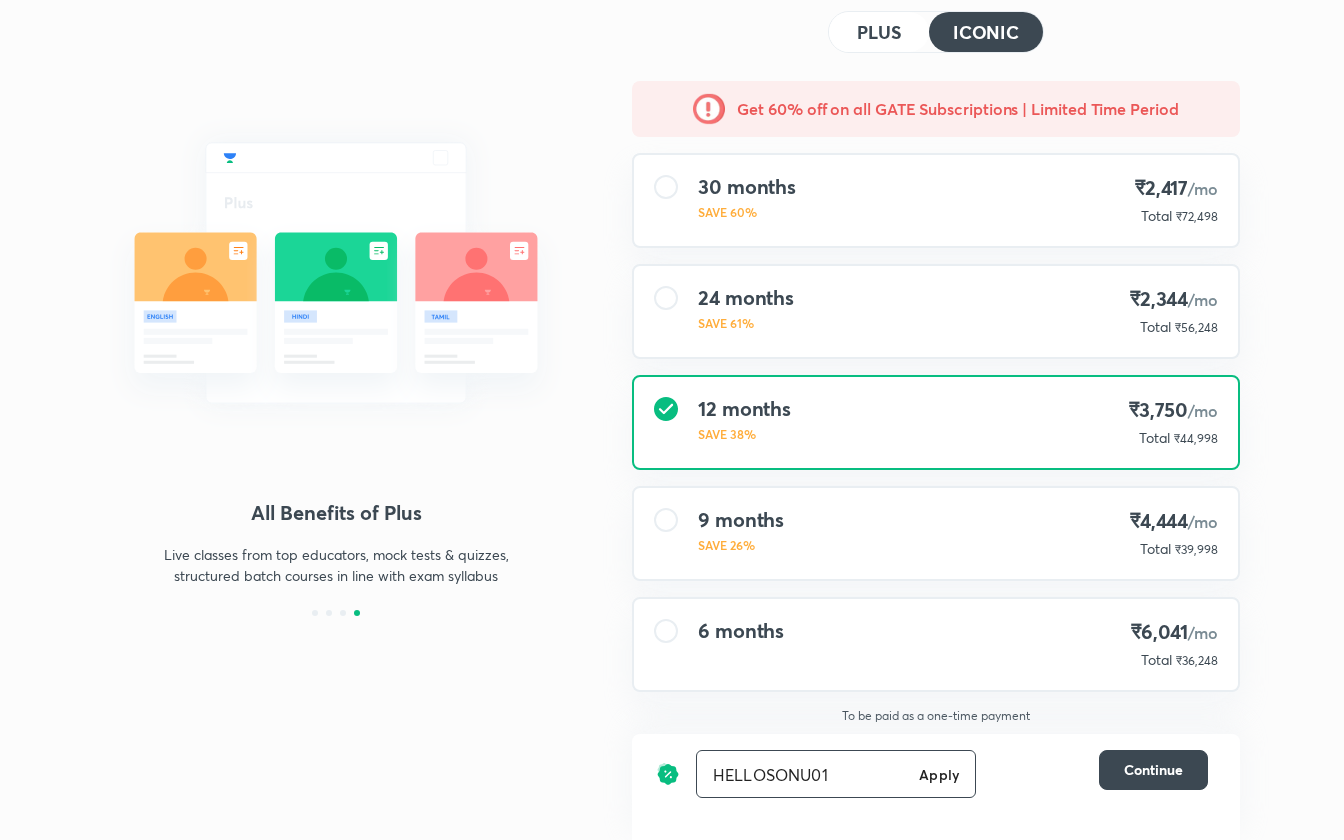 click on "Apply" at bounding box center [939, 774] 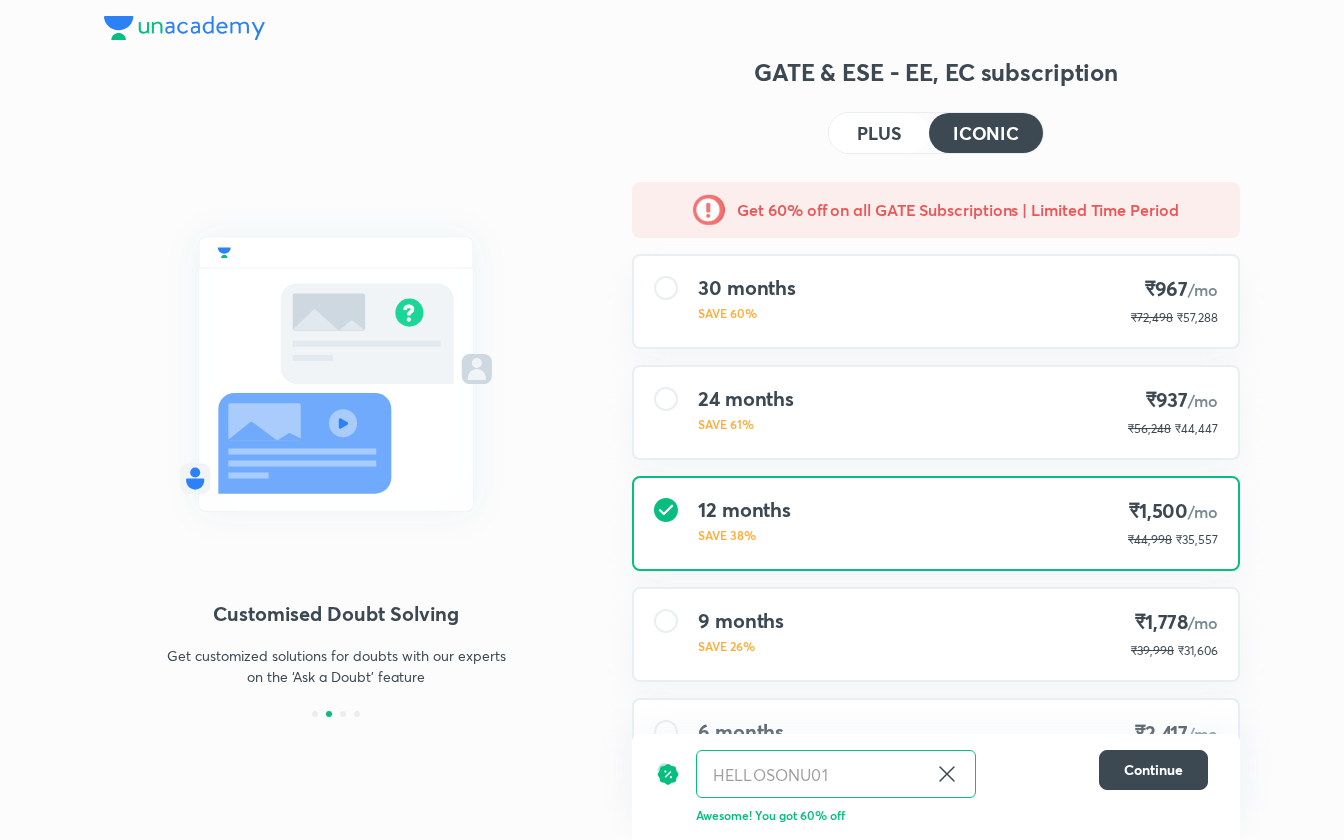 scroll, scrollTop: 101, scrollLeft: 0, axis: vertical 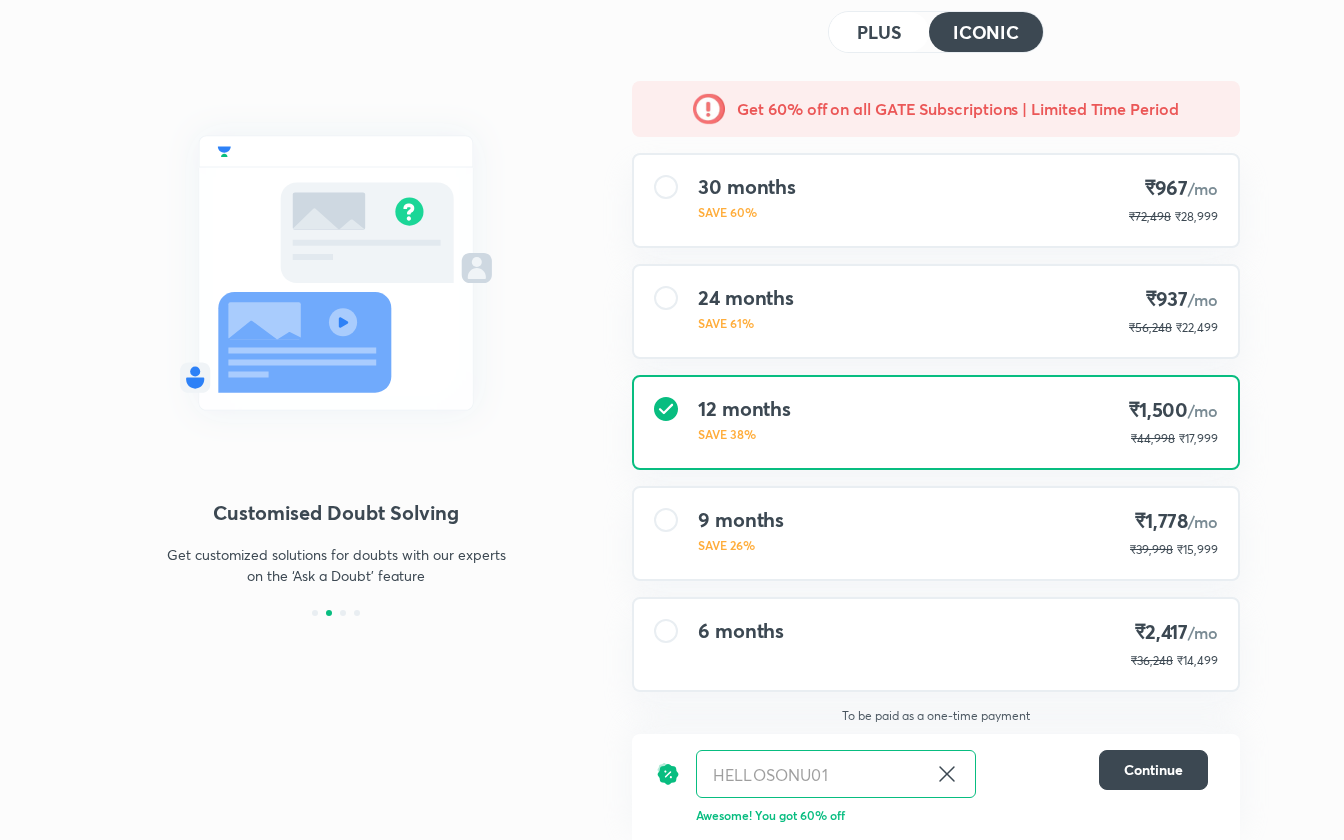 click 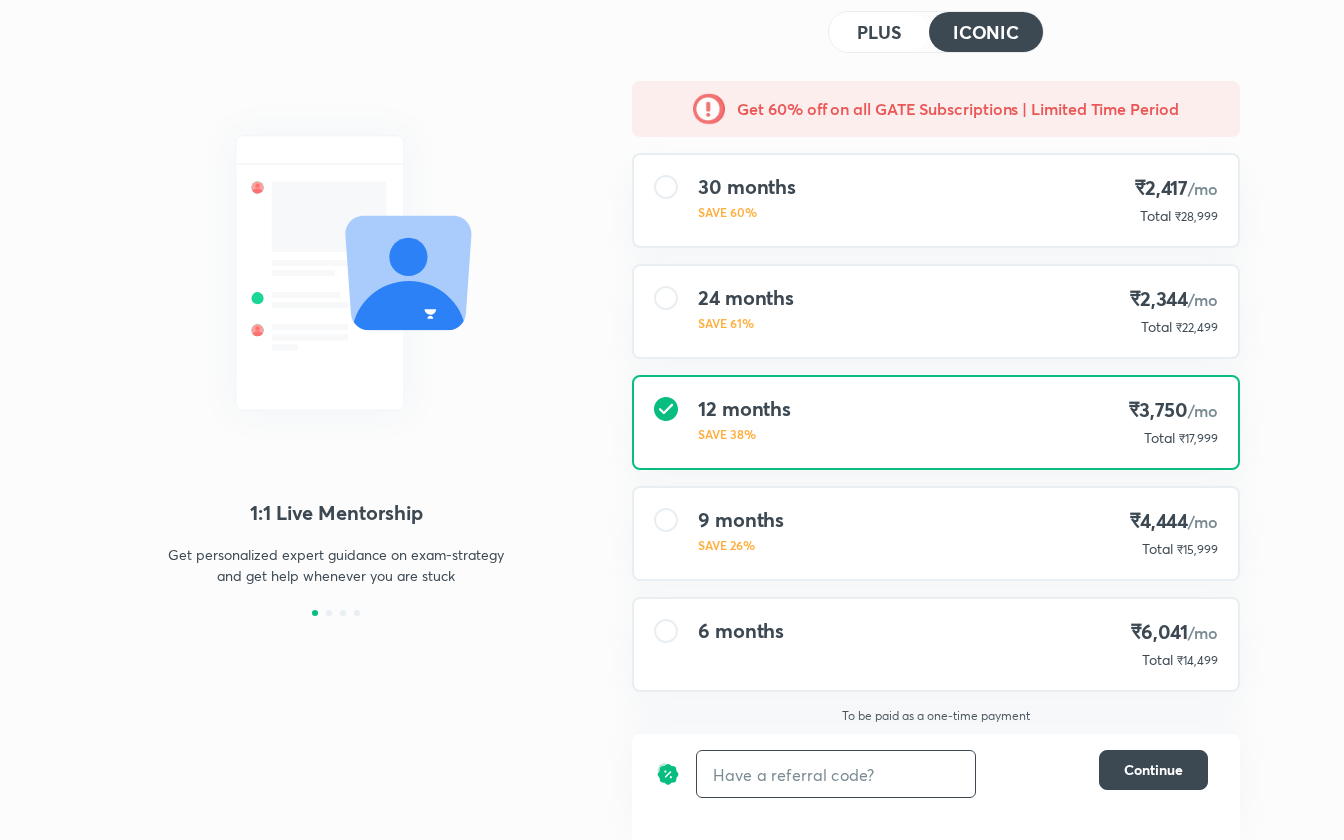 scroll, scrollTop: 0, scrollLeft: 0, axis: both 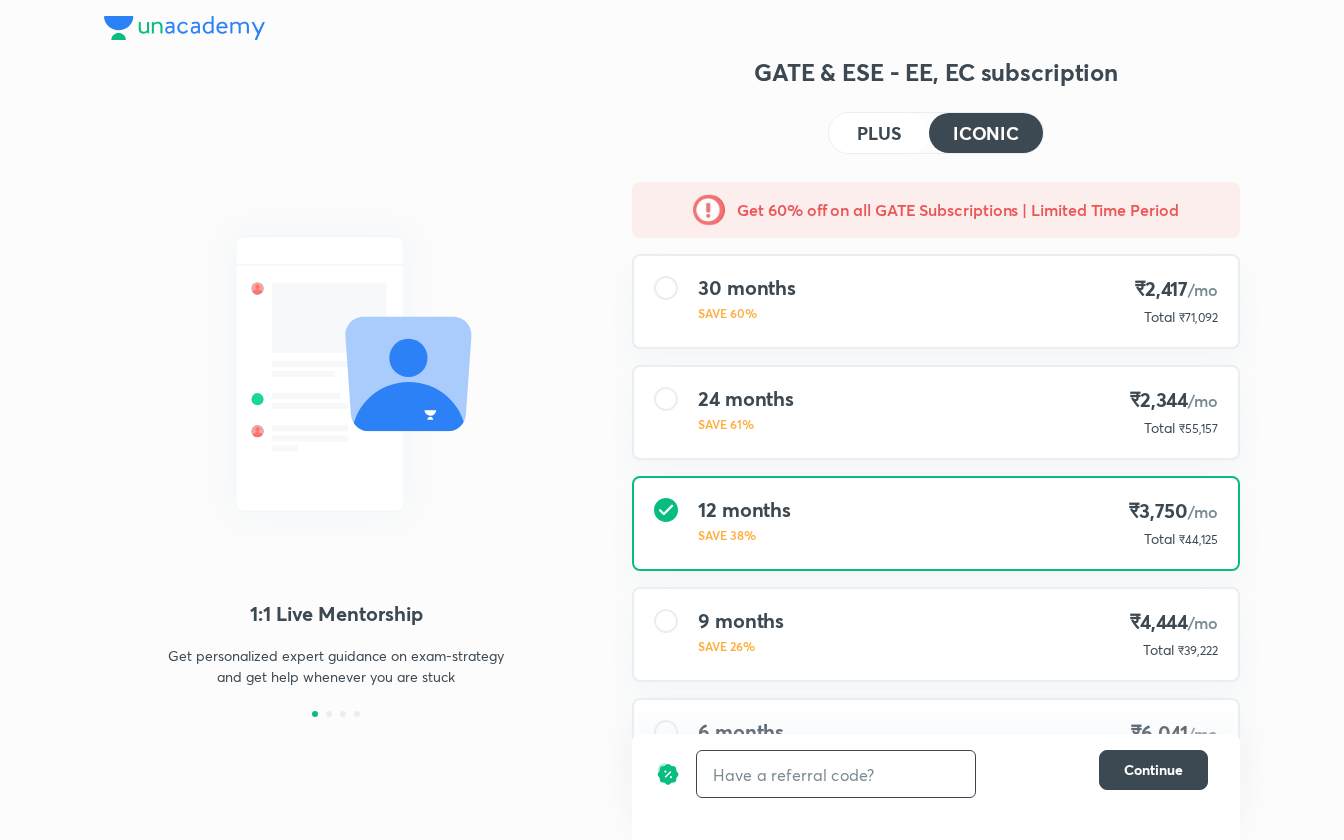 click at bounding box center [836, 774] 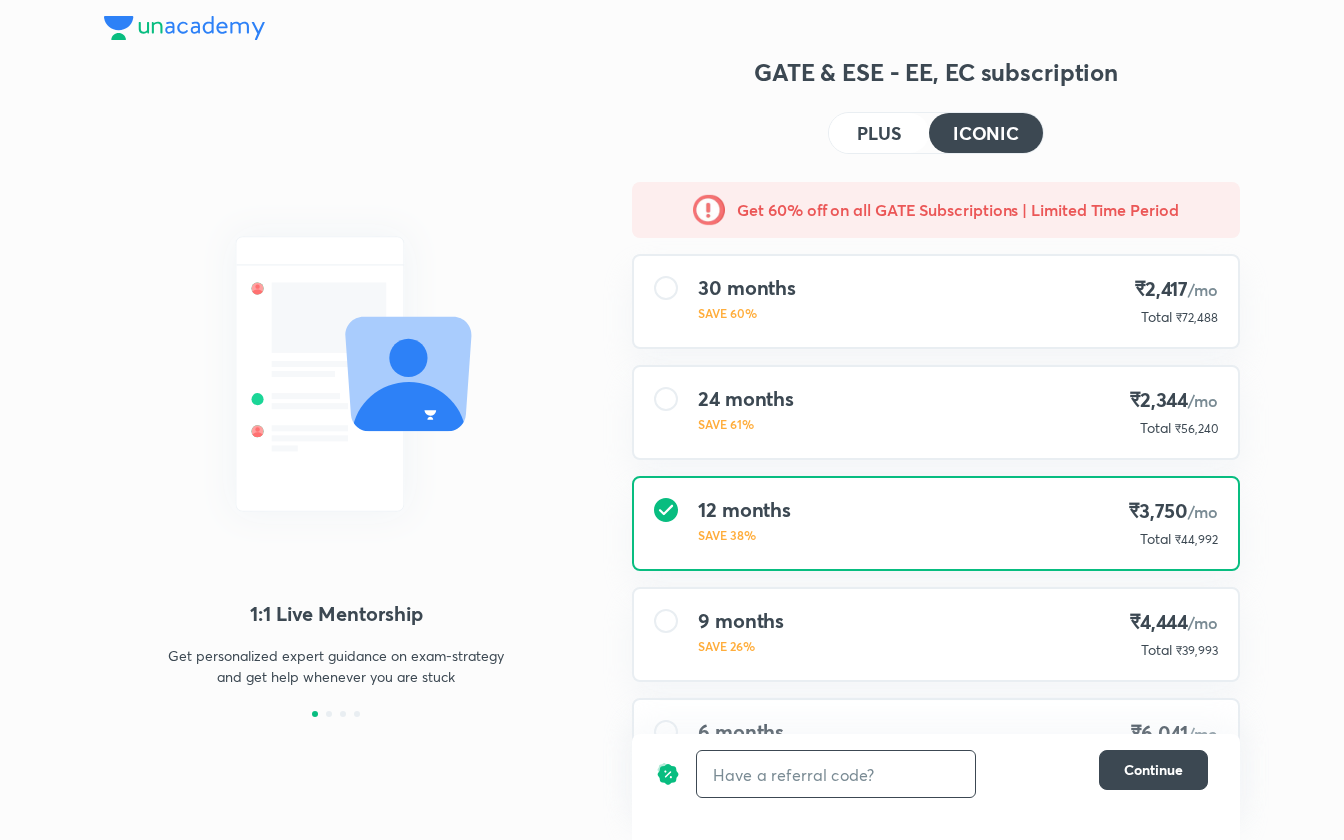 paste on "ENGG10" 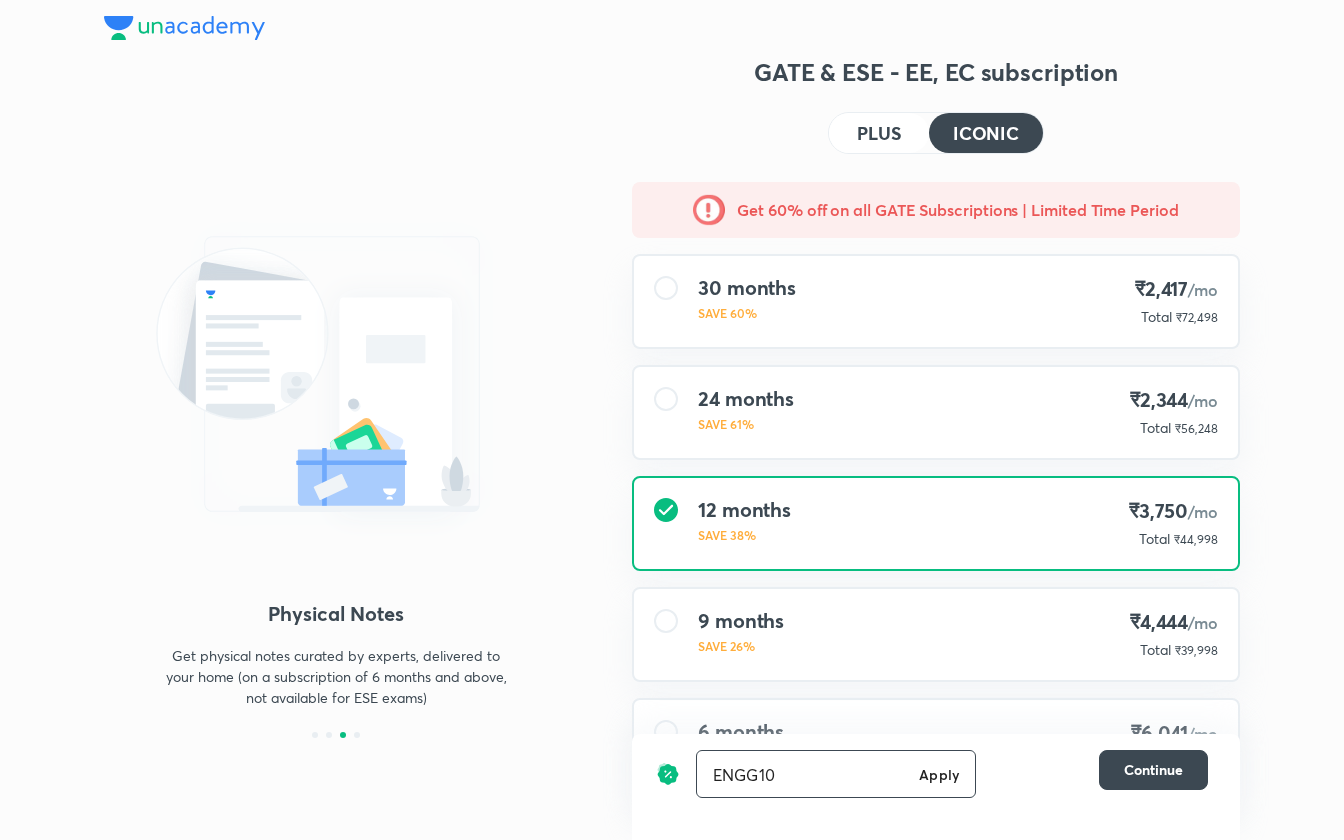 type on "ENGG10" 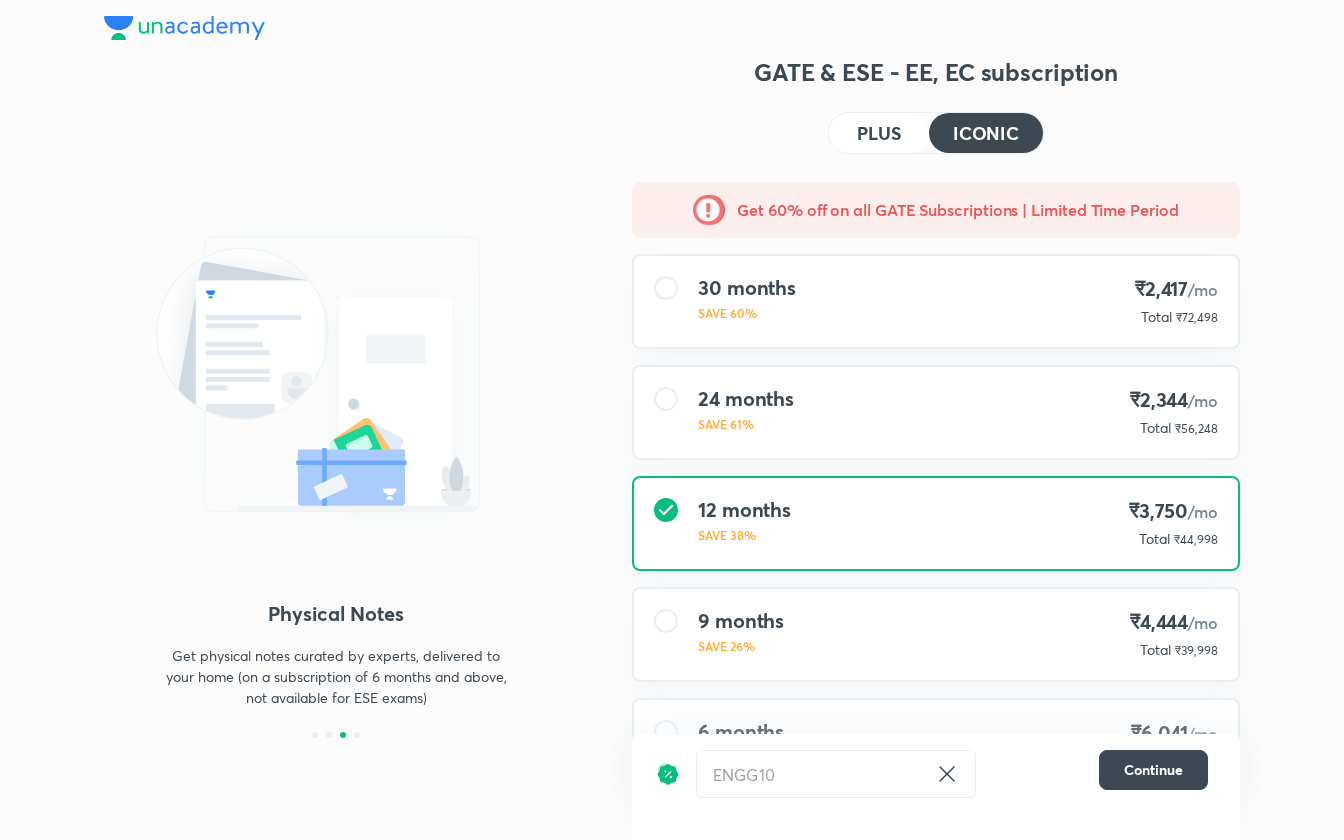scroll, scrollTop: 101, scrollLeft: 0, axis: vertical 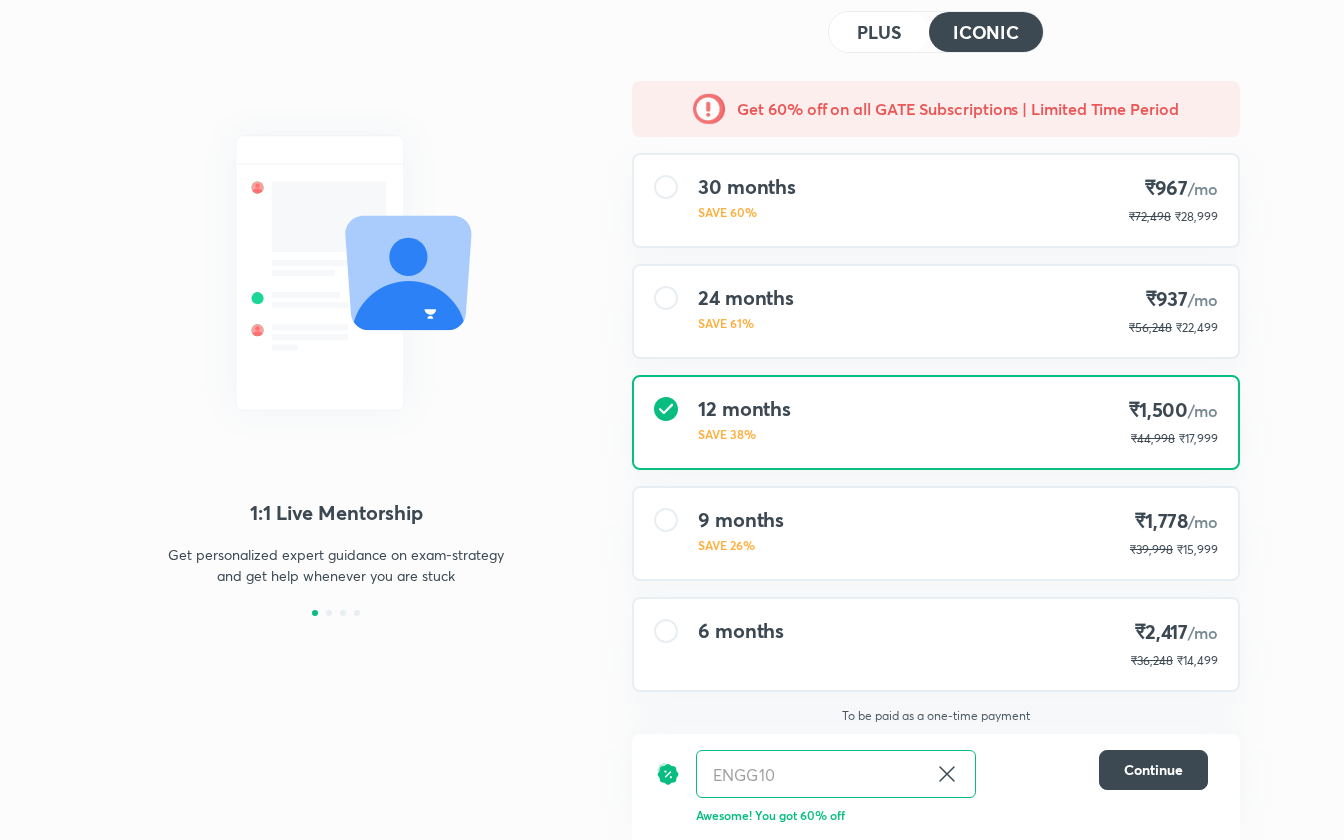 click on "9 months SAVE 26% ₹1,778  /mo ₹39,998 ₹15,999" at bounding box center (936, 533) 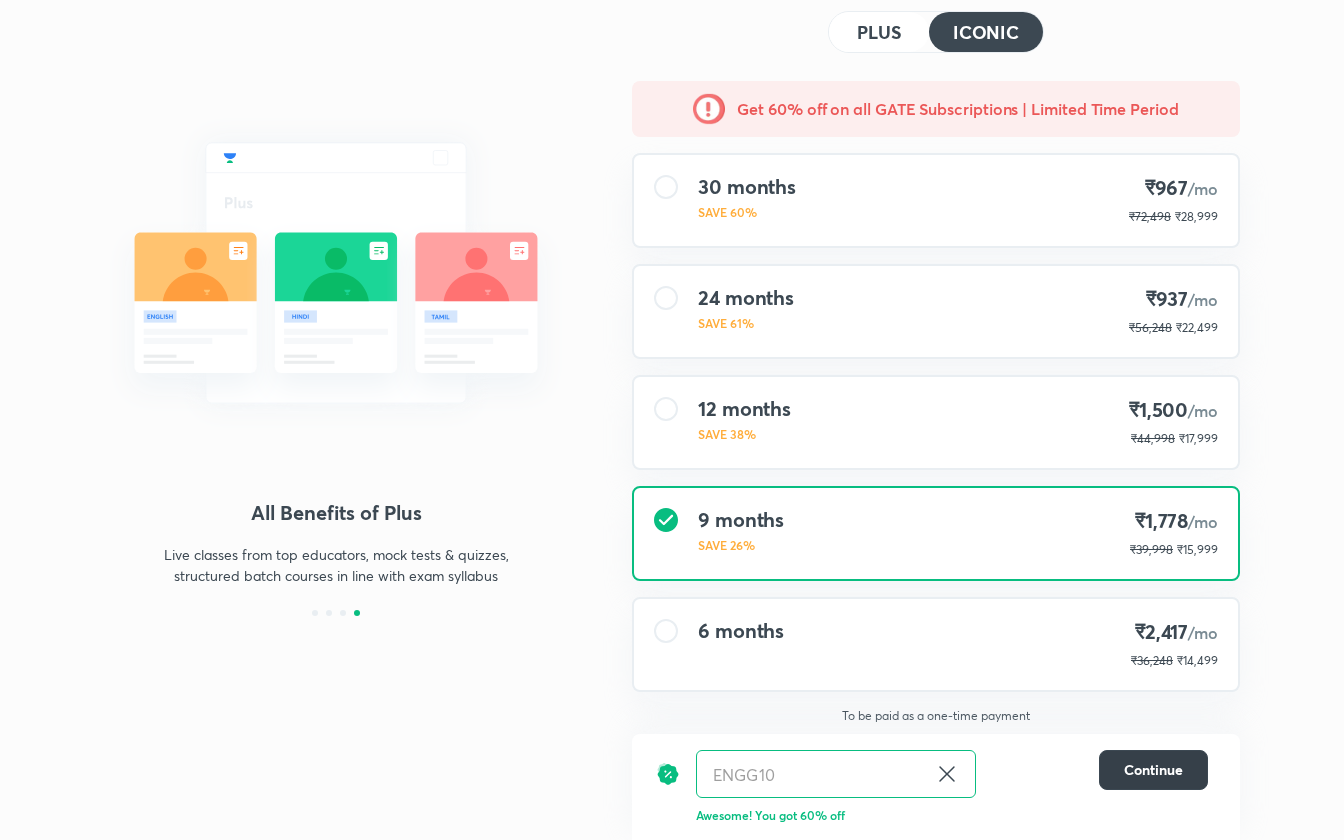 click on "Continue" at bounding box center (1153, 770) 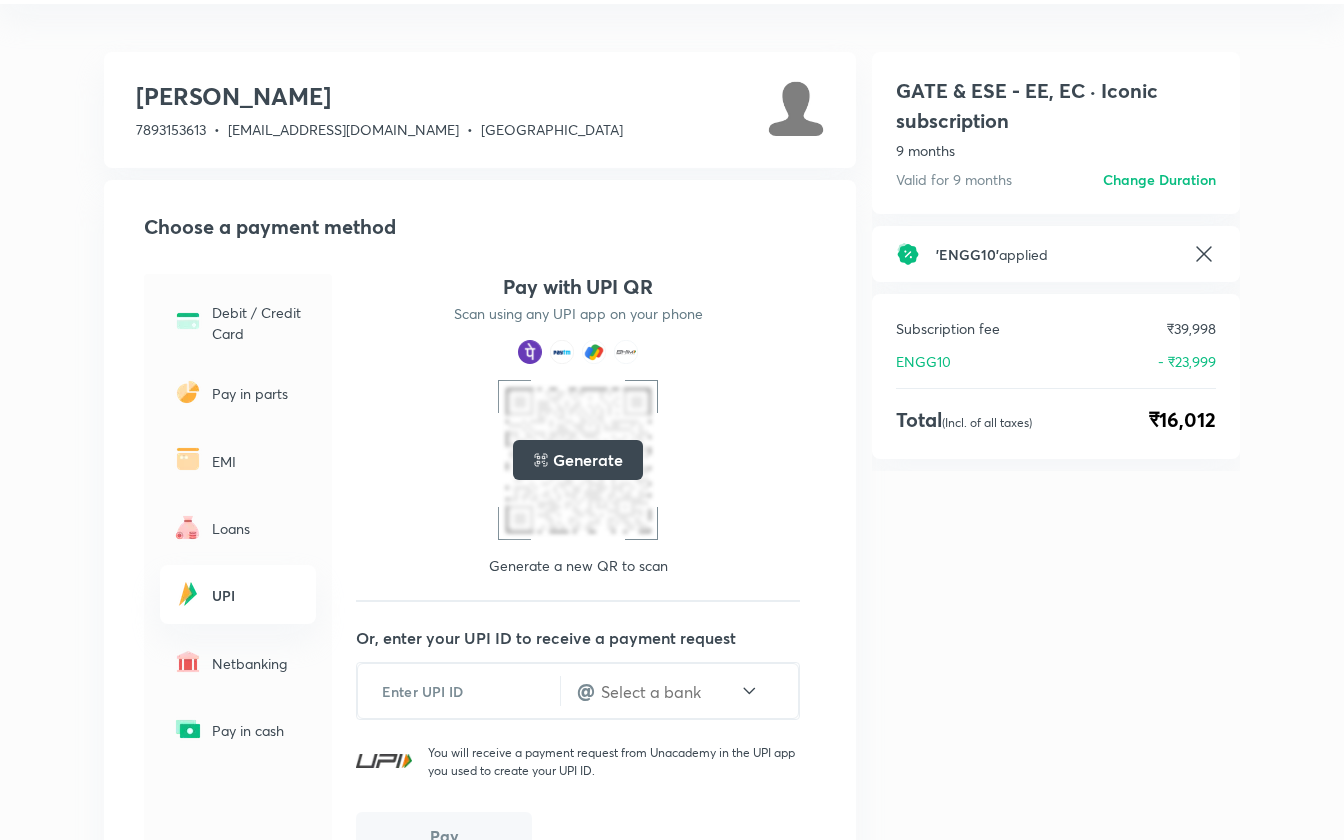 scroll, scrollTop: 192, scrollLeft: 0, axis: vertical 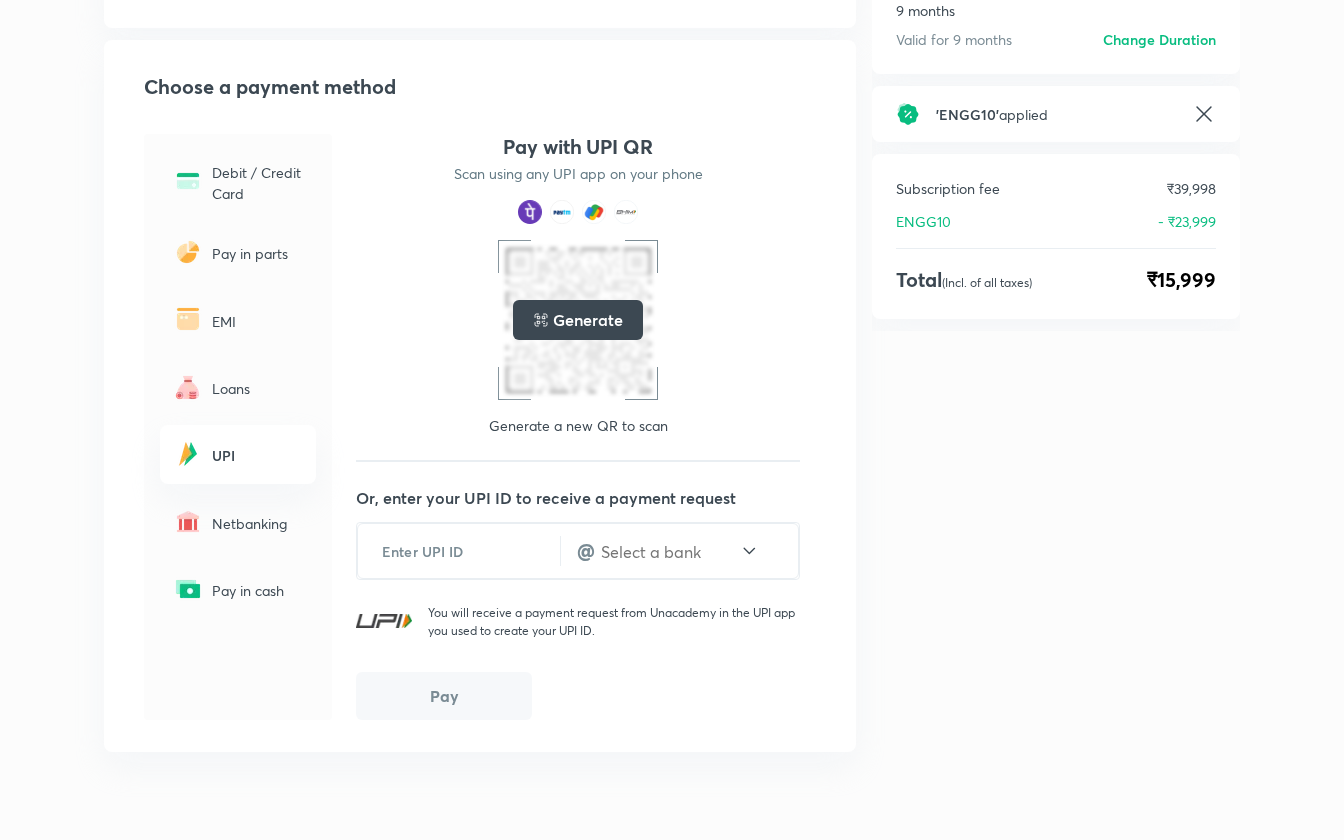 click on "EMI" at bounding box center [258, 321] 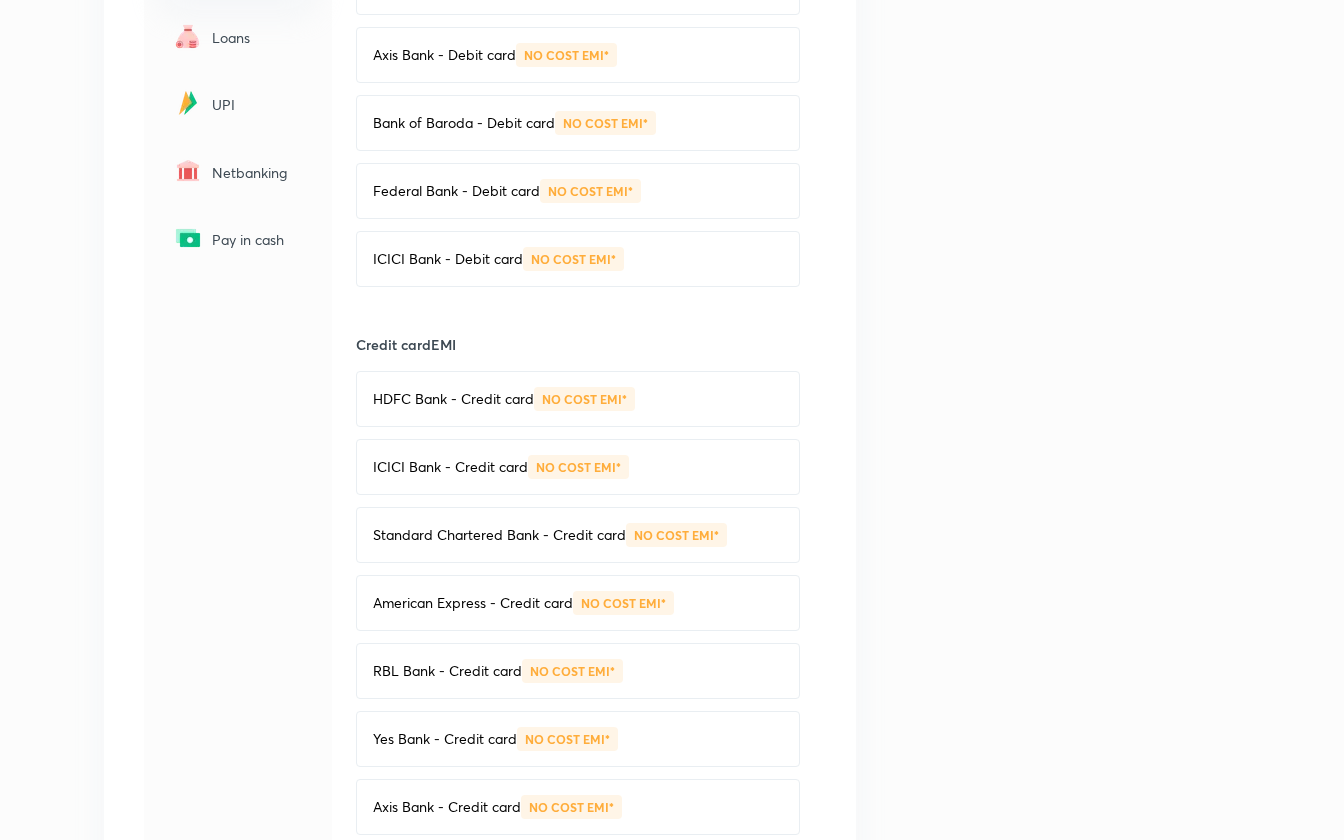 click on "HDFC Bank - Credit card NO COST EMI*" at bounding box center [578, 399] 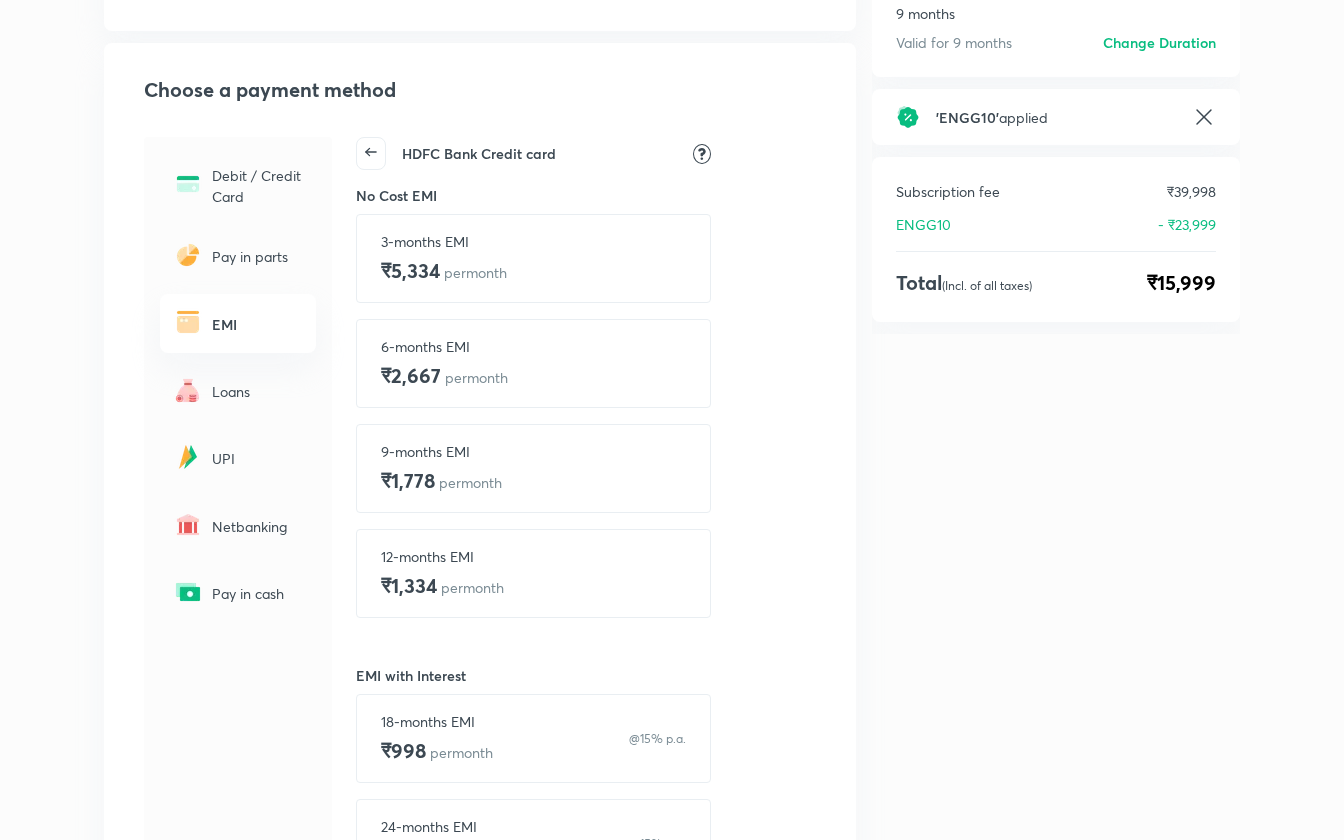 scroll, scrollTop: 188, scrollLeft: 0, axis: vertical 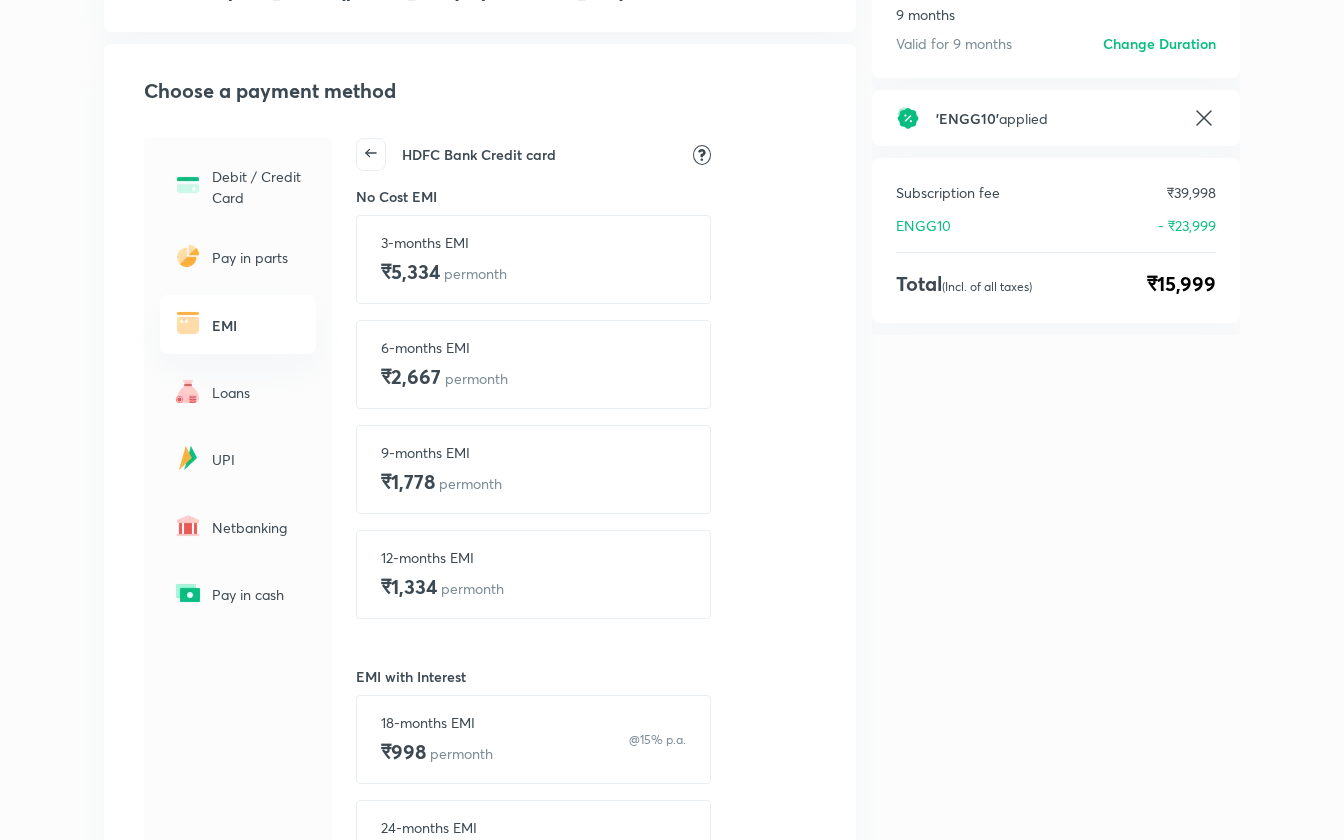click on "12-months EMI ₹1,334 per  month" at bounding box center (533, 574) 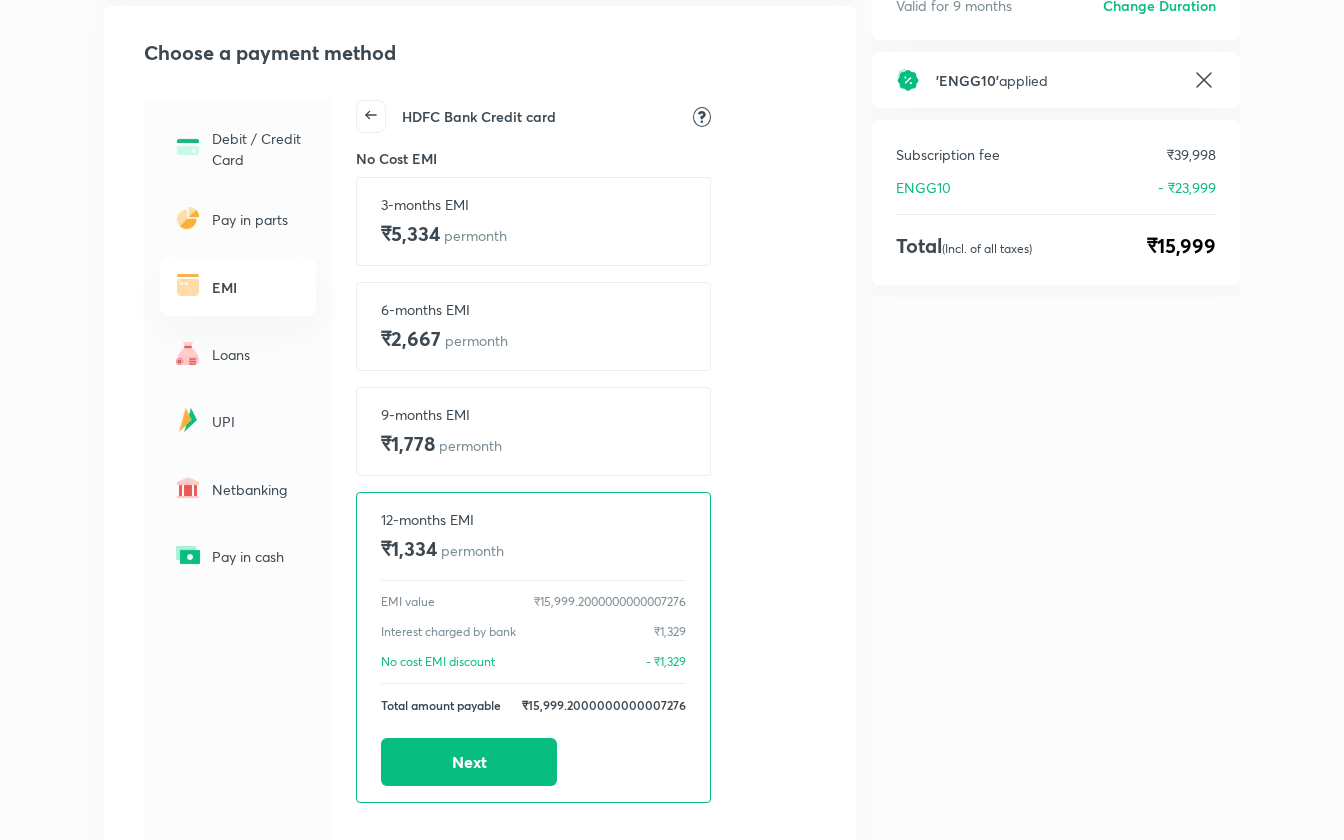scroll, scrollTop: 217, scrollLeft: 0, axis: vertical 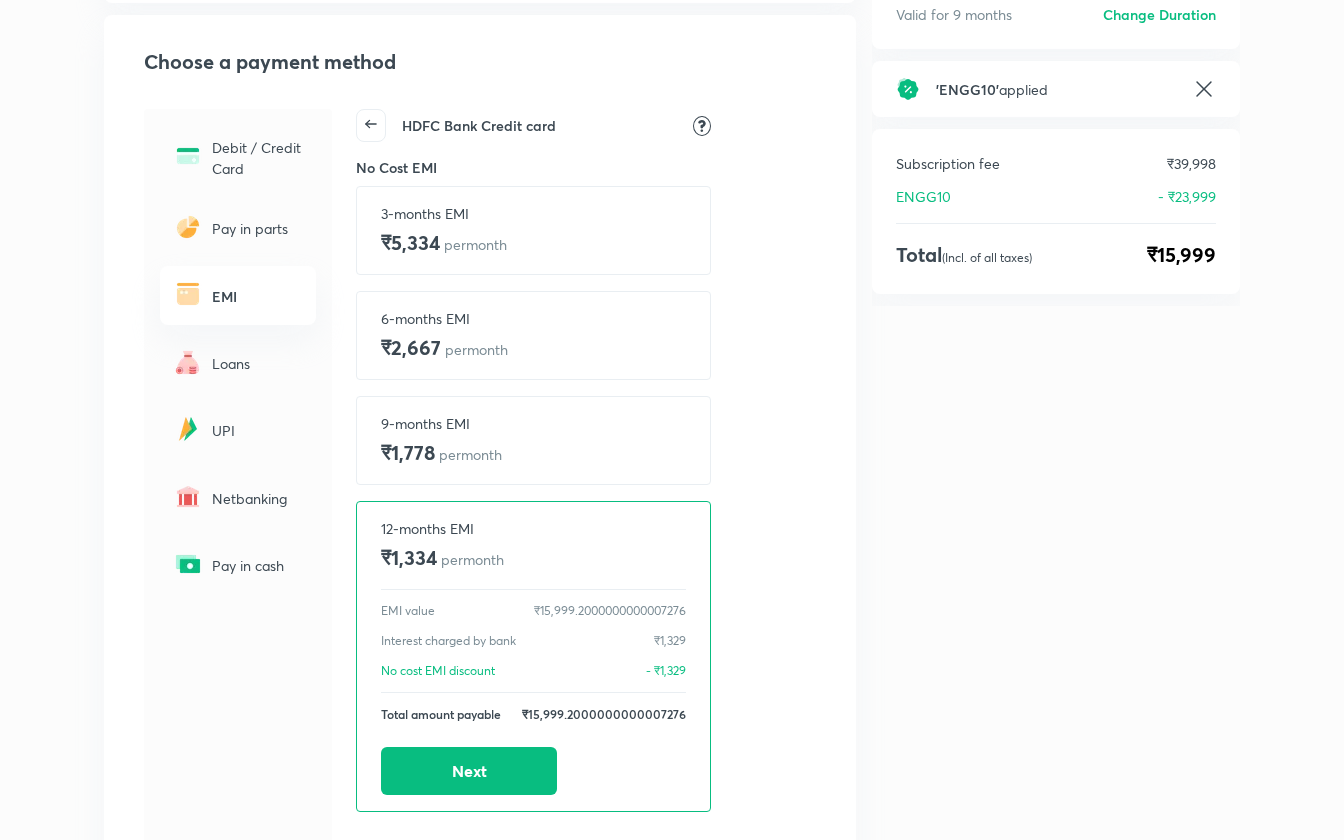 click on "Loans" at bounding box center [258, 363] 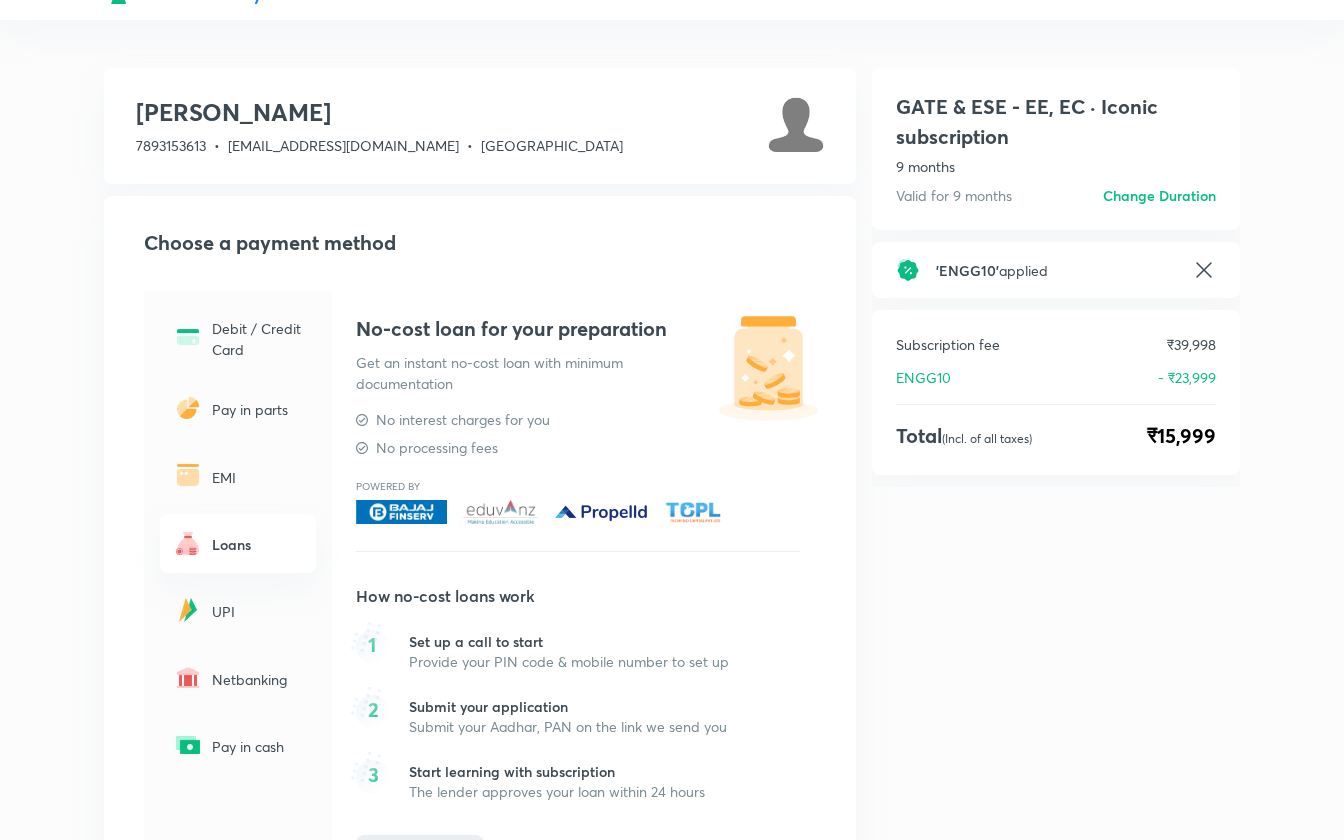 scroll, scrollTop: 0, scrollLeft: 0, axis: both 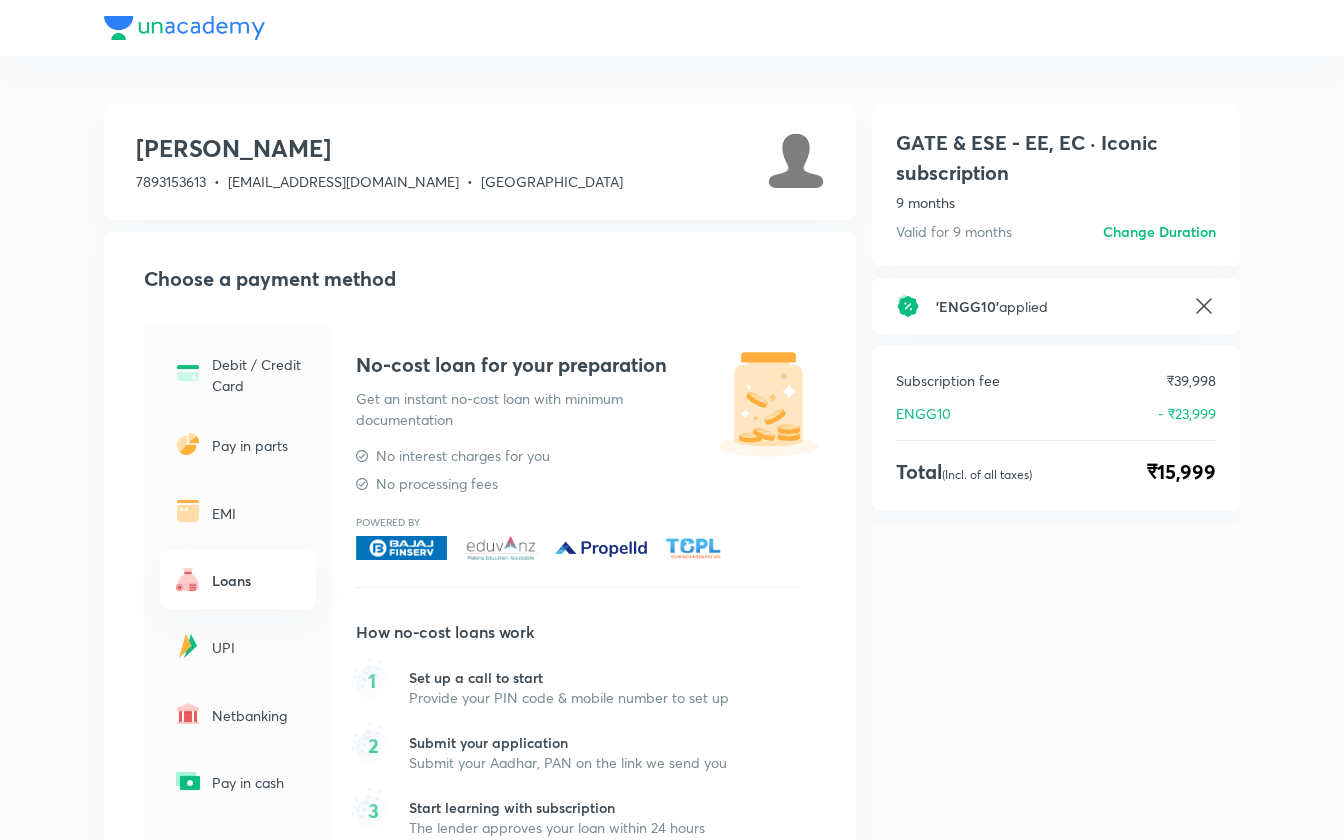 click on "EMI" at bounding box center [258, 513] 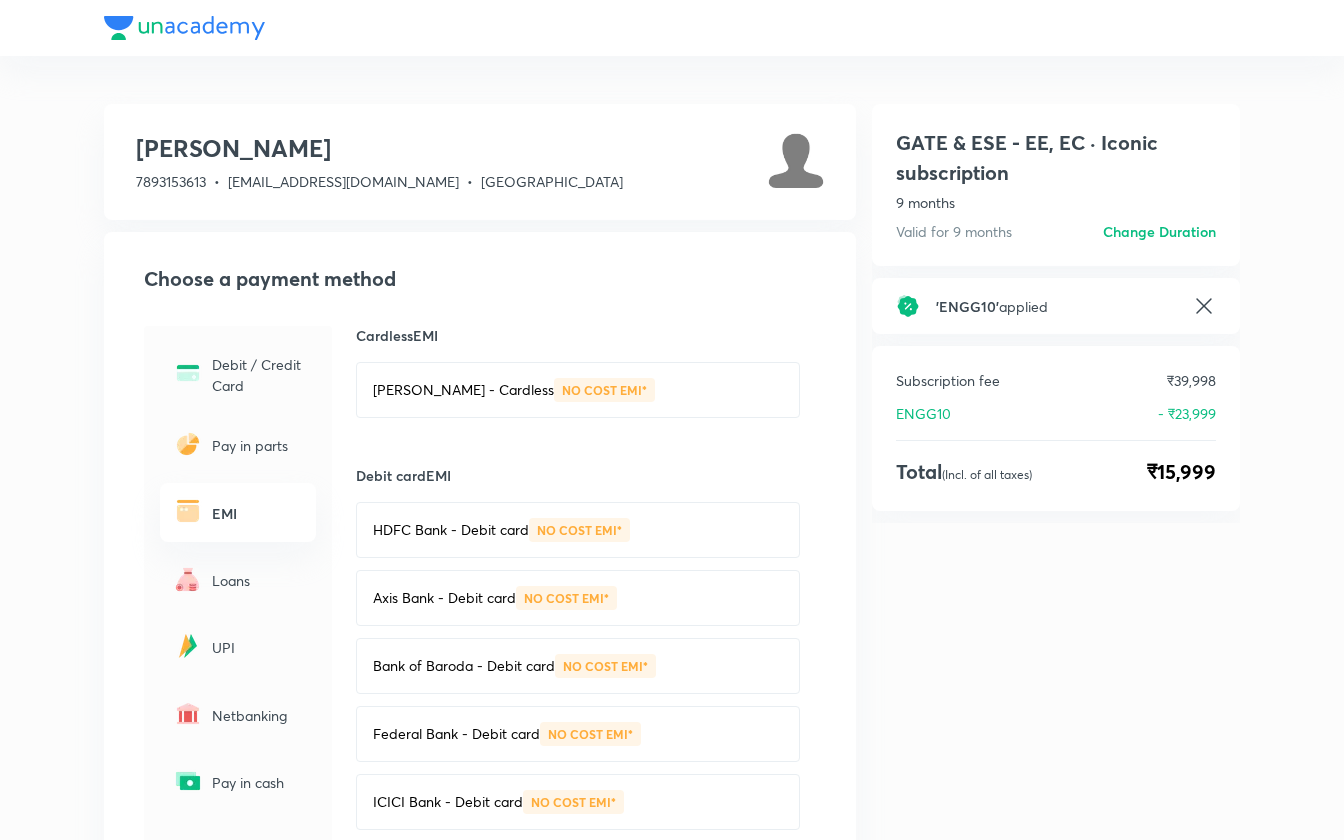 click on "Pay in parts" at bounding box center [238, 445] 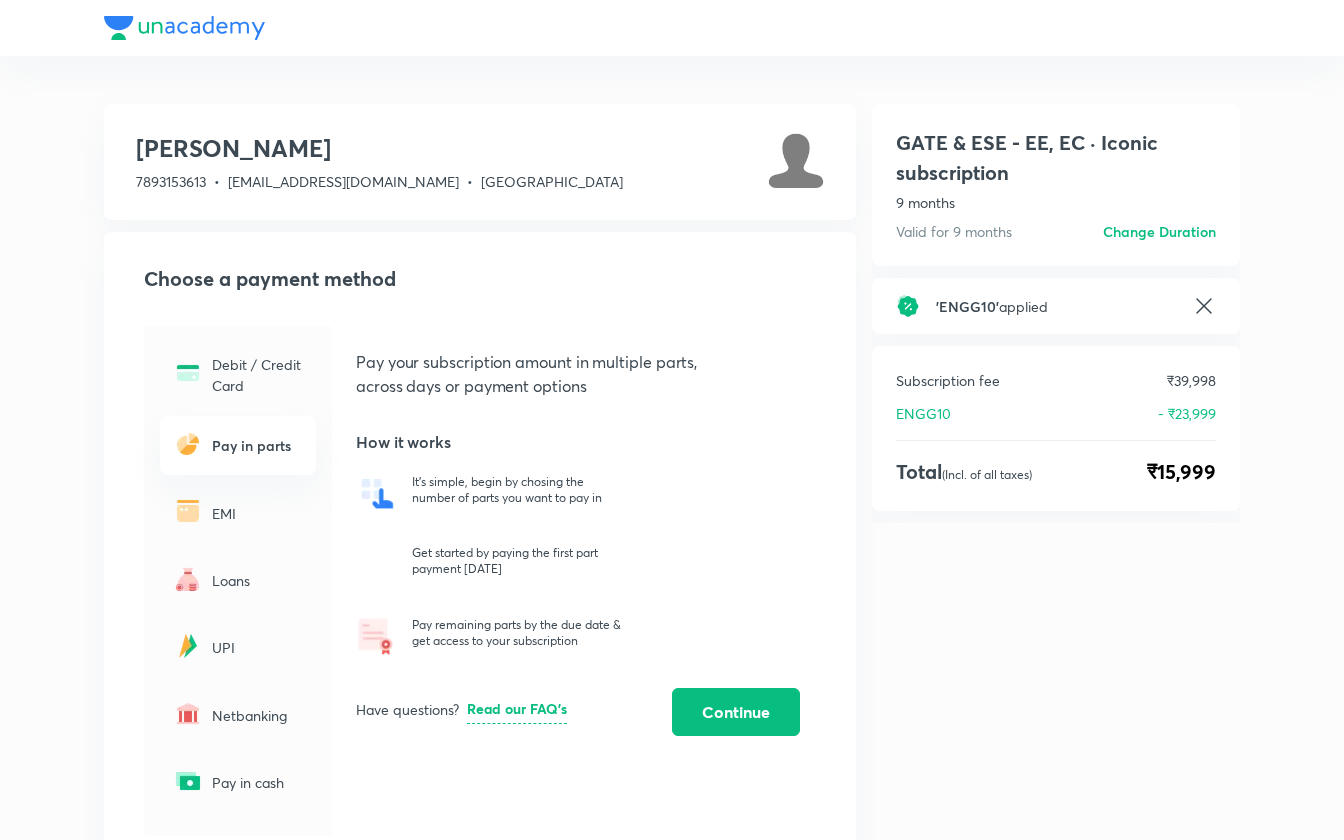 click on "EMI" at bounding box center (238, 512) 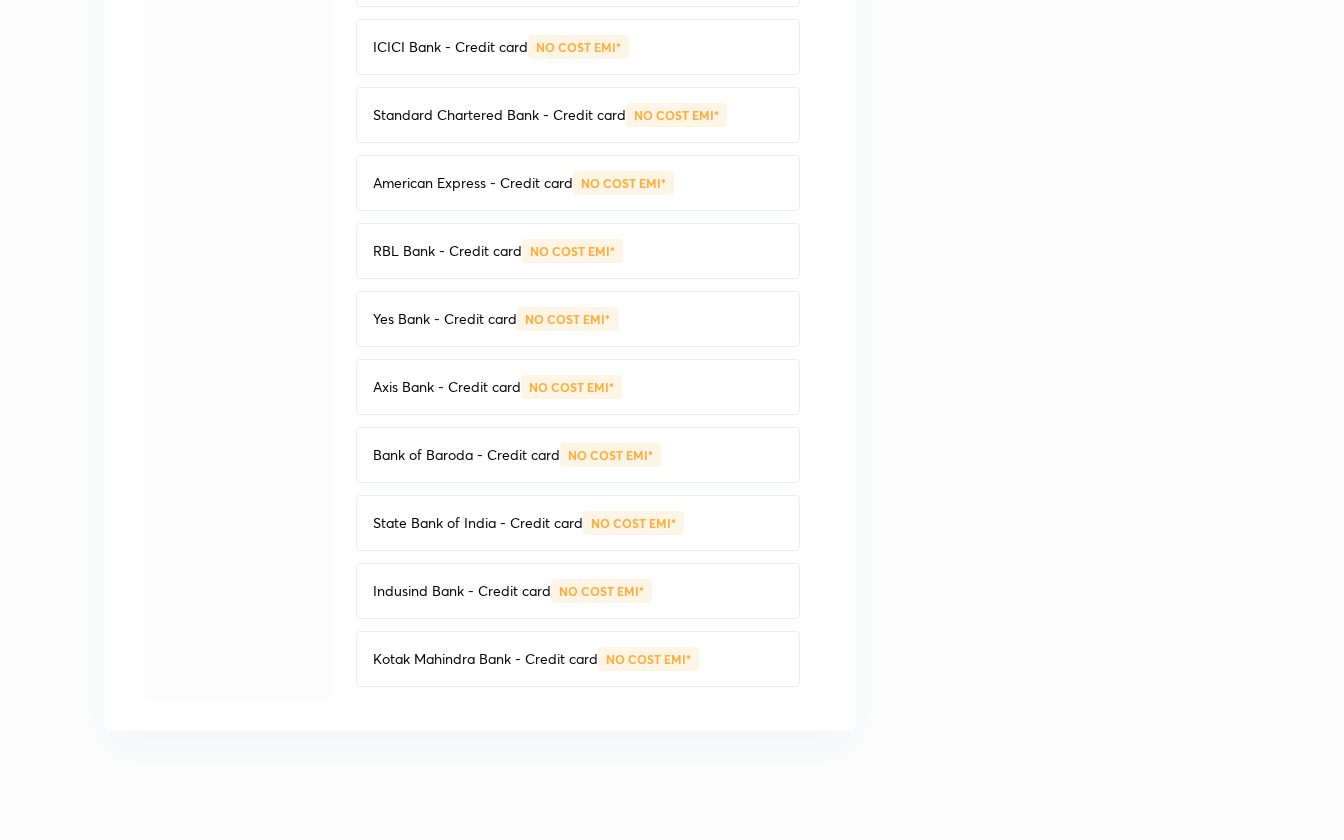 scroll, scrollTop: 986, scrollLeft: 0, axis: vertical 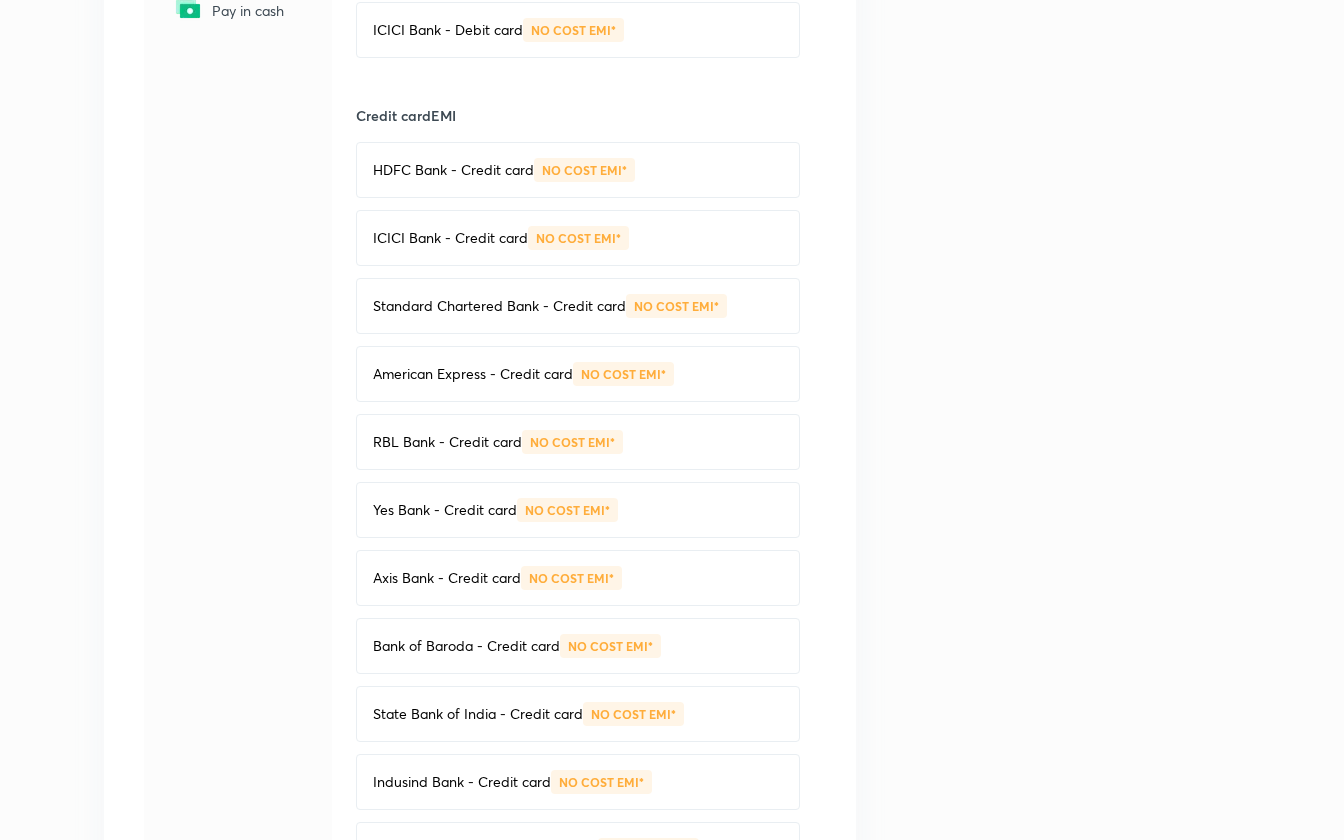click on "NO COST EMI*" at bounding box center [567, 510] 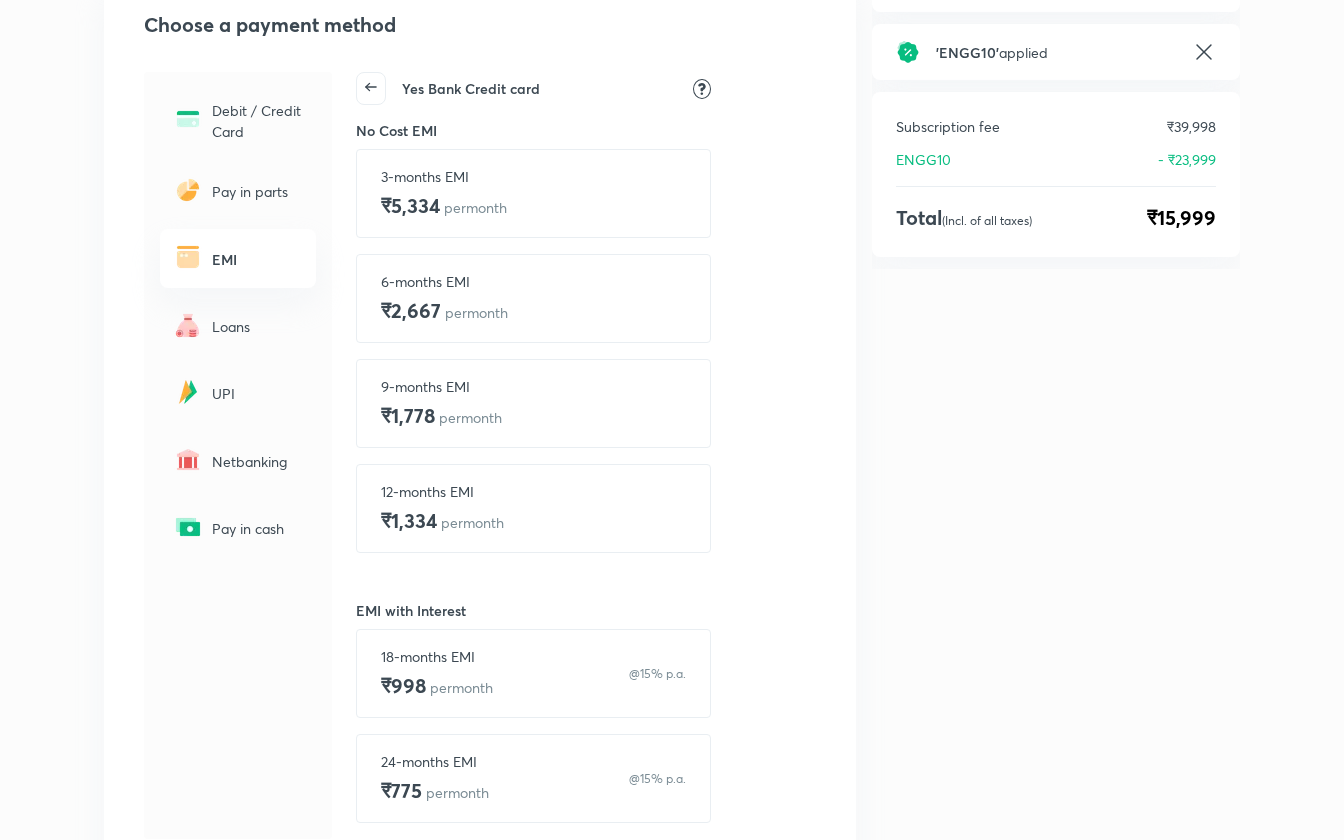 scroll, scrollTop: 252, scrollLeft: 0, axis: vertical 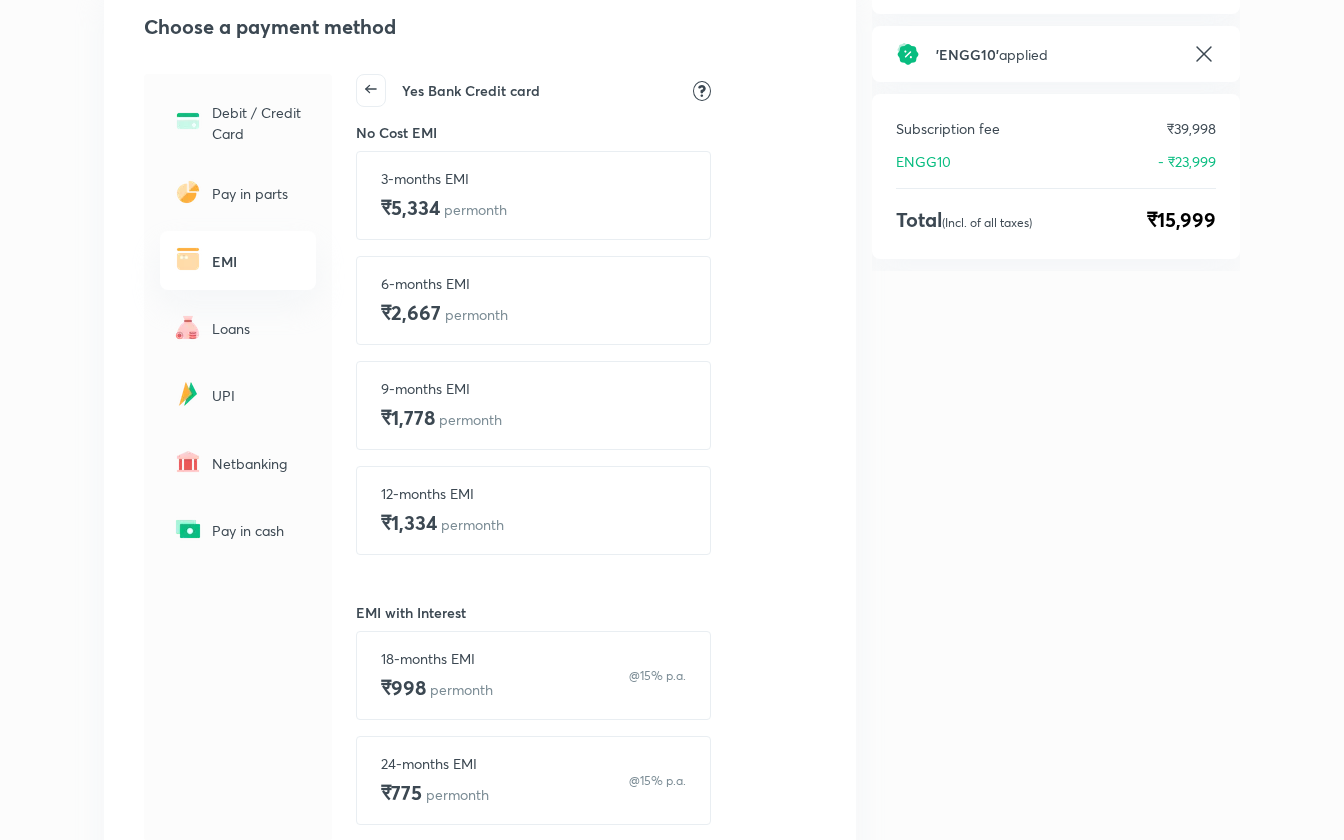 click on "12-months EMI ₹1,334 per  month" at bounding box center (533, 510) 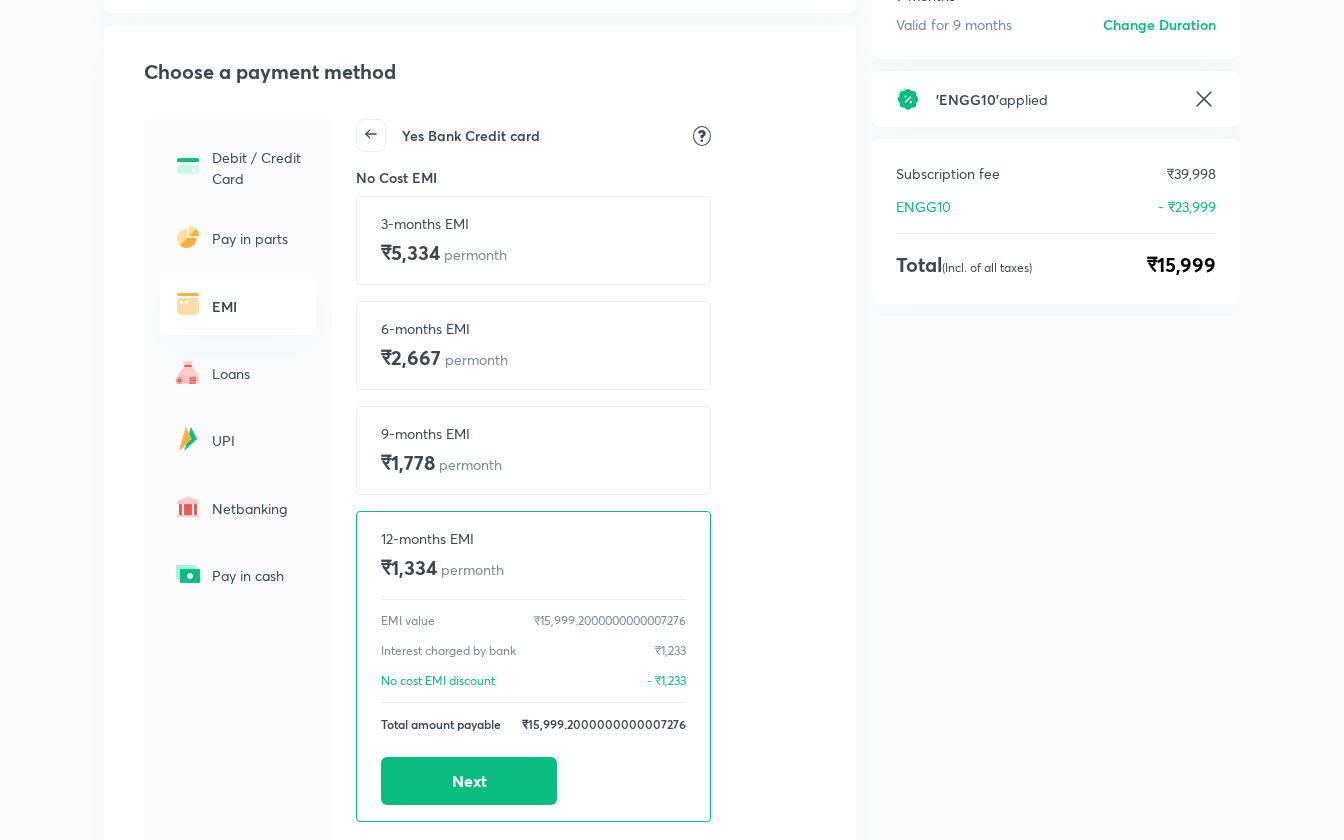 scroll, scrollTop: 0, scrollLeft: 0, axis: both 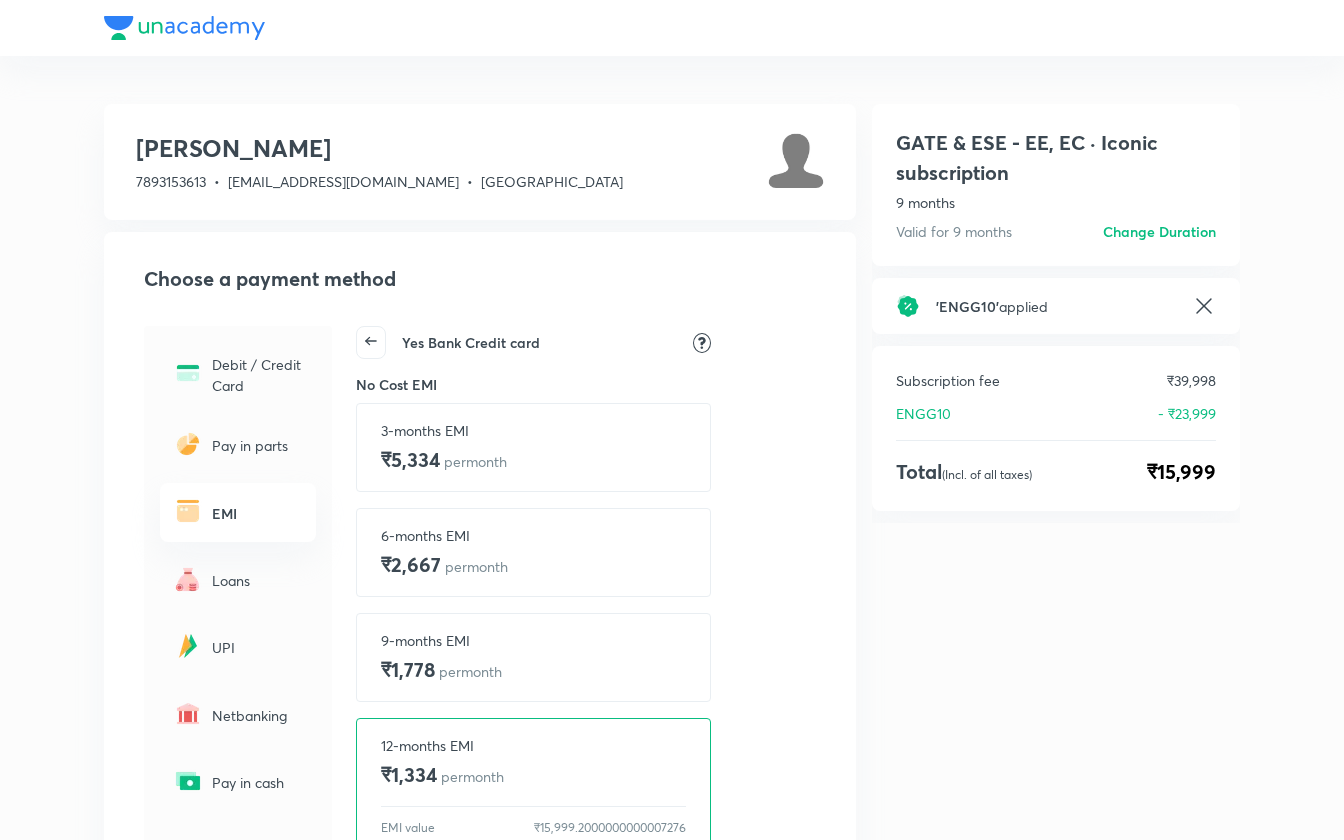 click 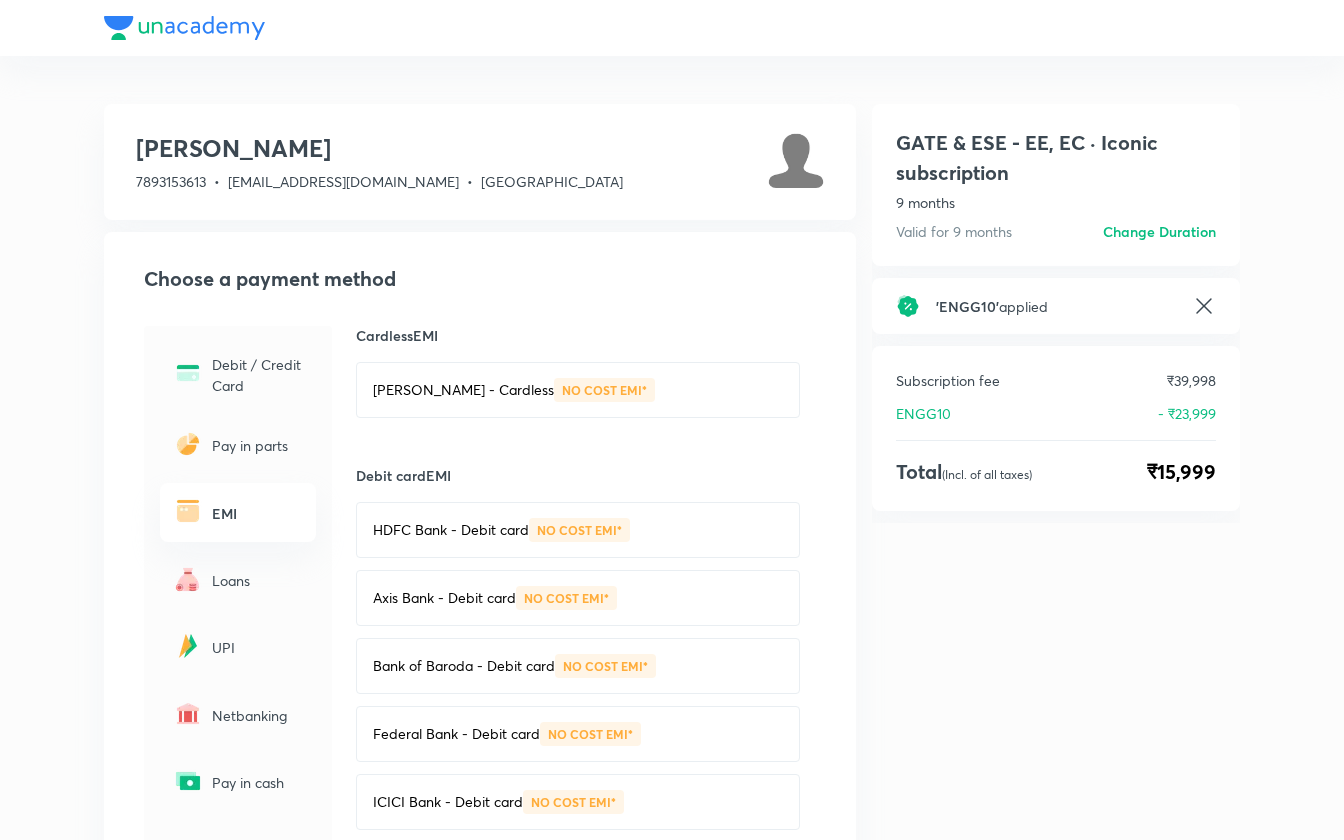 click on "NO COST EMI*" at bounding box center [566, 598] 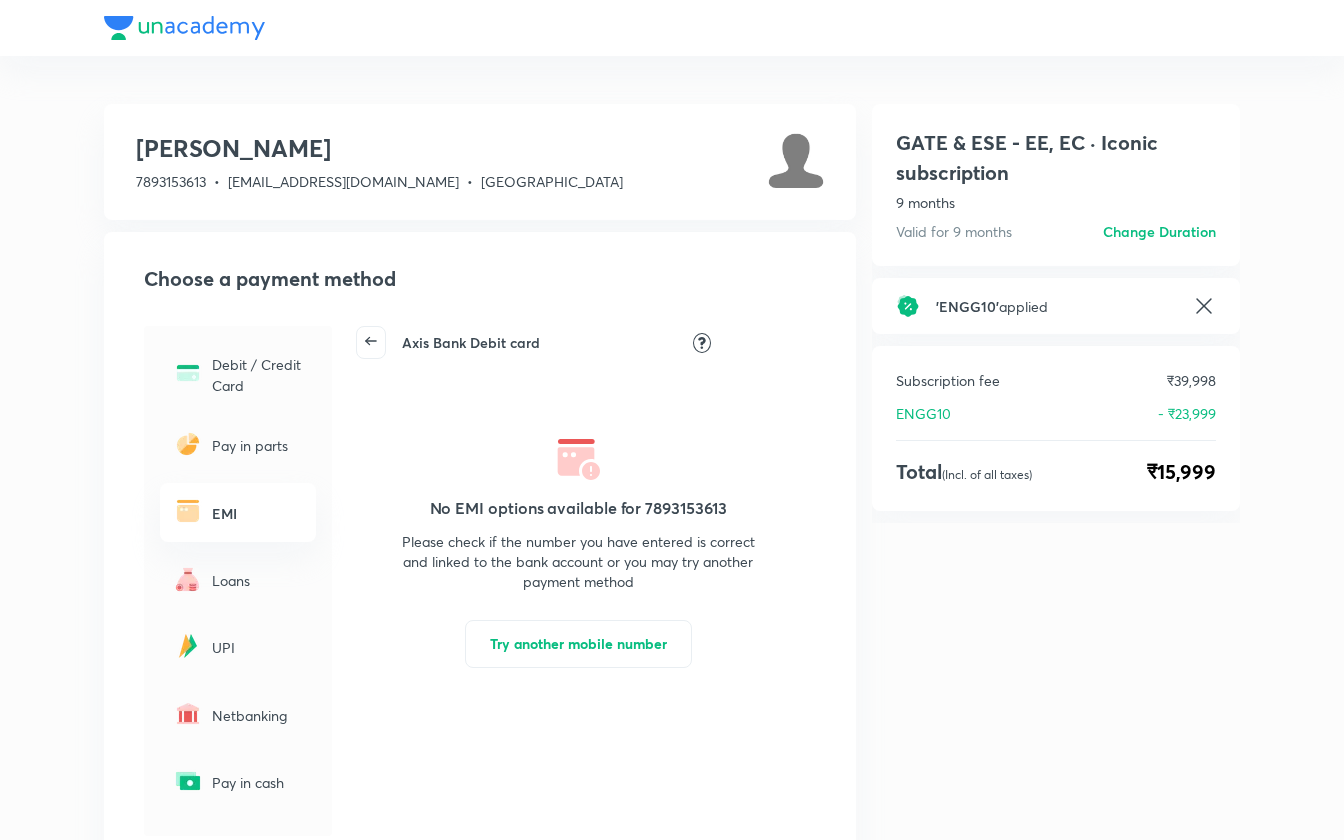 click on "Axis Bank Debit card" at bounding box center (448, 342) 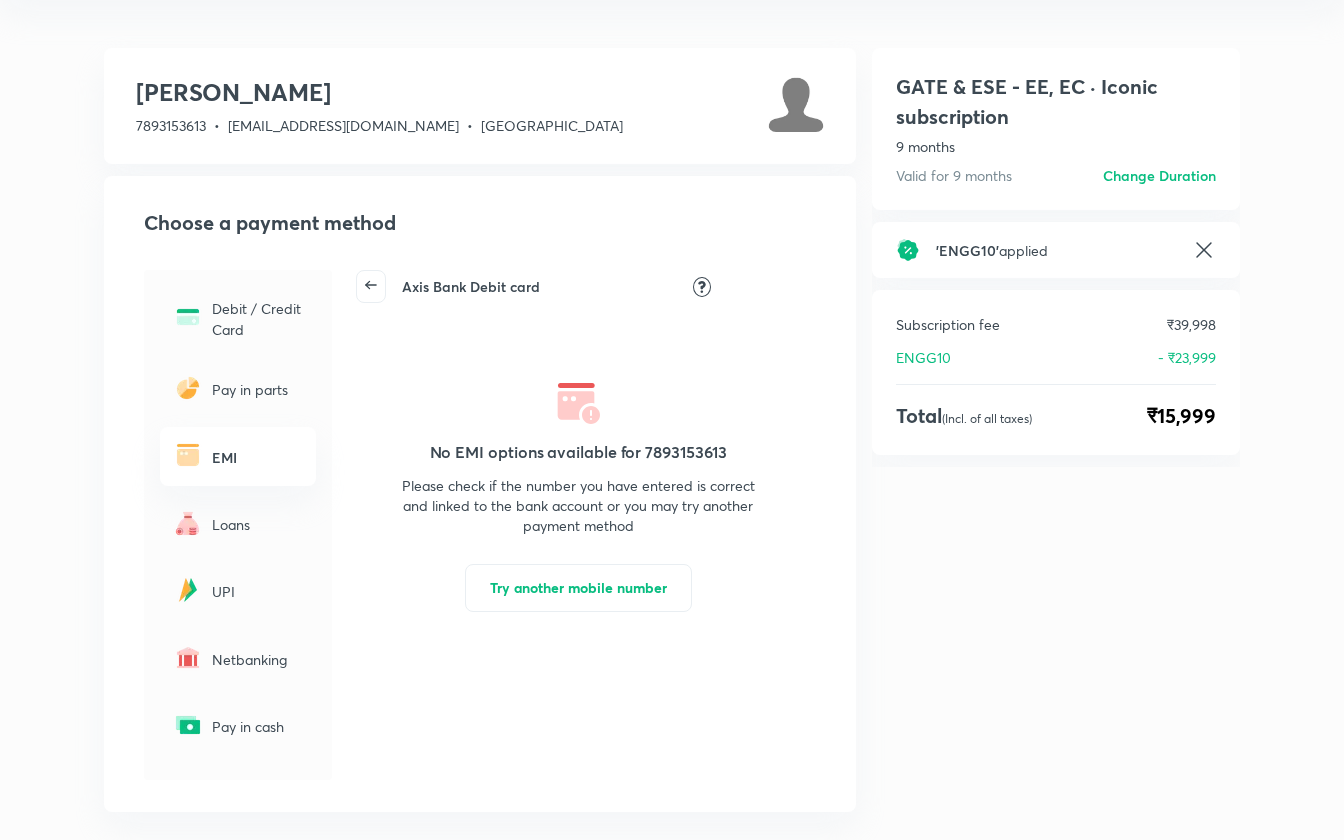 scroll, scrollTop: 158, scrollLeft: 0, axis: vertical 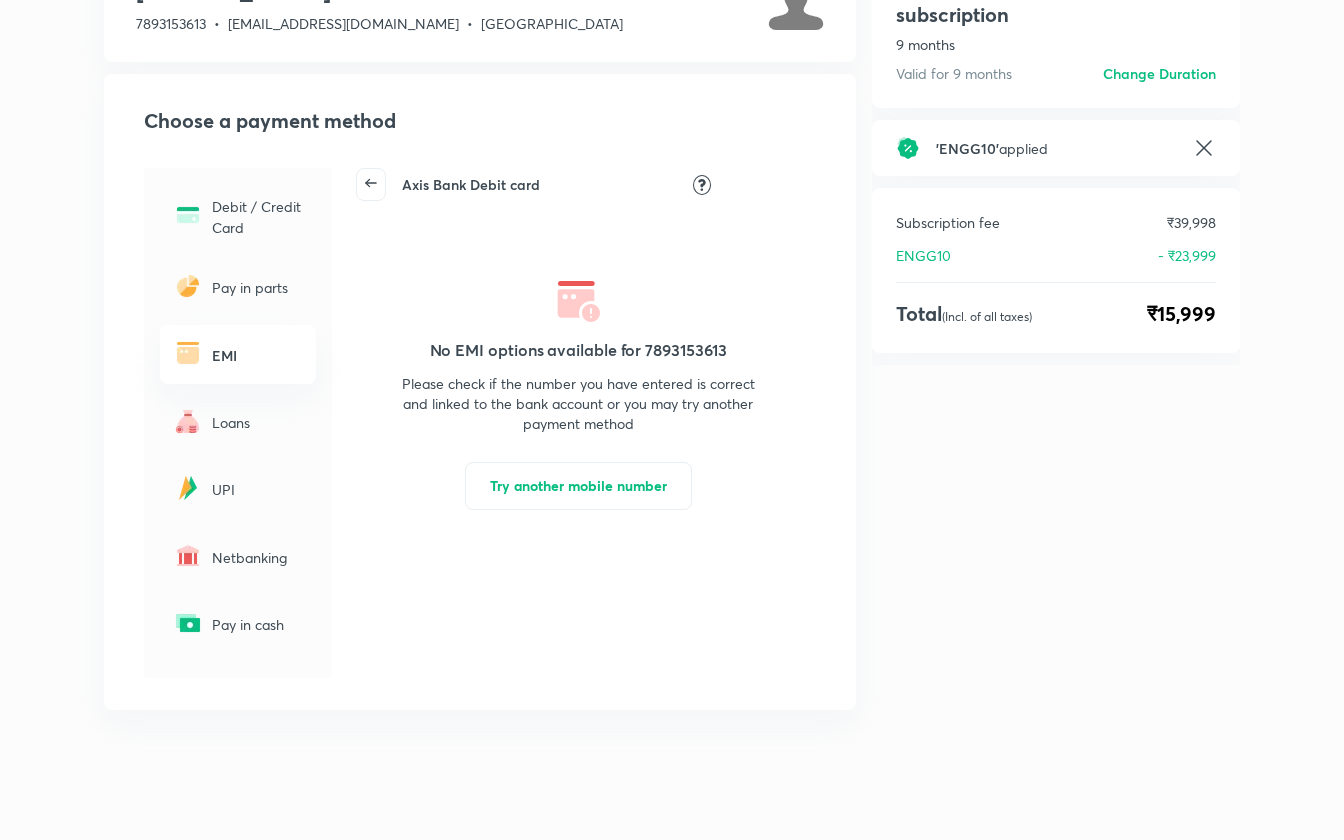 click 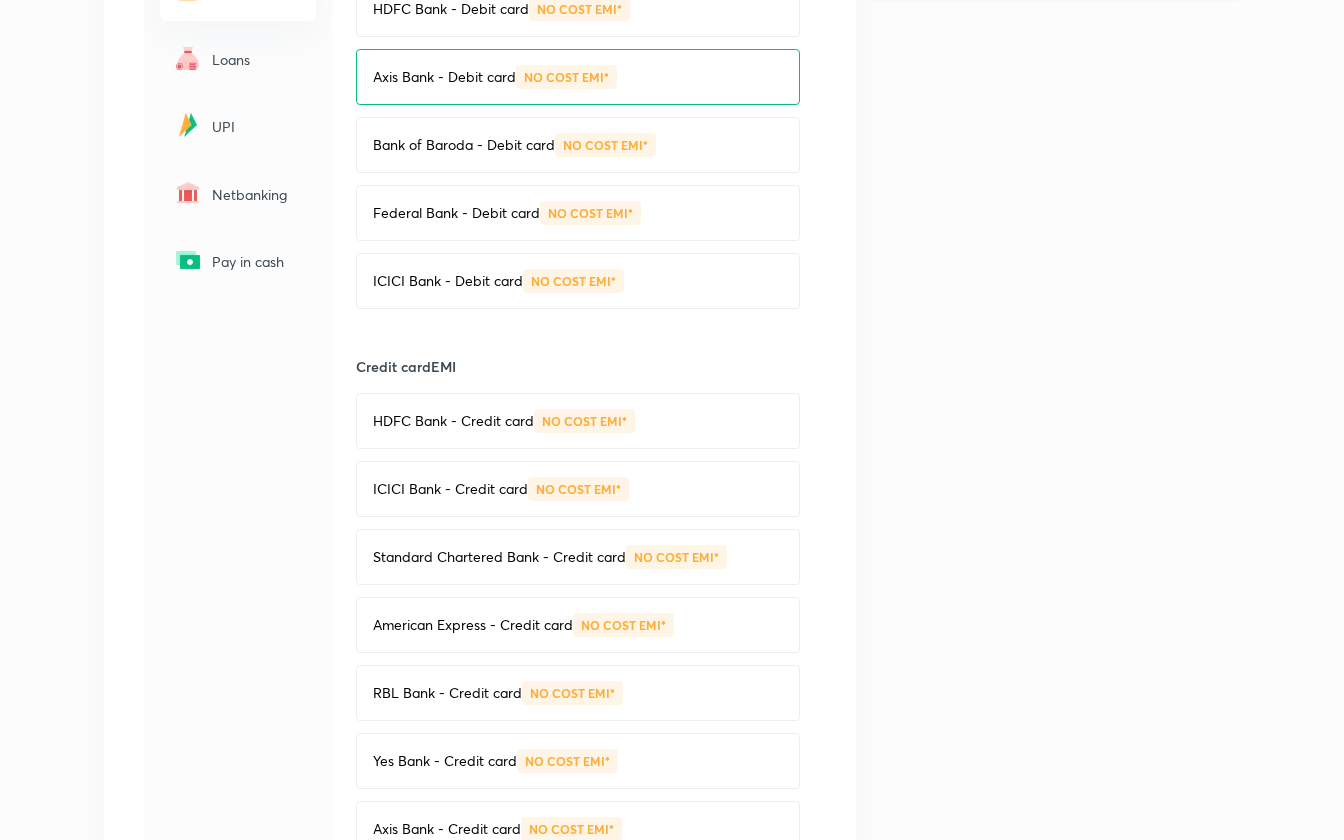 scroll, scrollTop: 611, scrollLeft: 0, axis: vertical 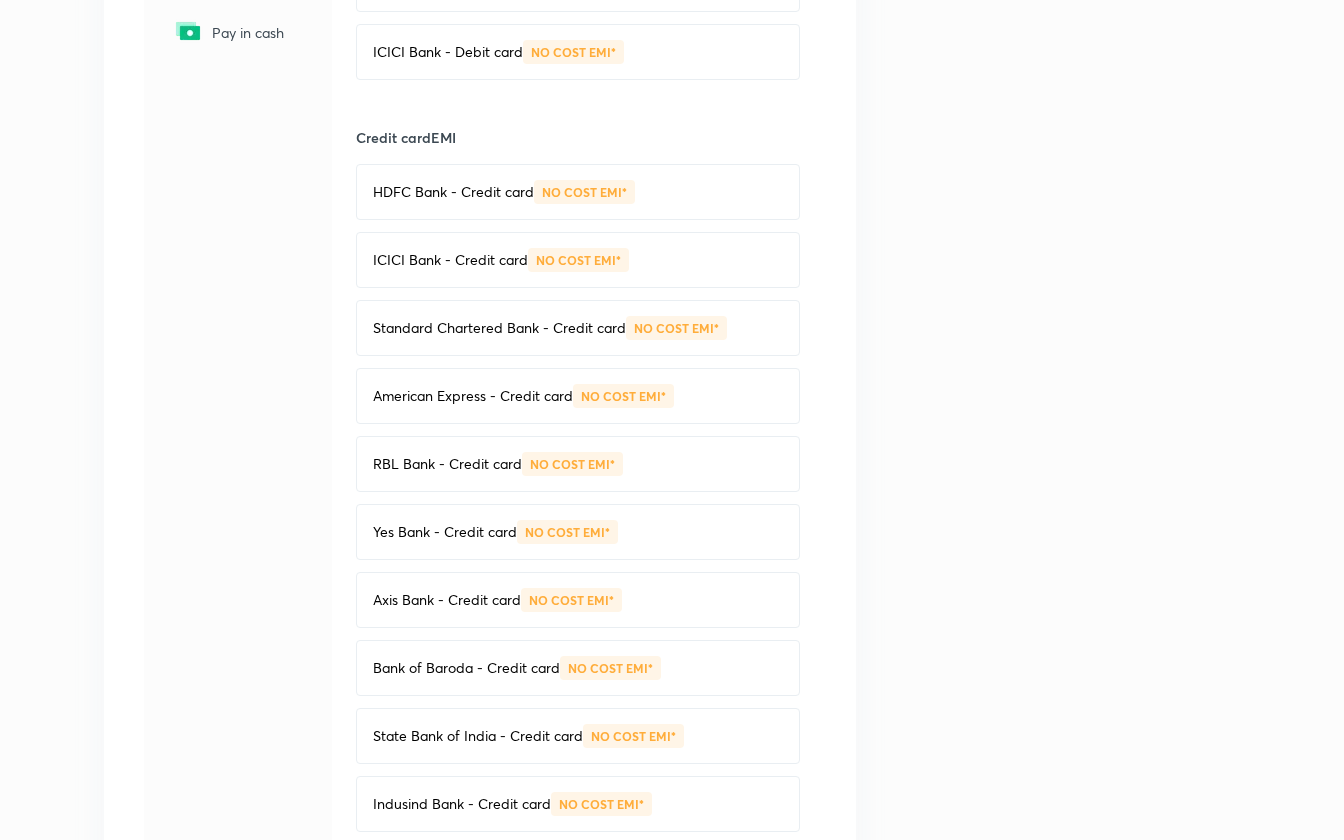 click on "NO COST EMI*" at bounding box center [571, 600] 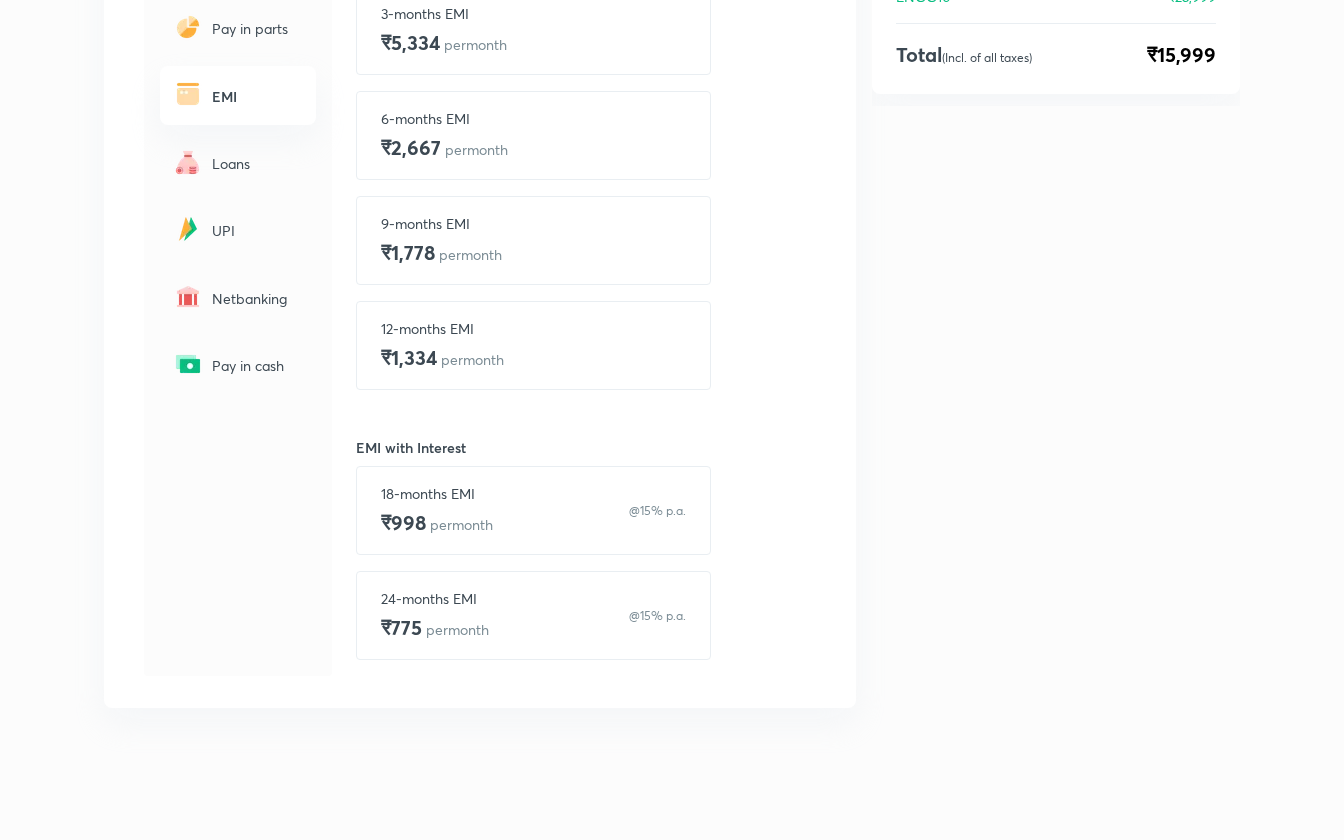 click on "12-months EMI ₹1,334 per  month" at bounding box center [533, 345] 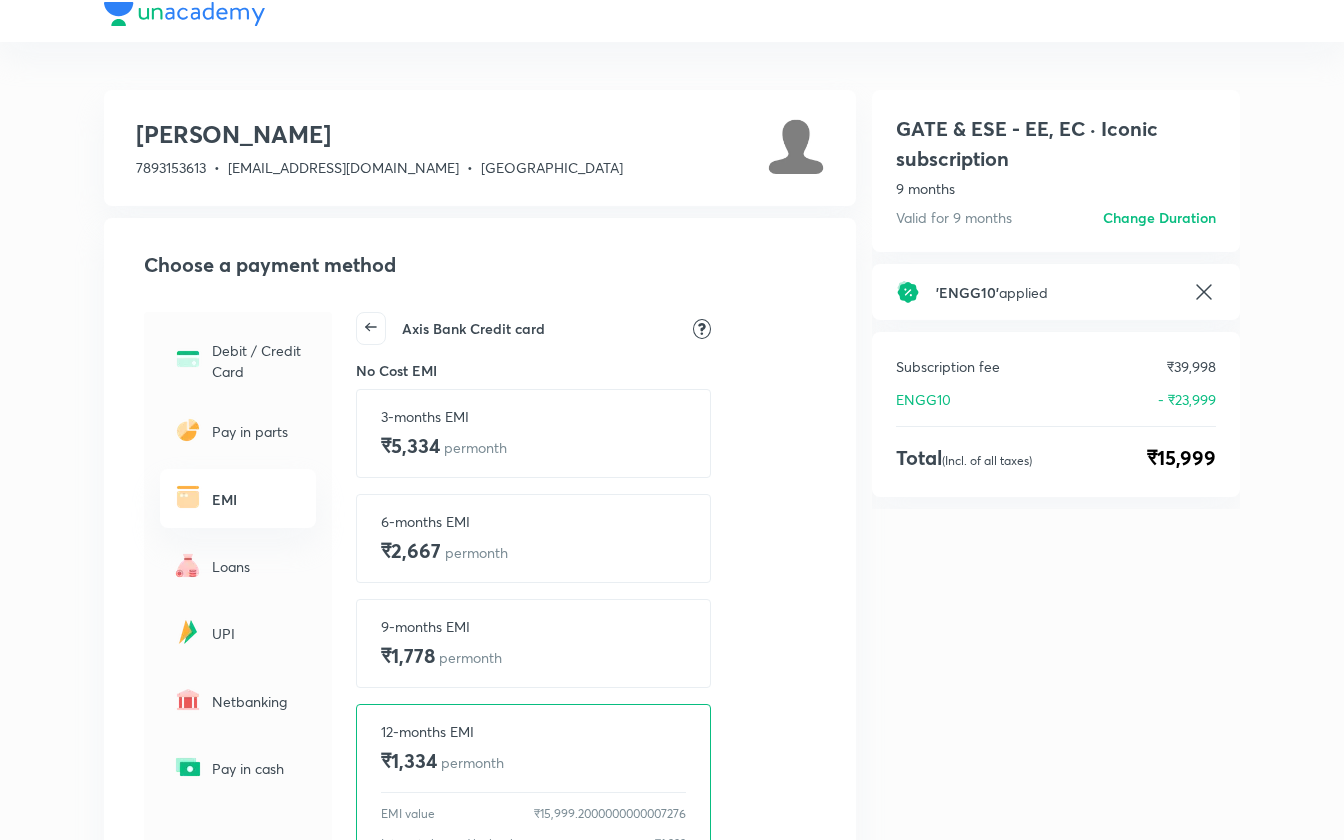 scroll, scrollTop: 0, scrollLeft: 0, axis: both 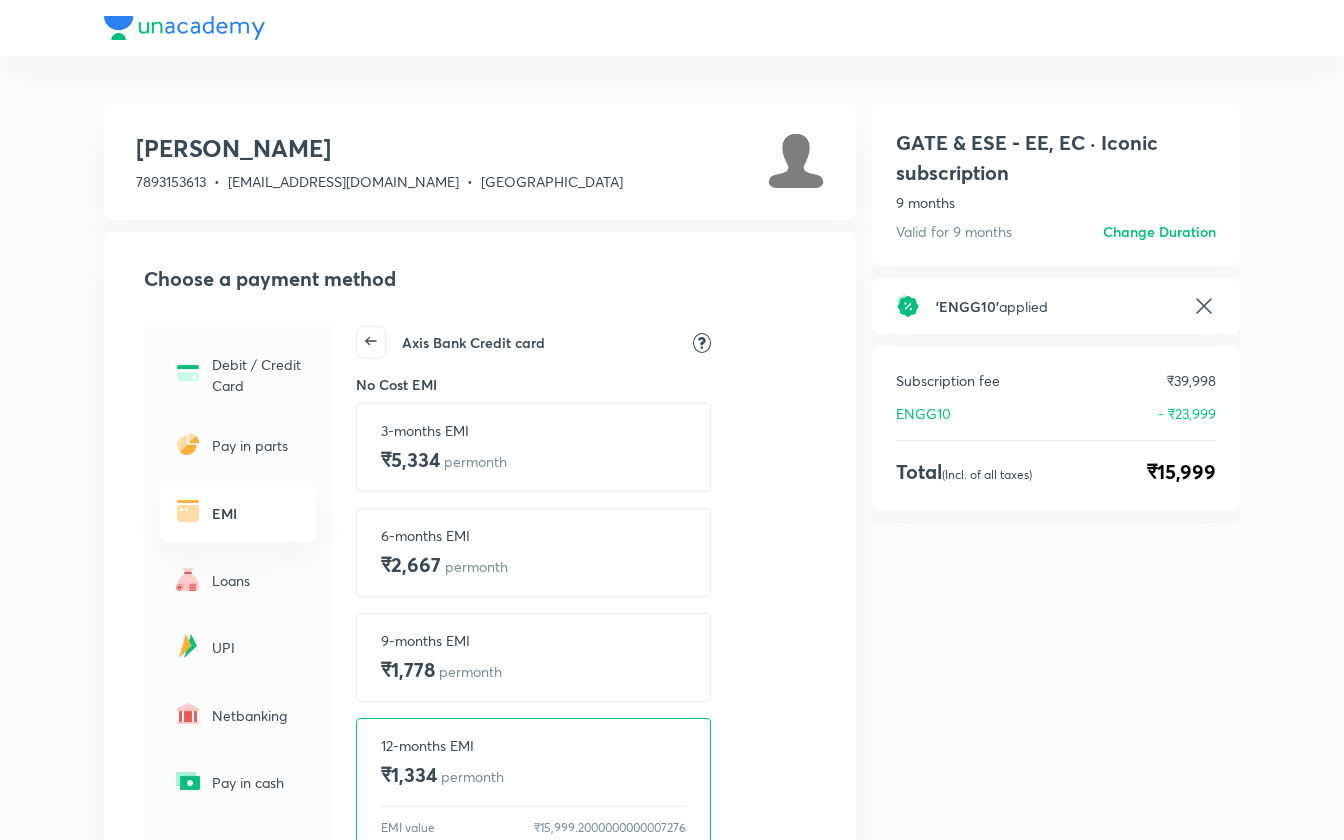 click on "Change Duration" at bounding box center [1159, 231] 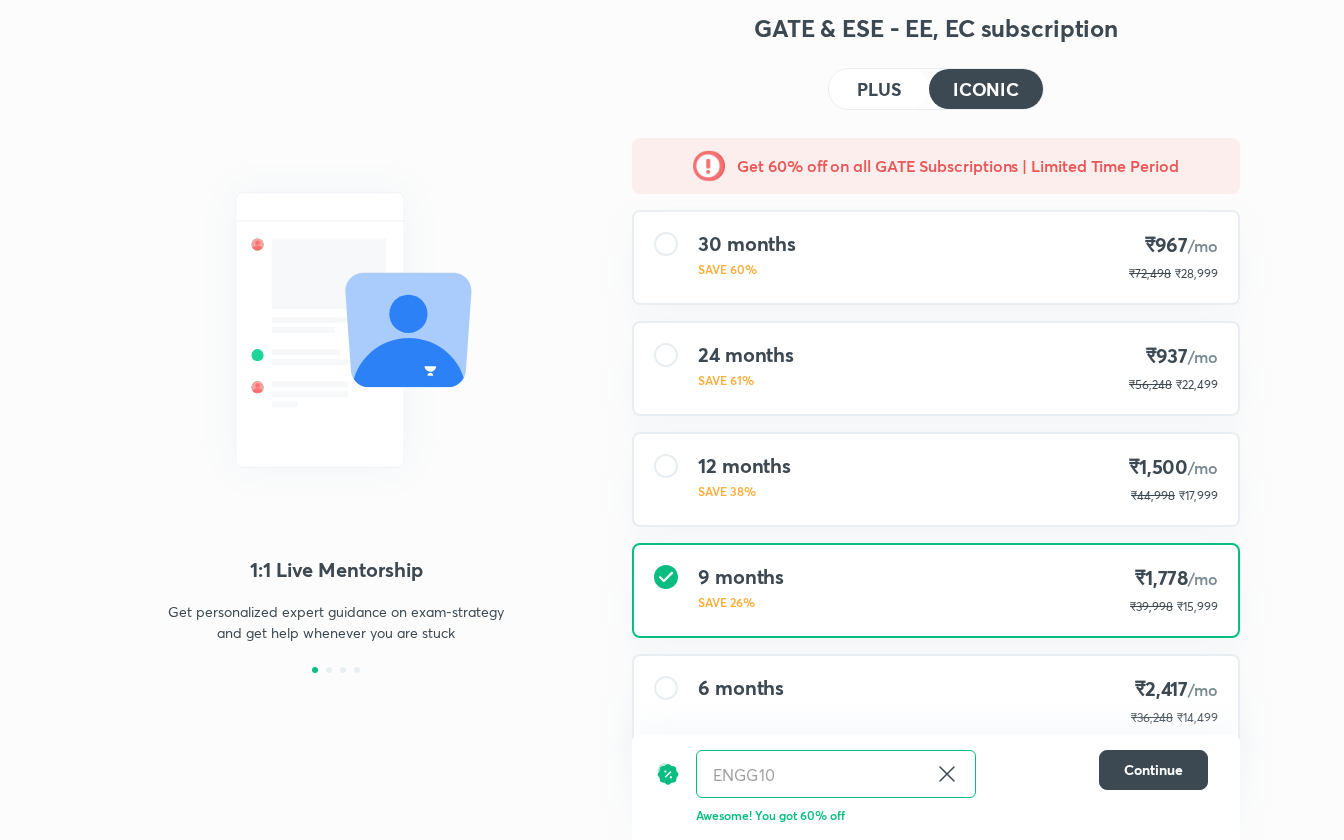 scroll, scrollTop: 101, scrollLeft: 0, axis: vertical 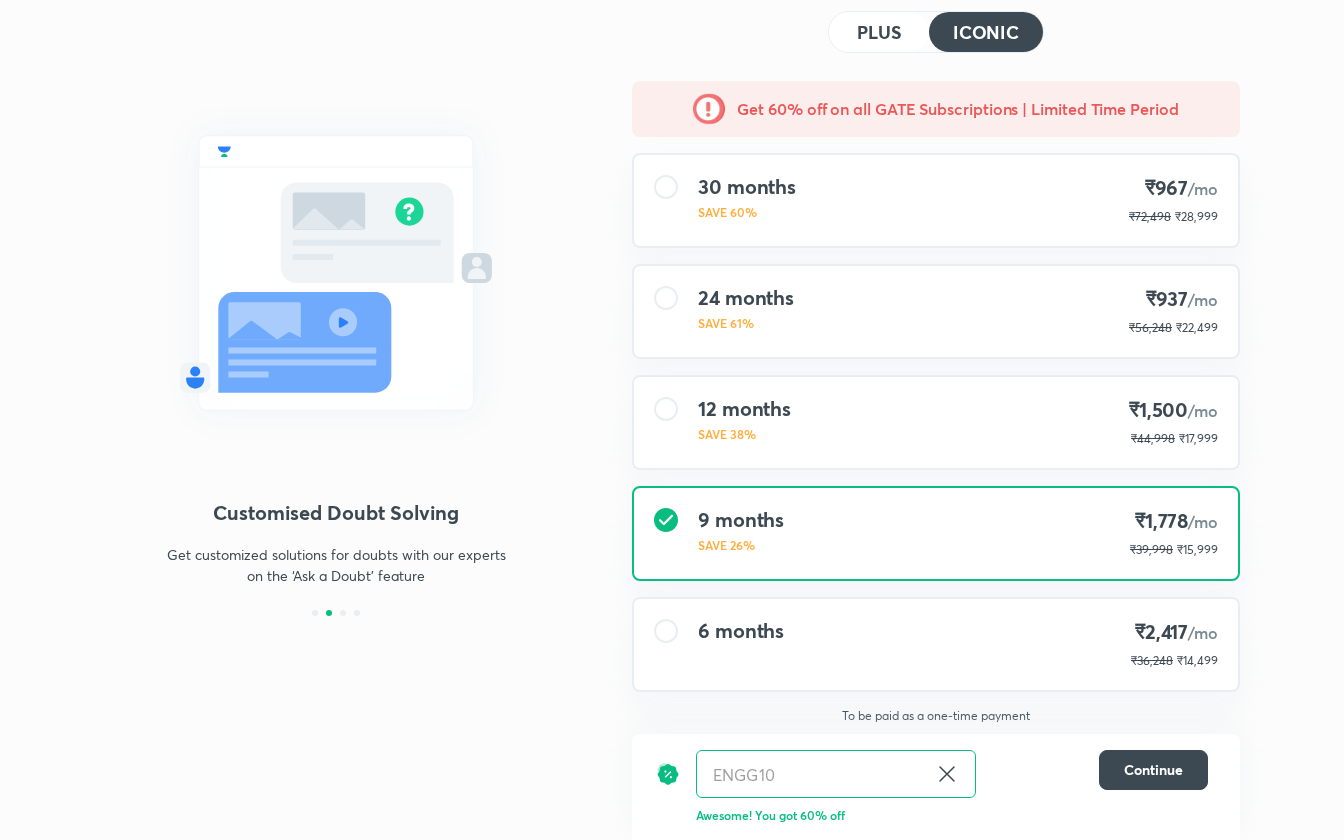 click 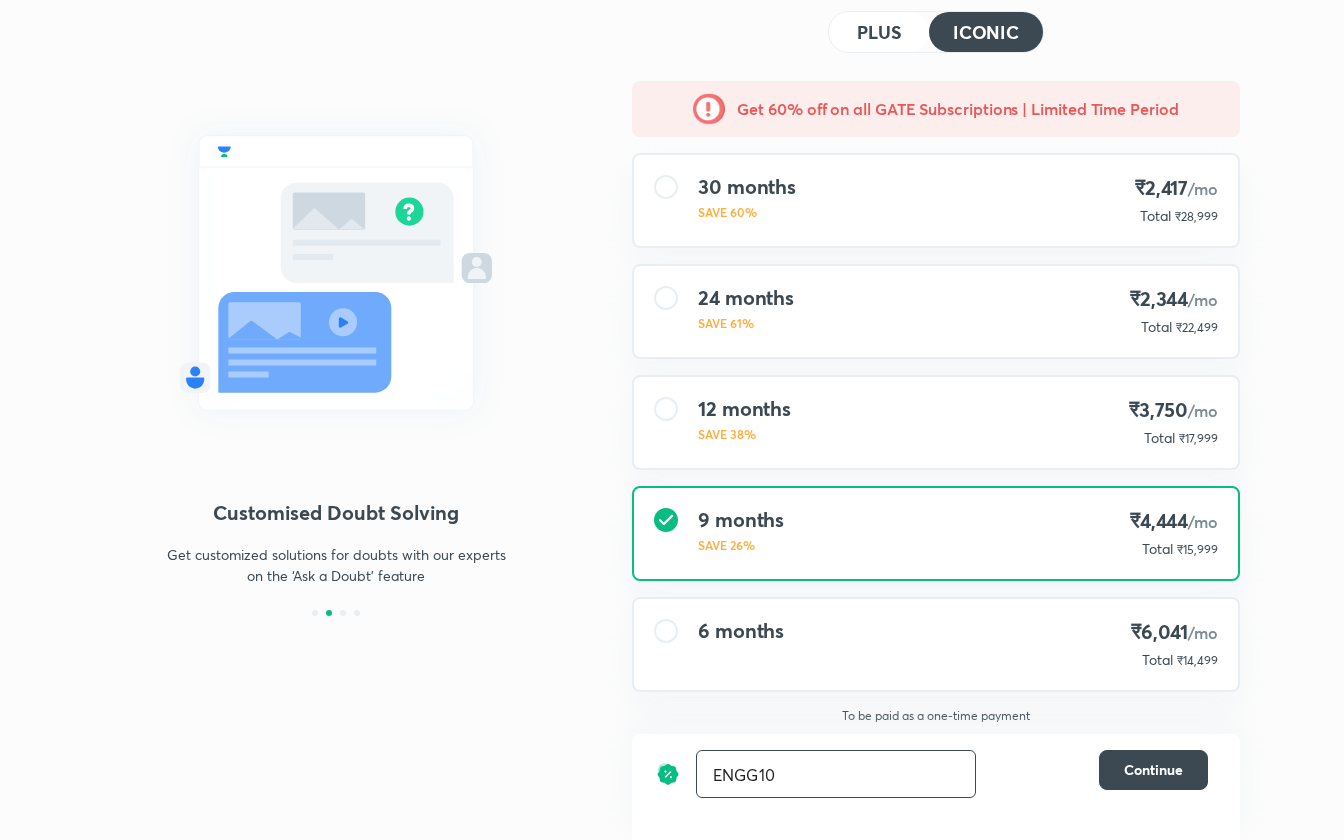 type 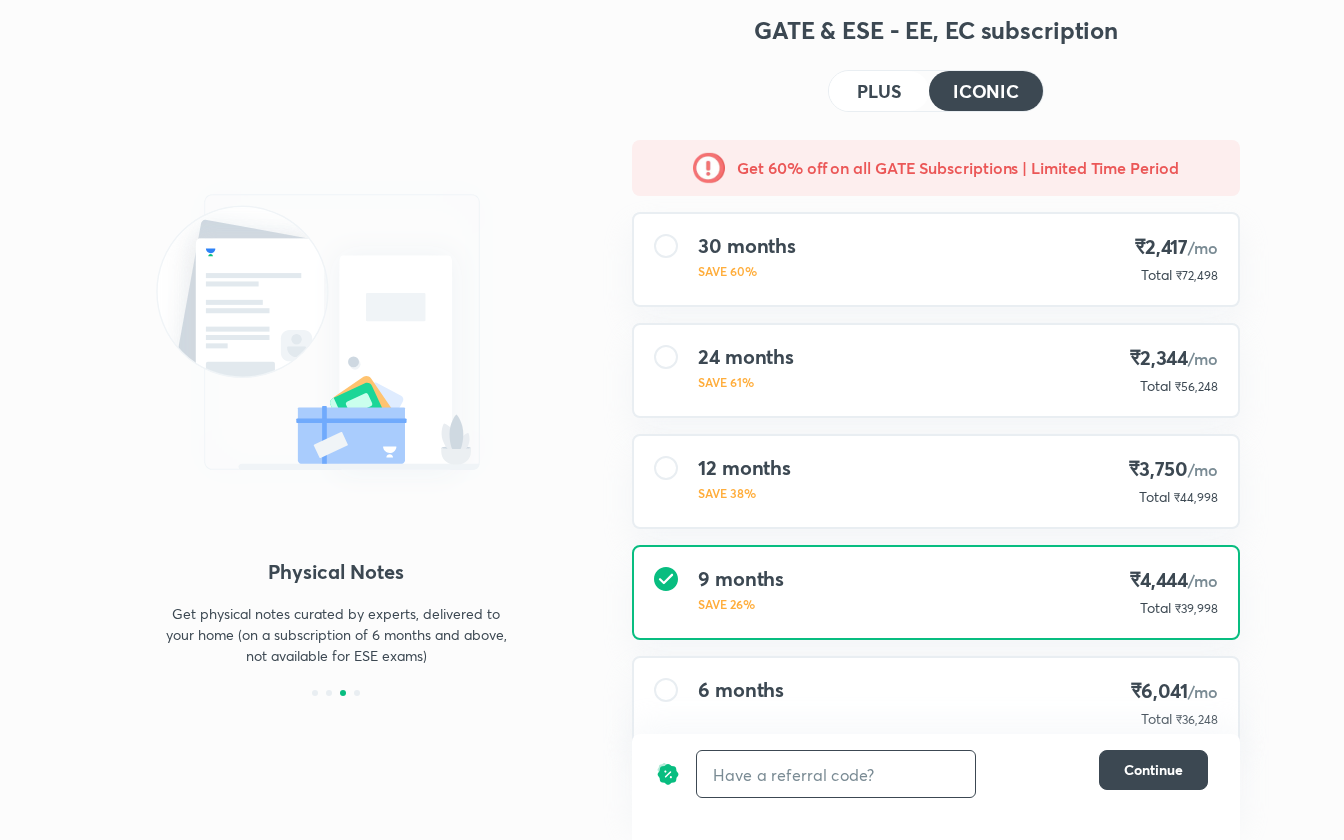 scroll, scrollTop: 101, scrollLeft: 0, axis: vertical 